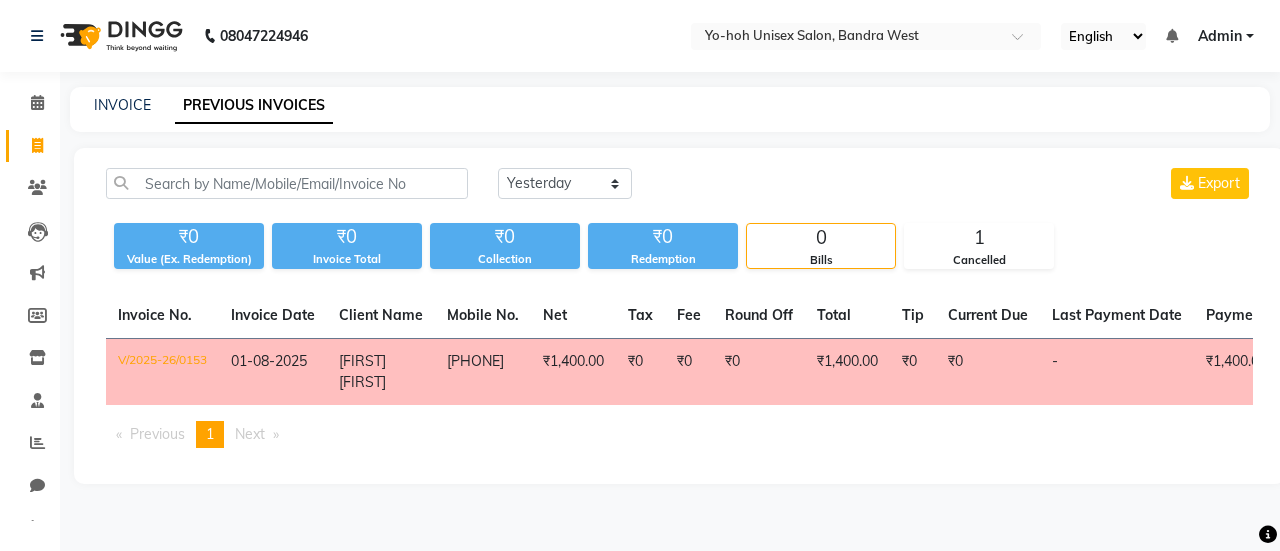 select on "yesterday" 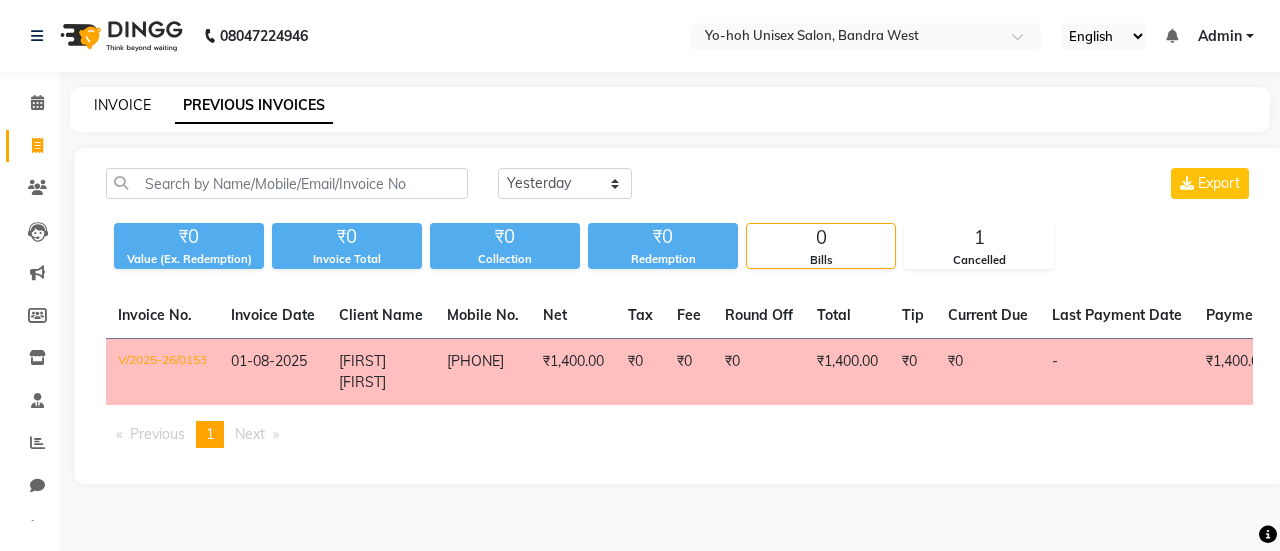 click on "INVOICE" 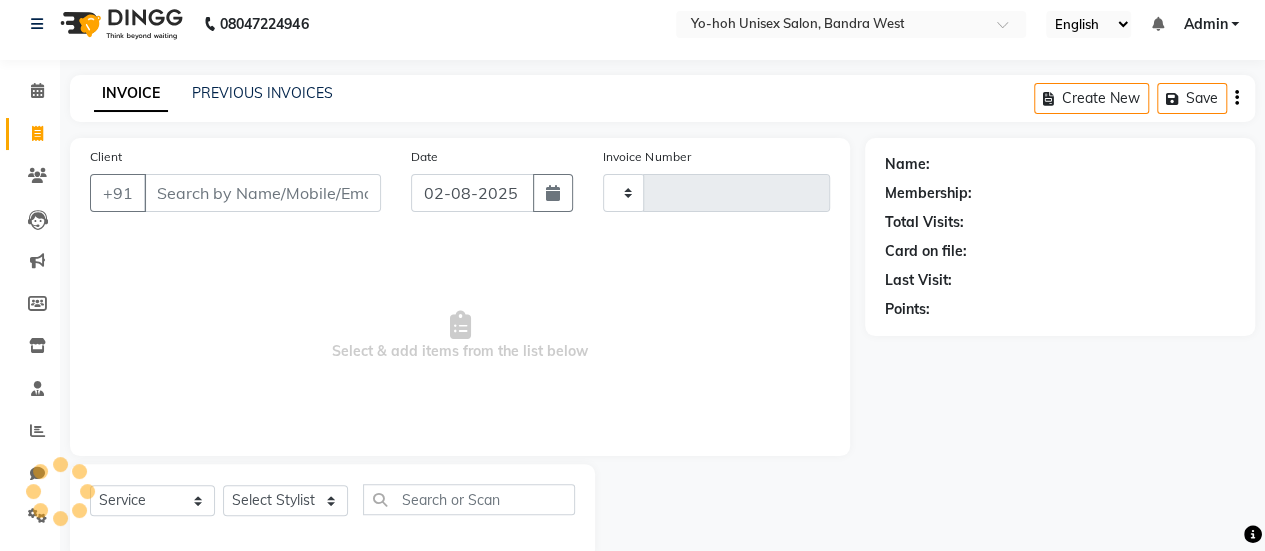 type on "0162" 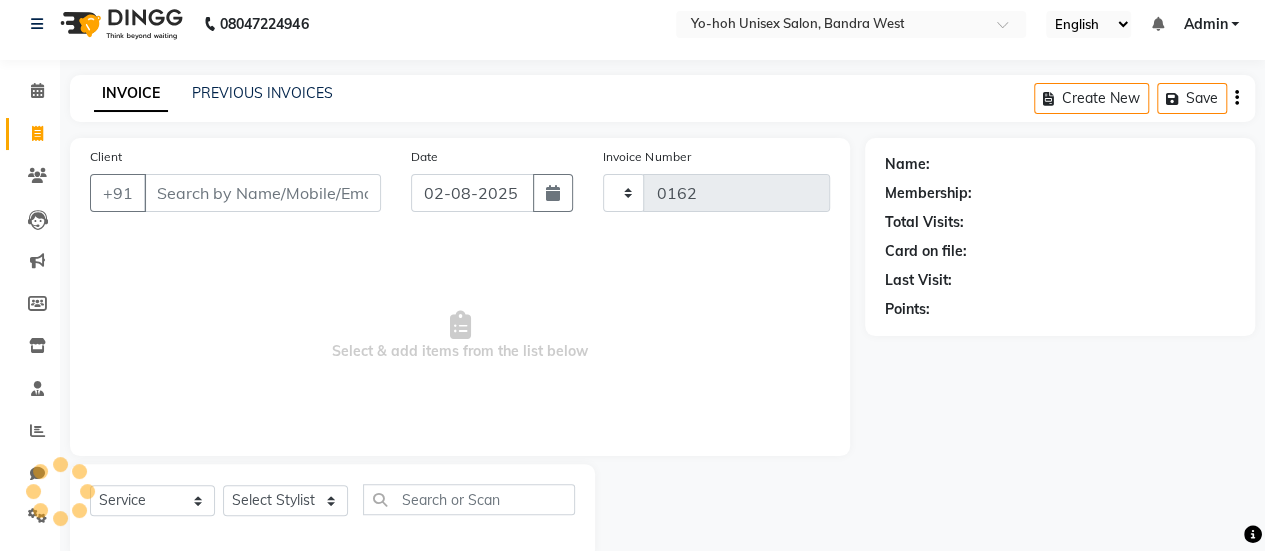 select on "8364" 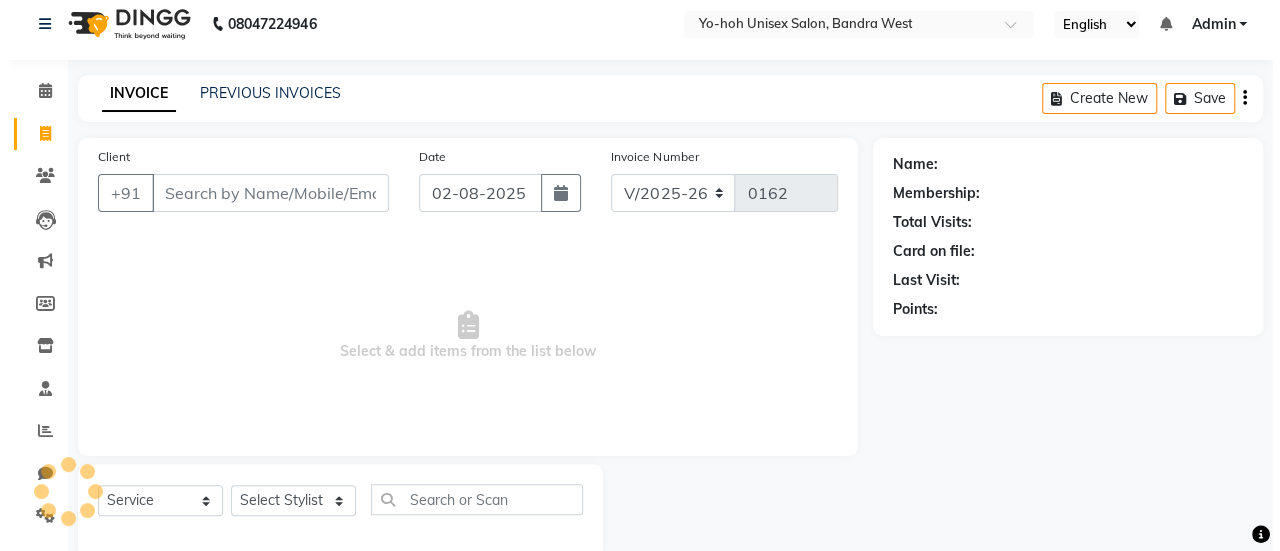 scroll, scrollTop: 49, scrollLeft: 0, axis: vertical 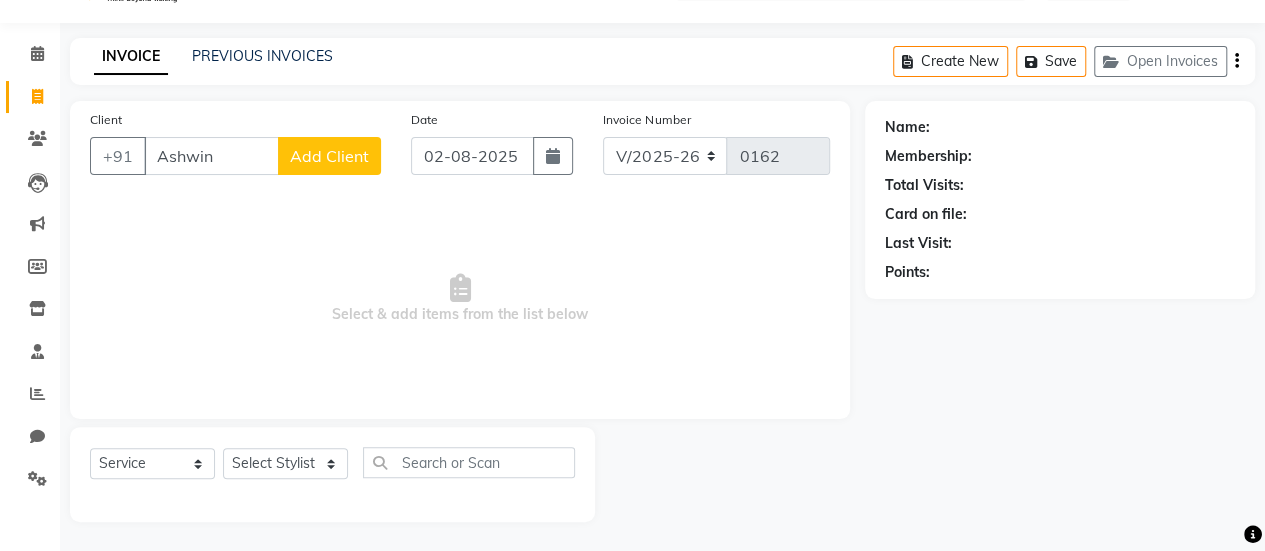 type on "Ashwin" 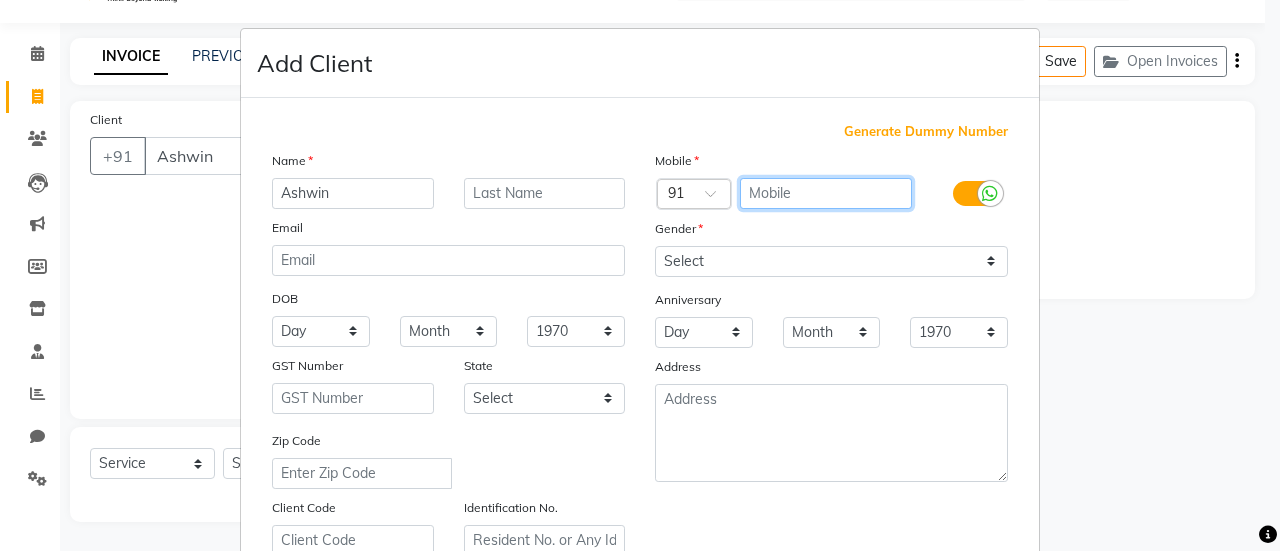 click at bounding box center [826, 193] 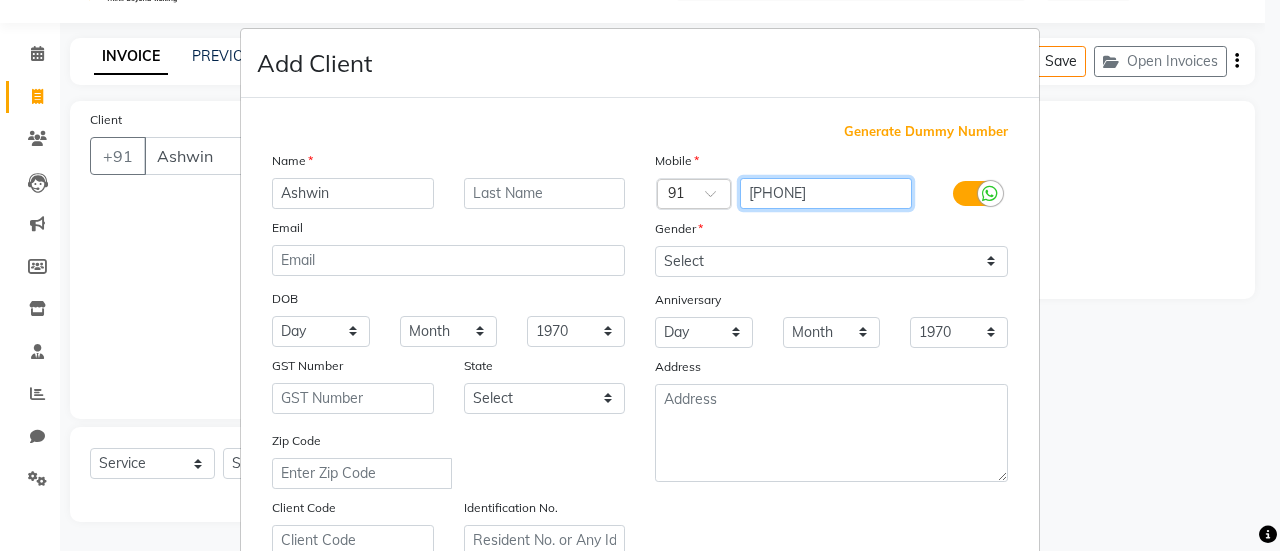 type on "[PHONE]" 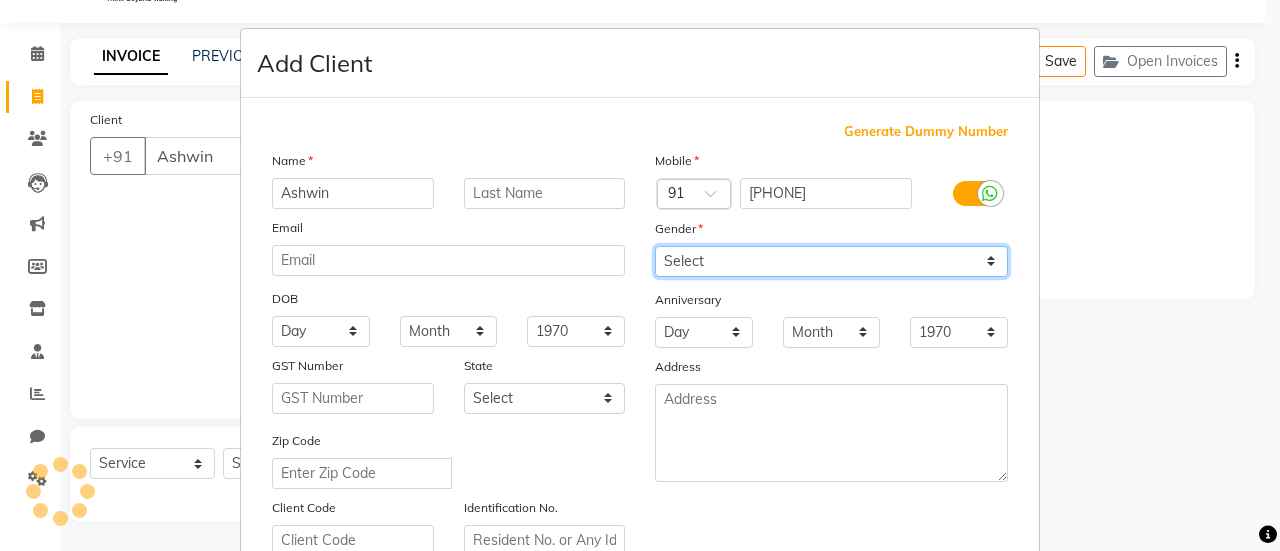 click on "Select Male Female Other Prefer Not To Say" at bounding box center (831, 261) 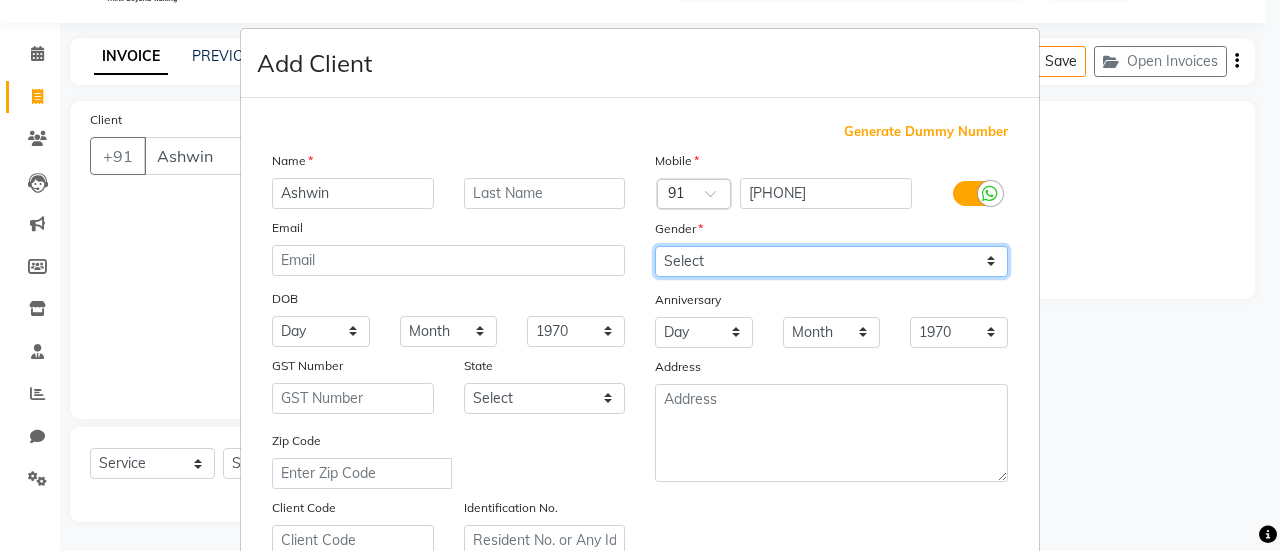 select on "male" 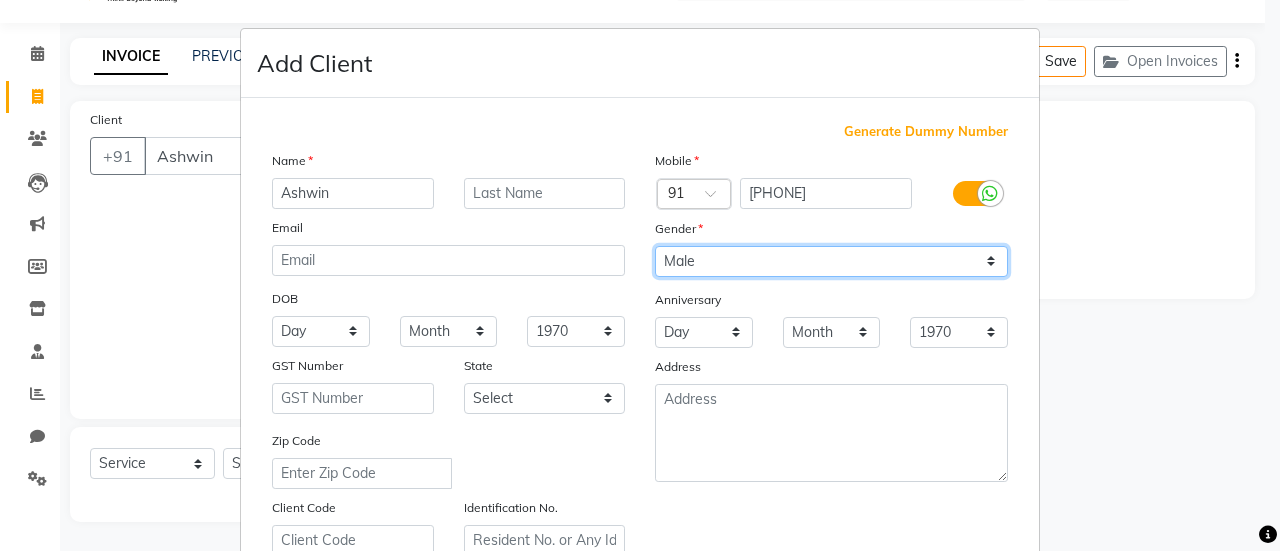 click on "Select Male Female Other Prefer Not To Say" at bounding box center [831, 261] 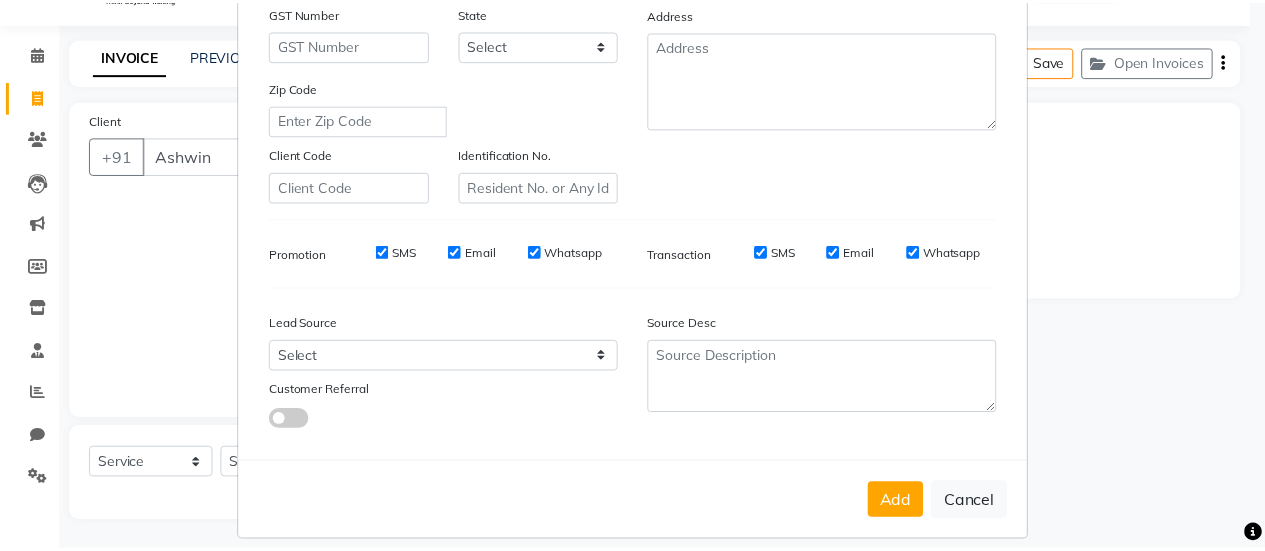 scroll, scrollTop: 367, scrollLeft: 0, axis: vertical 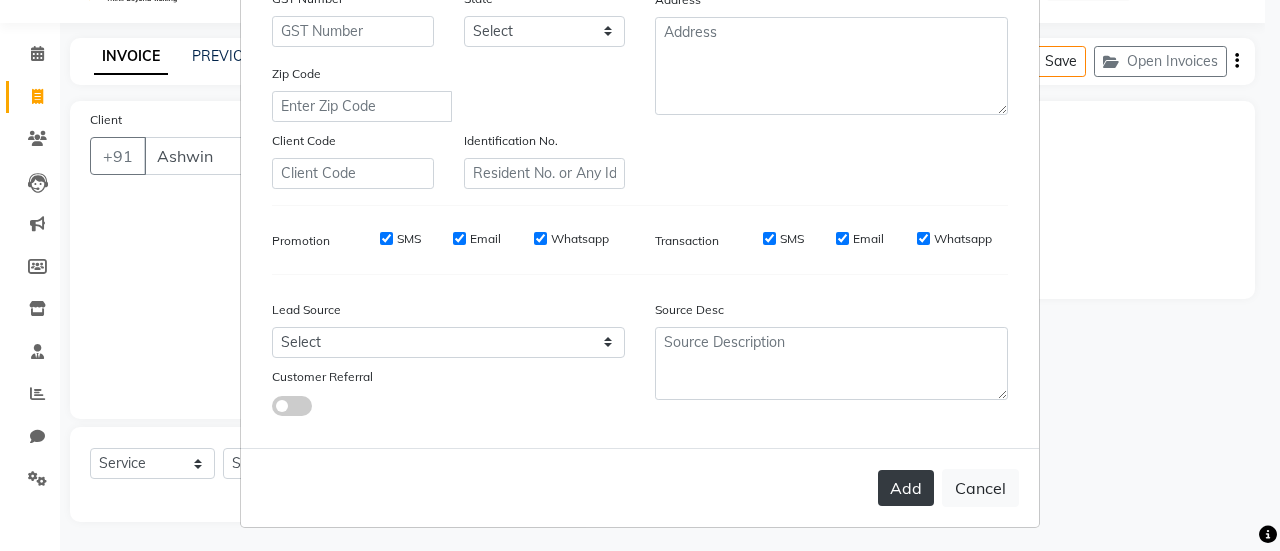click on "Add" at bounding box center (906, 488) 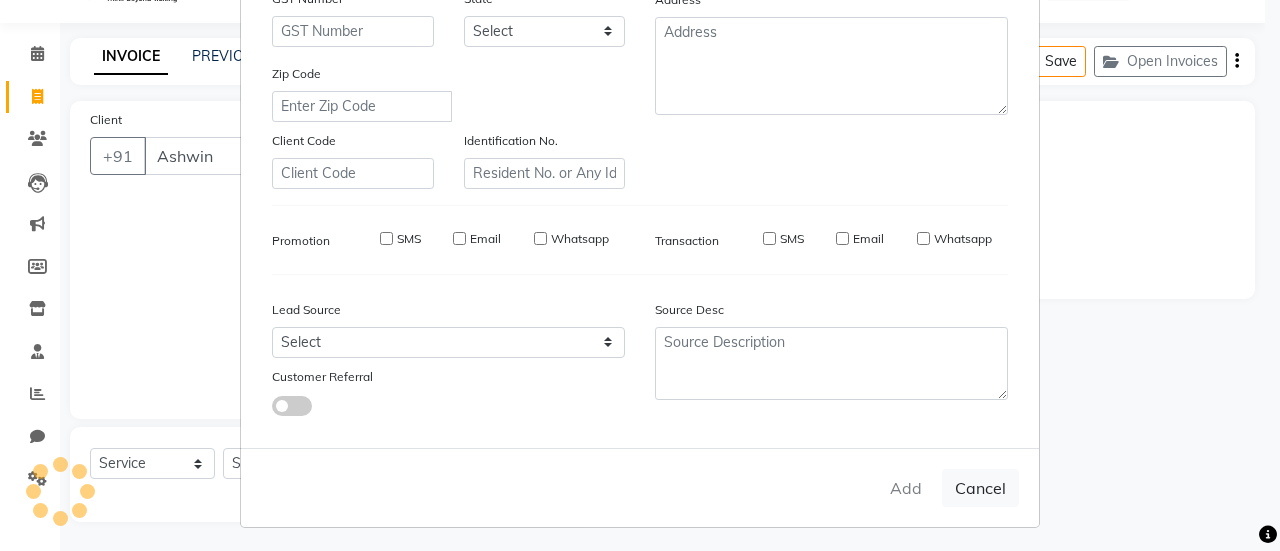 type on "[PHONE]" 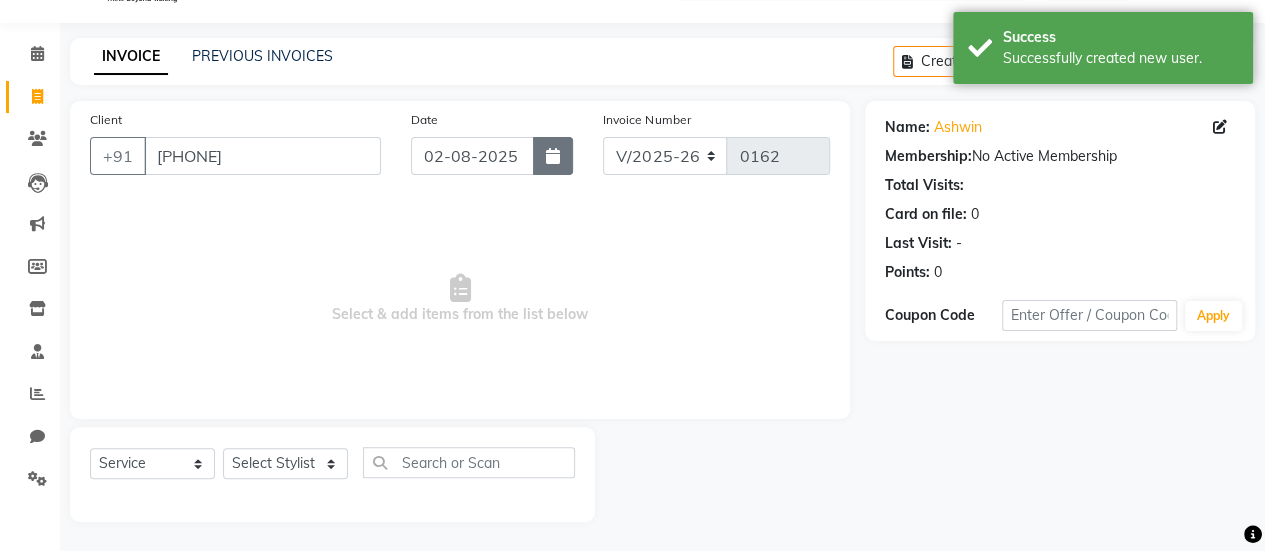 click 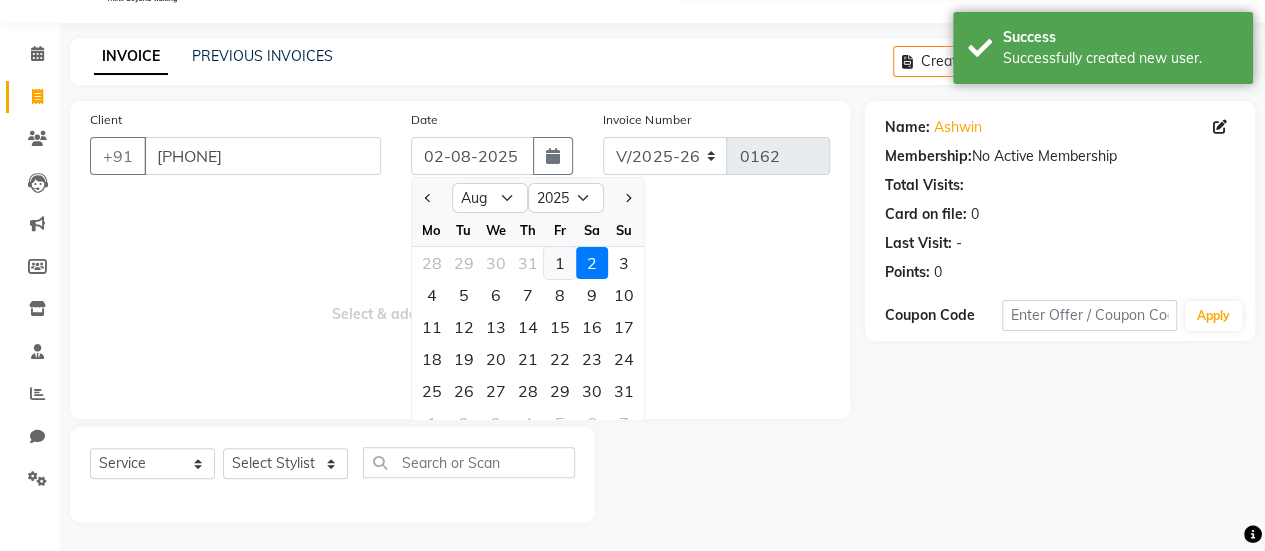click on "1" 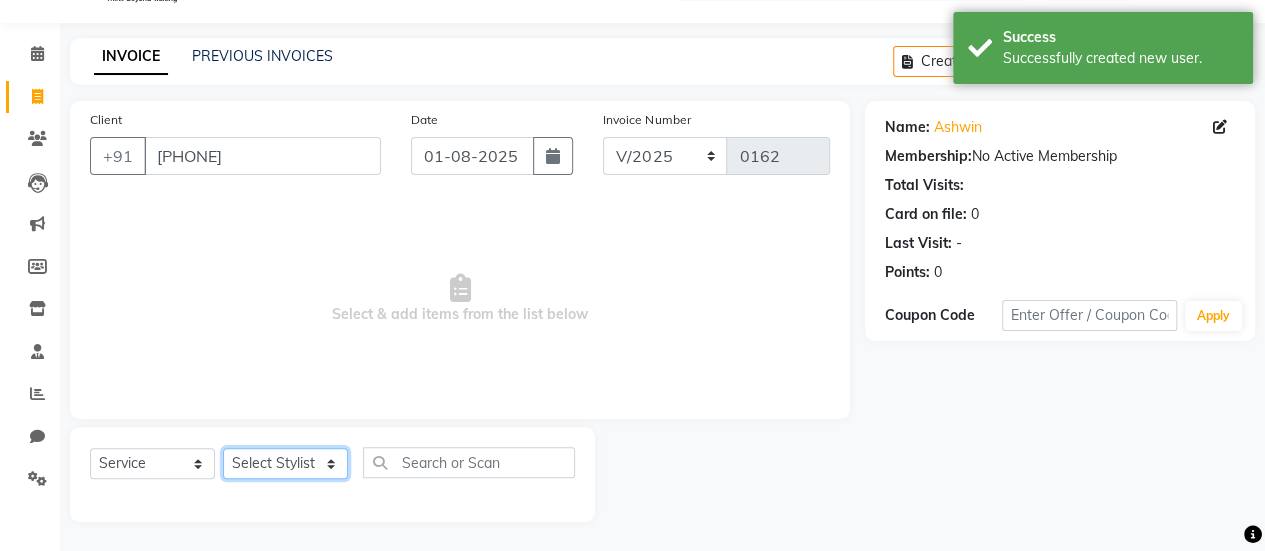 click on "Select Stylist [FIRST] [LAST] [FIRST] [LAST] [FIRST] [LAST] [FIRST] [LAST] [FIRST] [LAST] [FIRST] [LAST] [FIRST] [LAST] [FIRST] [LAST] [FIRST] [LAST]" 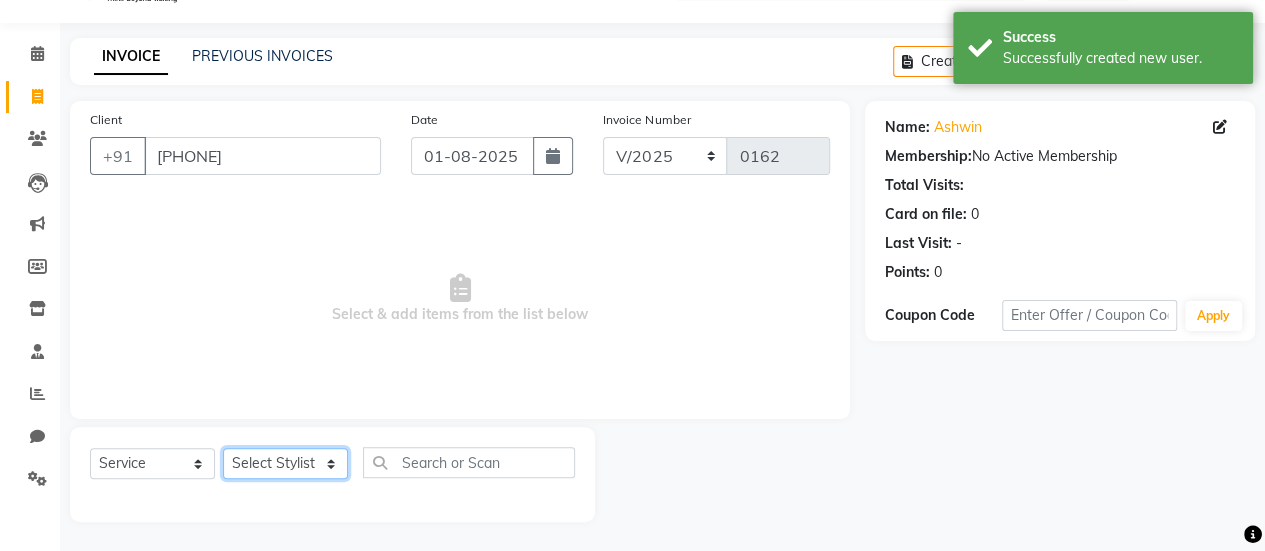 select on "83223" 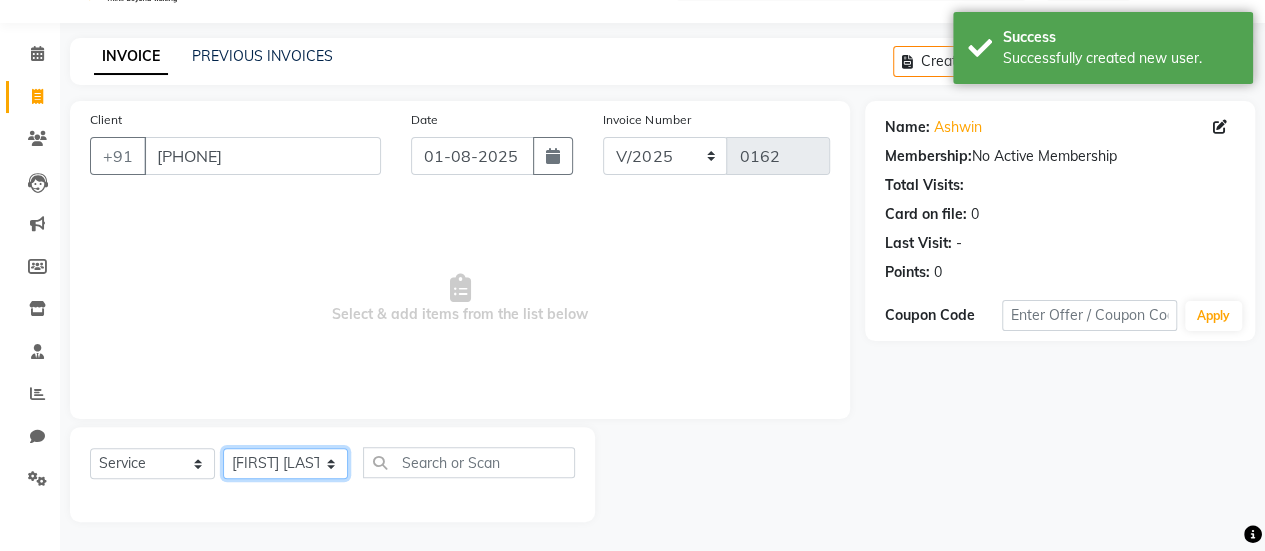click on "Select Stylist [FIRST] [LAST] [FIRST] [LAST] [FIRST] [LAST] [FIRST] [LAST] [FIRST] [LAST] [FIRST] [LAST] [FIRST] [LAST] [FIRST] [LAST] [FIRST] [LAST]" 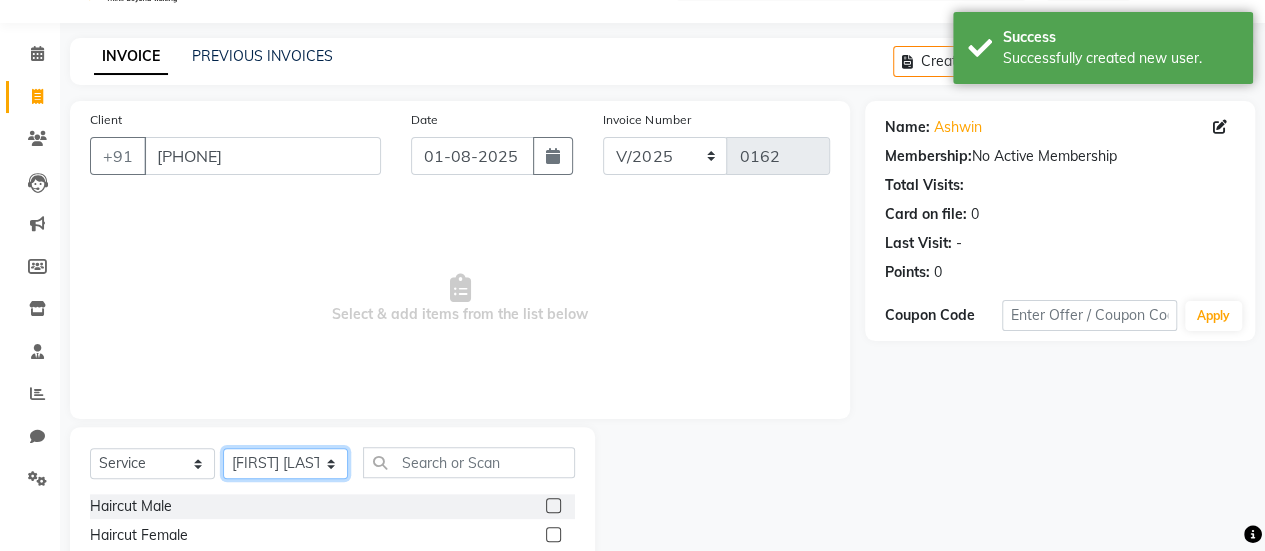 scroll, scrollTop: 249, scrollLeft: 0, axis: vertical 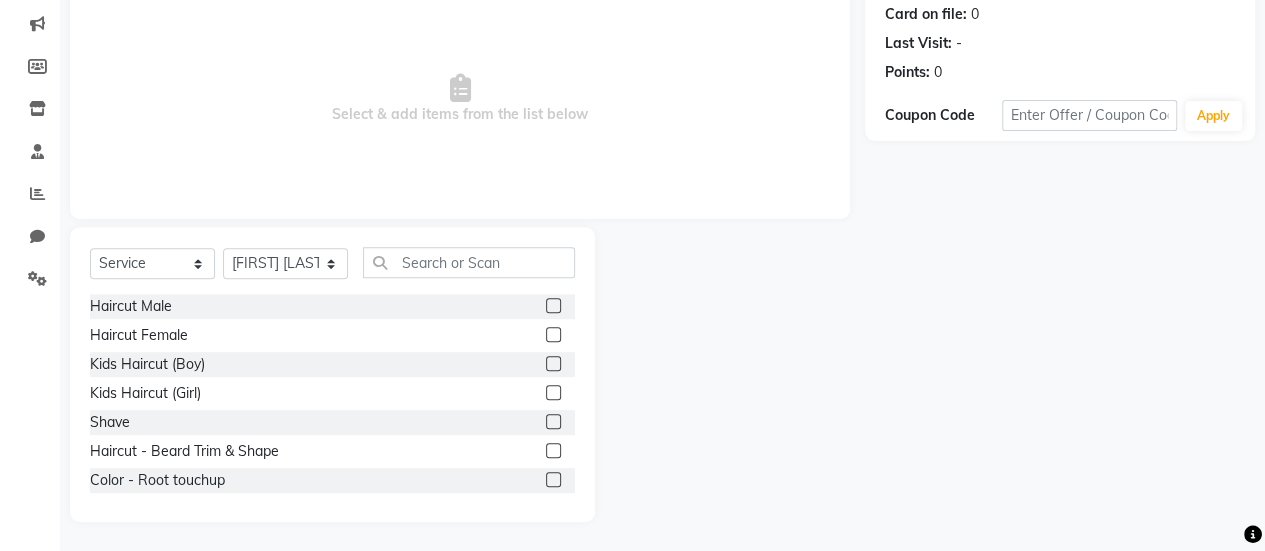 click 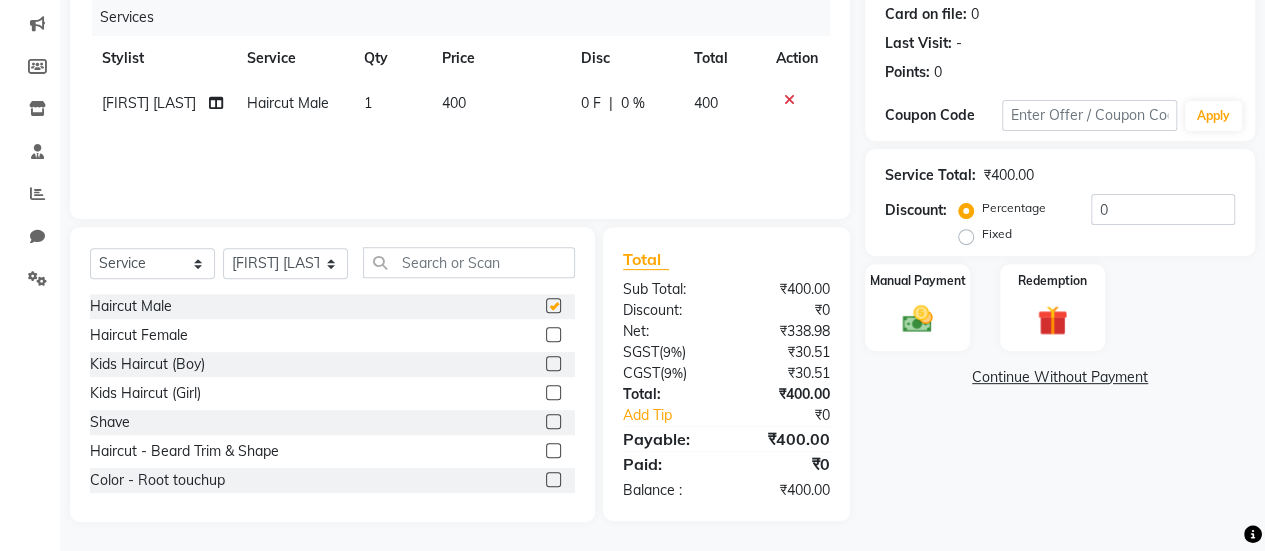 checkbox on "false" 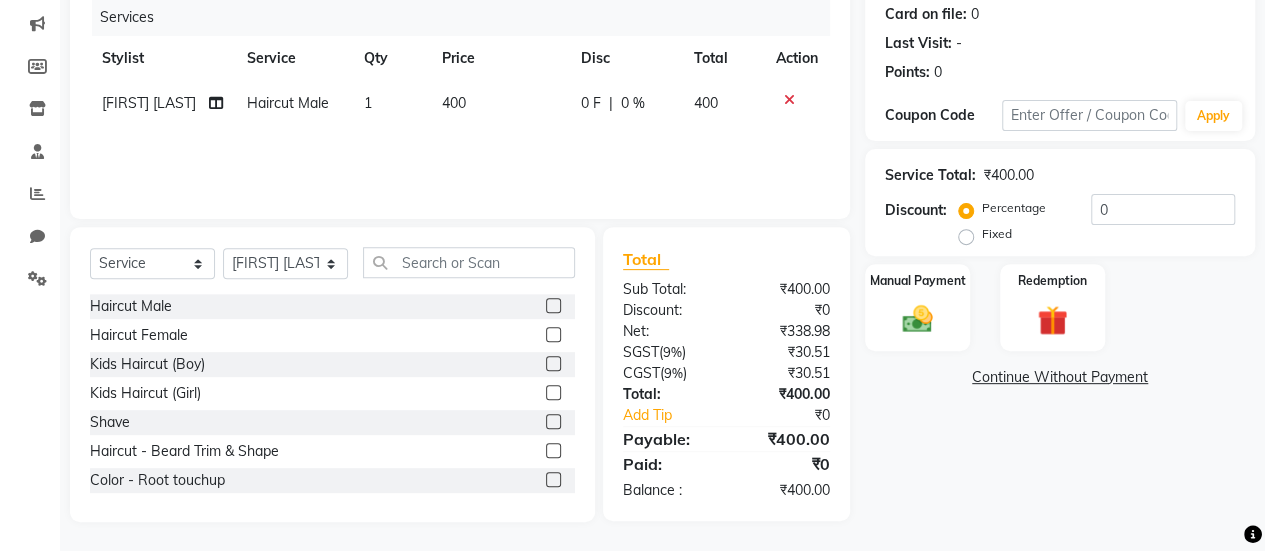 scroll, scrollTop: 0, scrollLeft: 0, axis: both 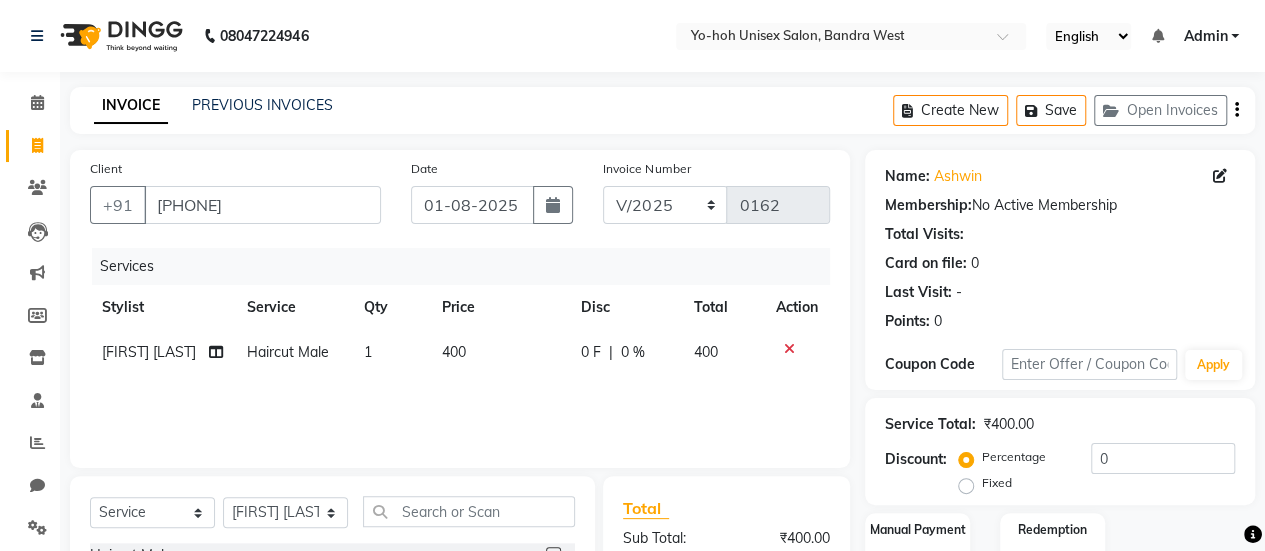 click on "Create New   Save   Open Invoices" 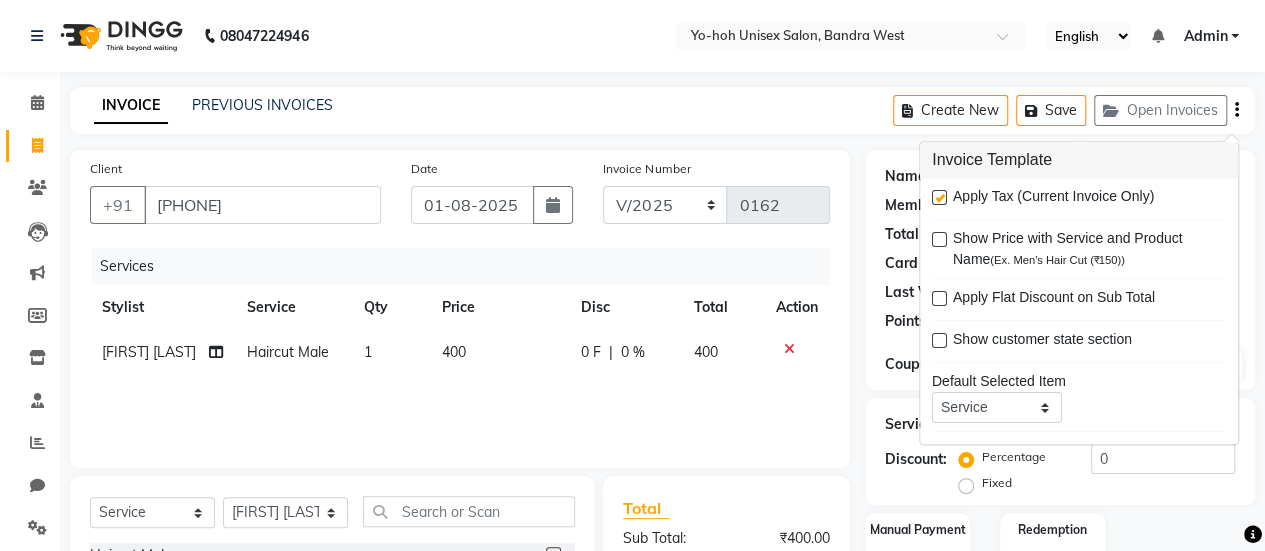 drag, startPoint x: 938, startPoint y: 193, endPoint x: 932, endPoint y: 203, distance: 11.661903 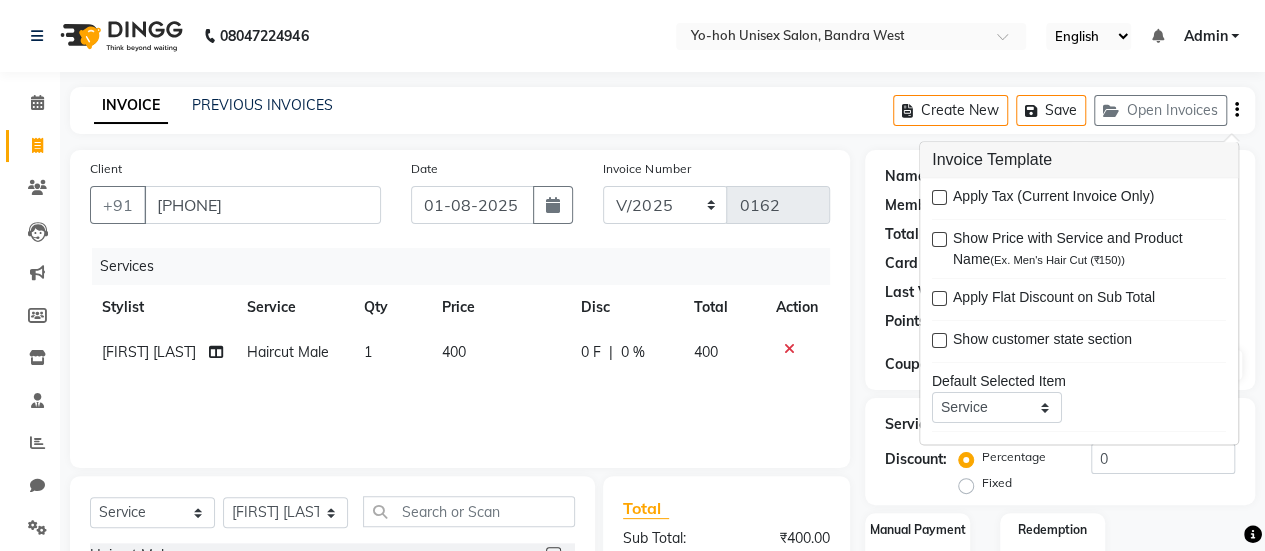 click on "INVOICE PREVIOUS INVOICES Create New   Save   Open Invoices" 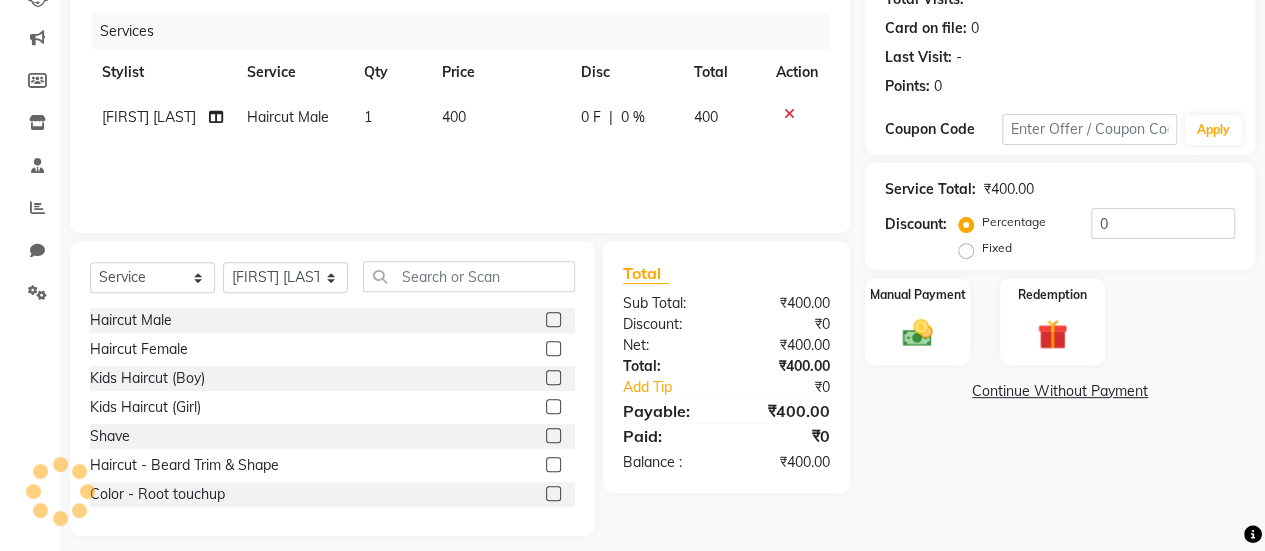 scroll, scrollTop: 236, scrollLeft: 0, axis: vertical 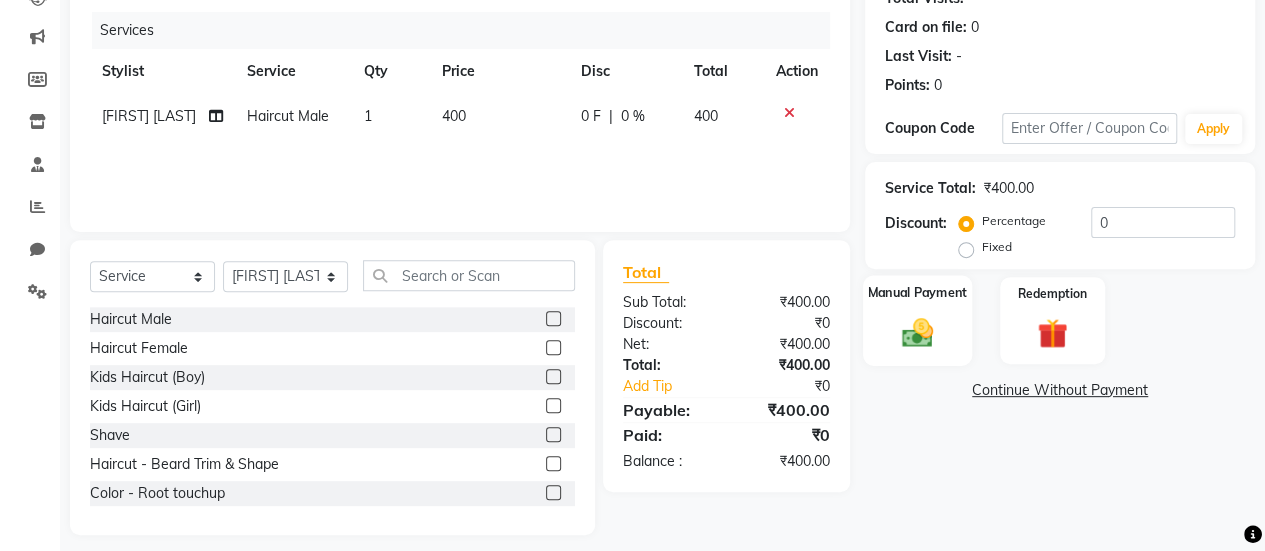 click 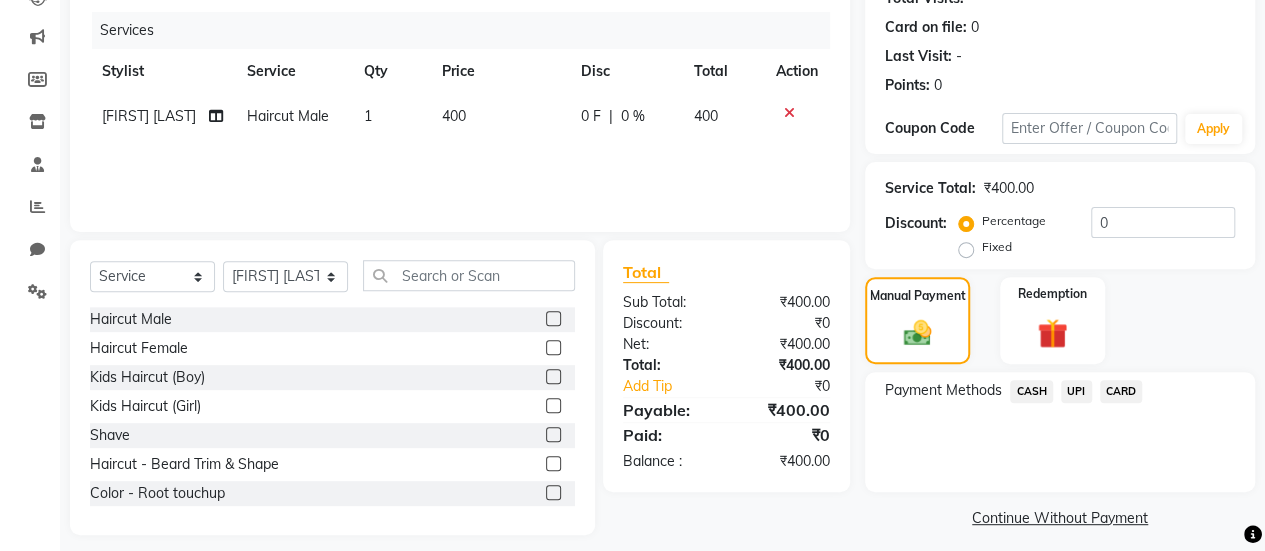 click on "CASH" 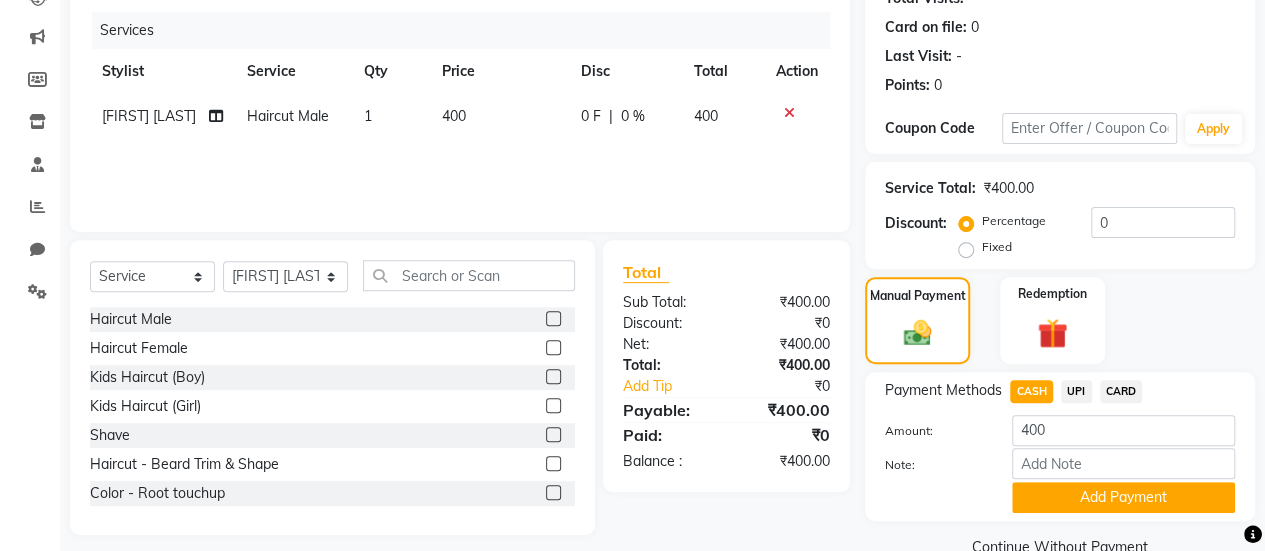 scroll, scrollTop: 276, scrollLeft: 0, axis: vertical 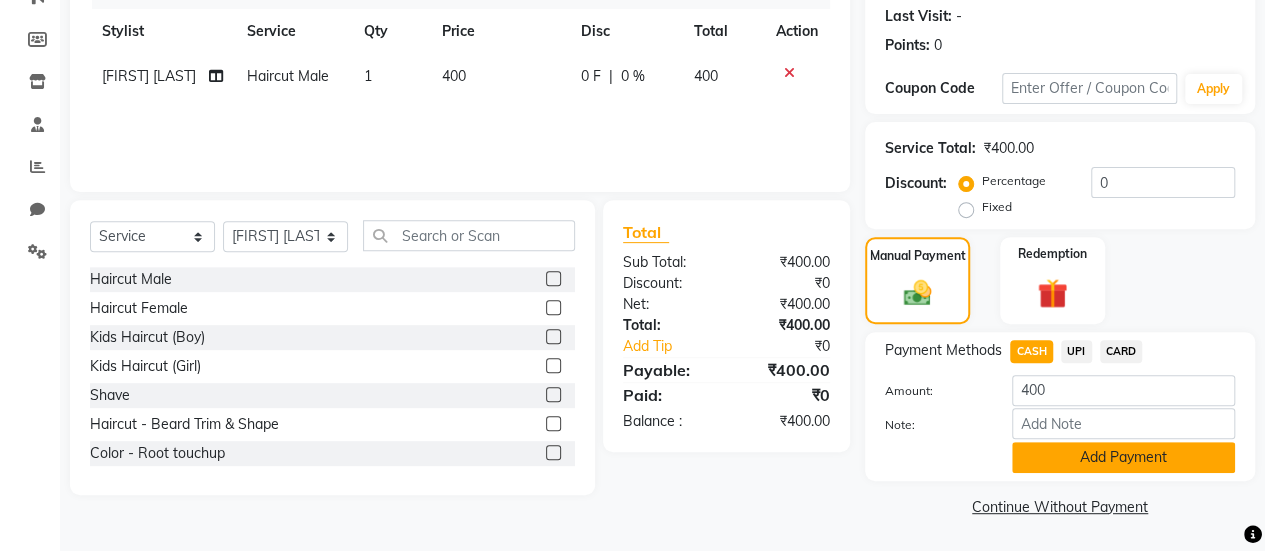 click on "Add Payment" 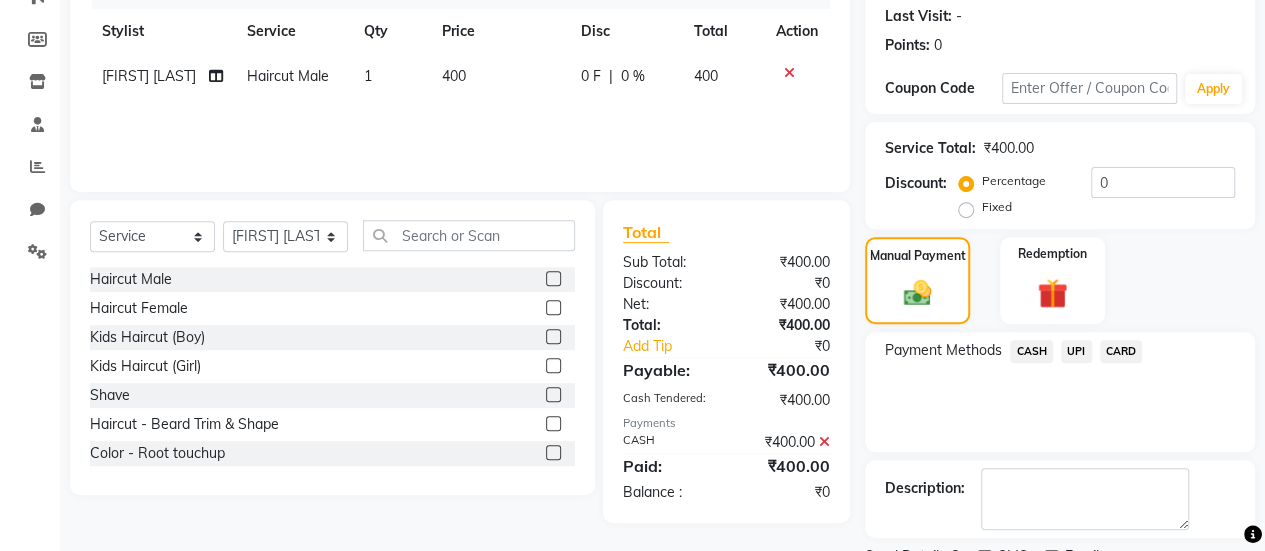 scroll, scrollTop: 358, scrollLeft: 0, axis: vertical 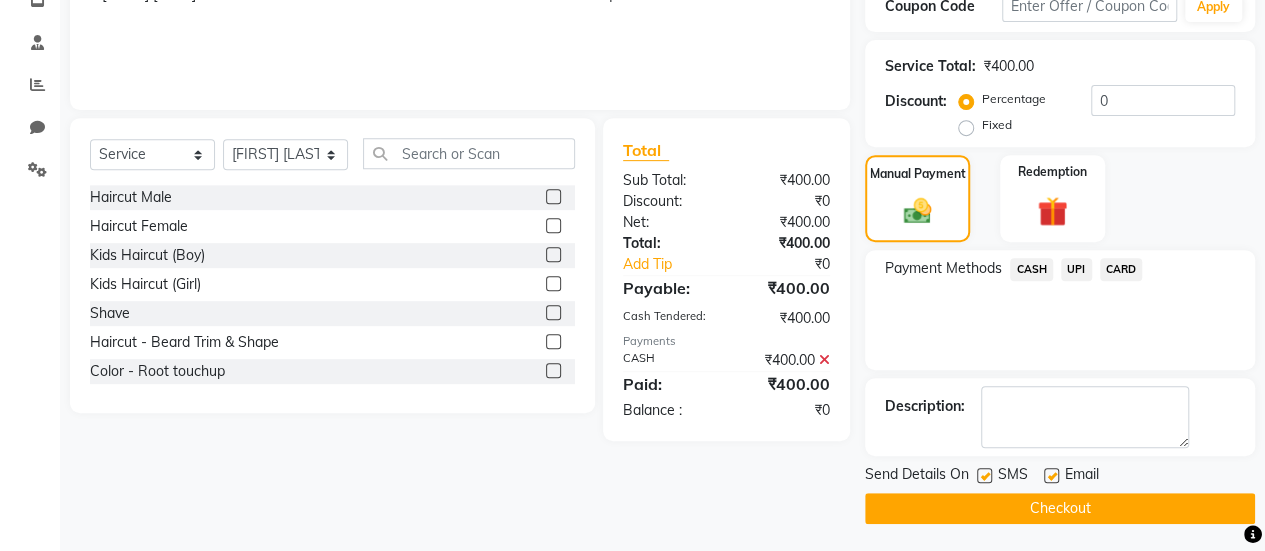 click 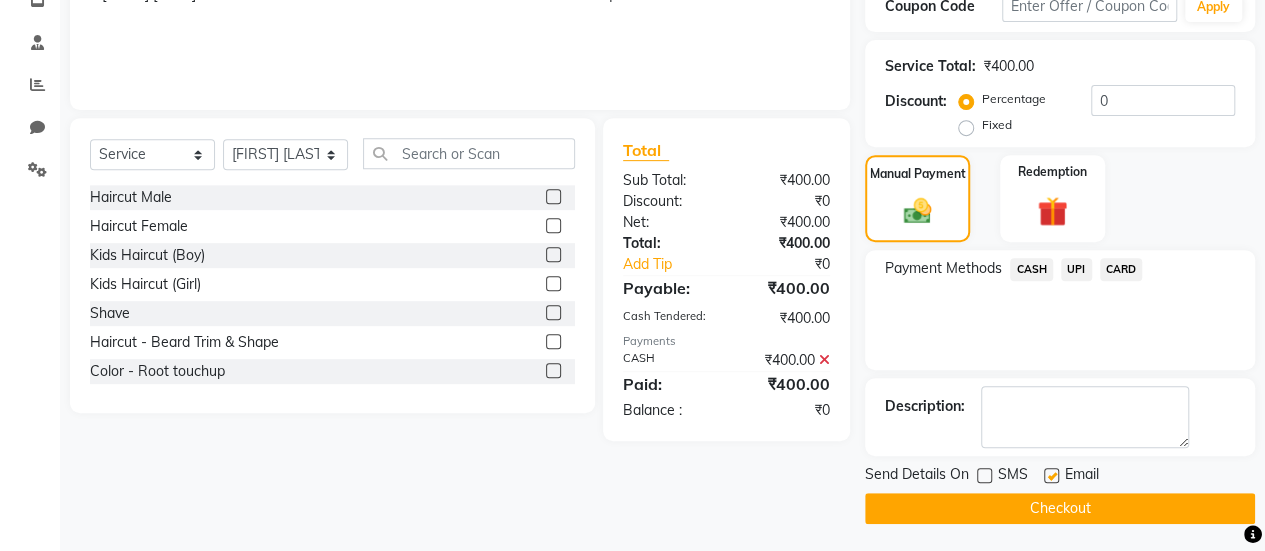 click 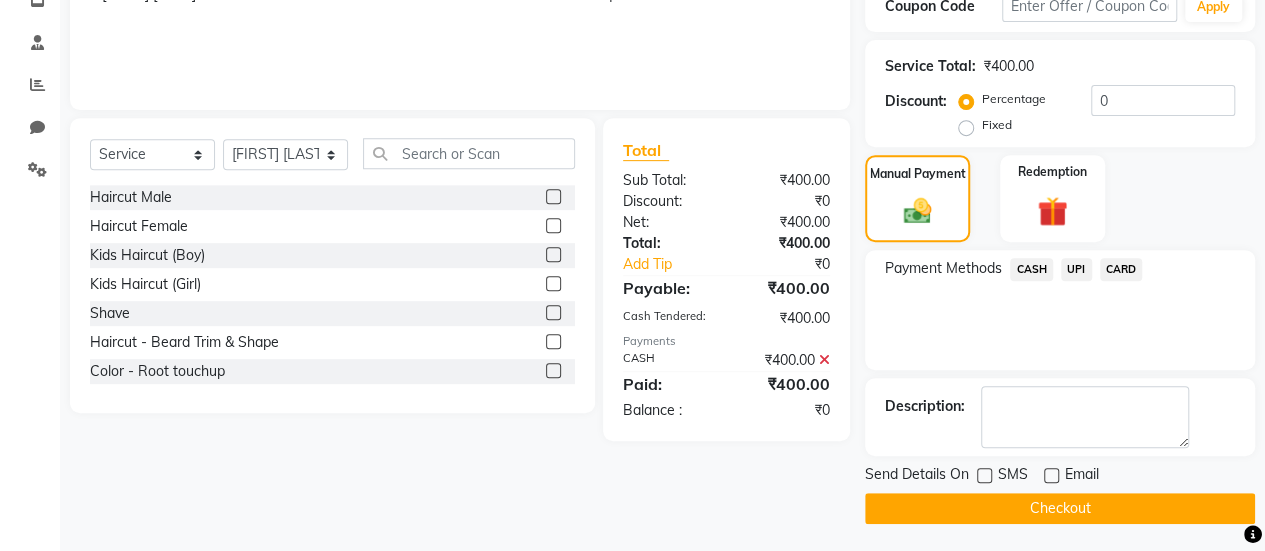 click on "Checkout" 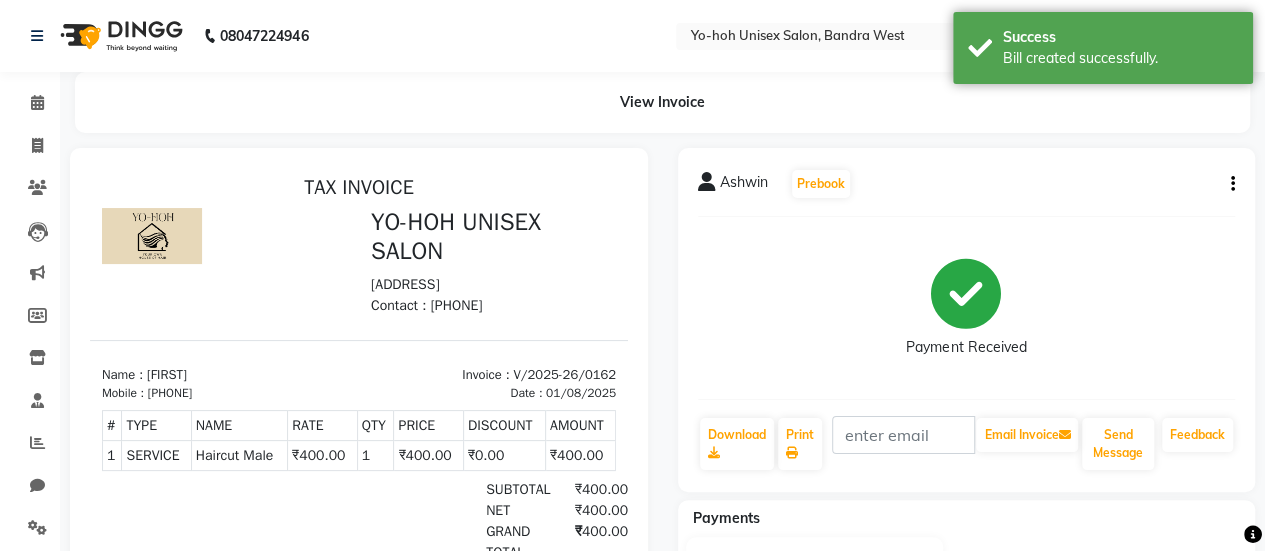 scroll, scrollTop: 0, scrollLeft: 0, axis: both 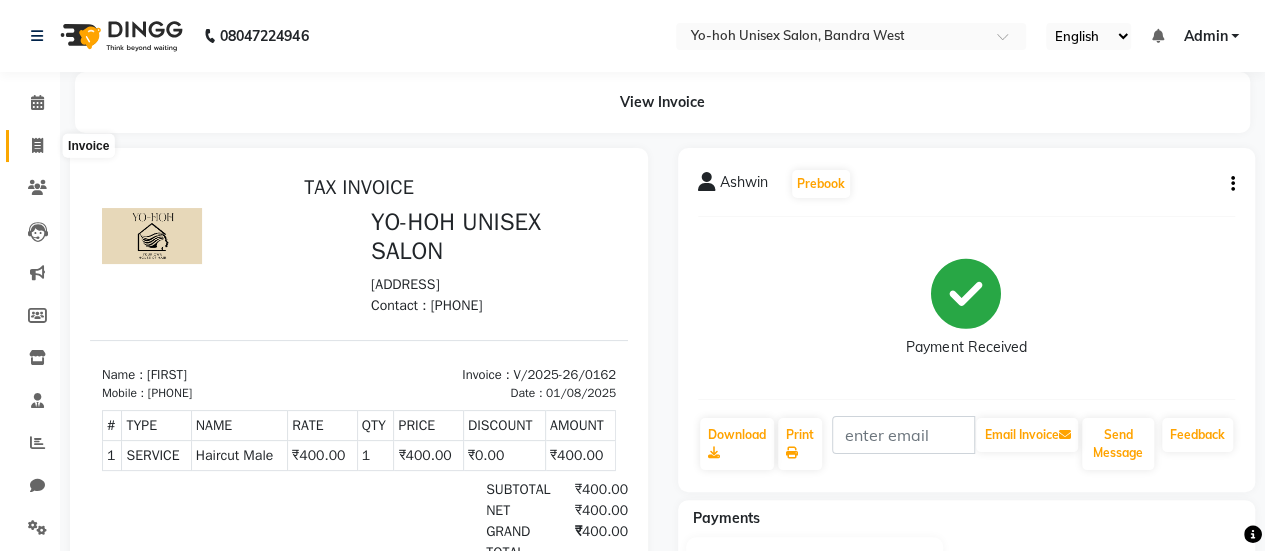 click 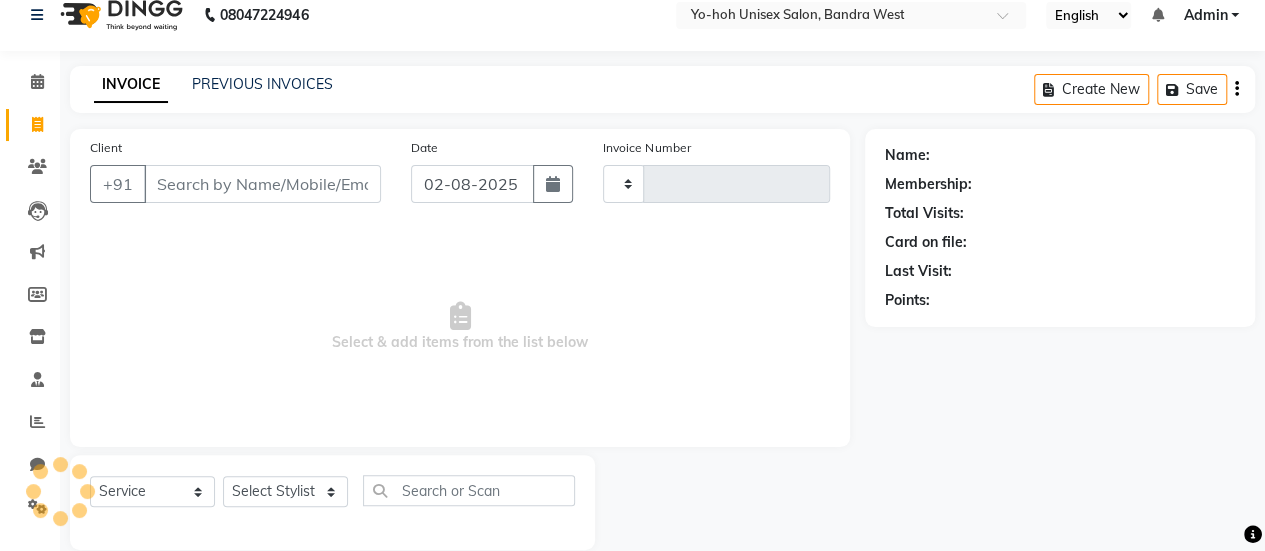 type on "0163" 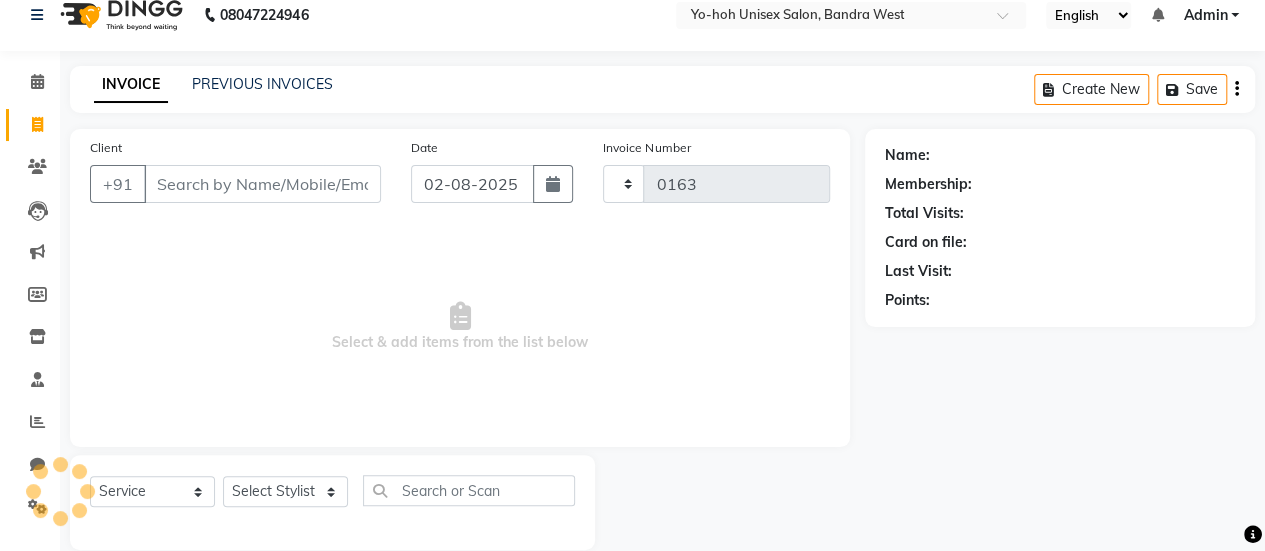 select on "8364" 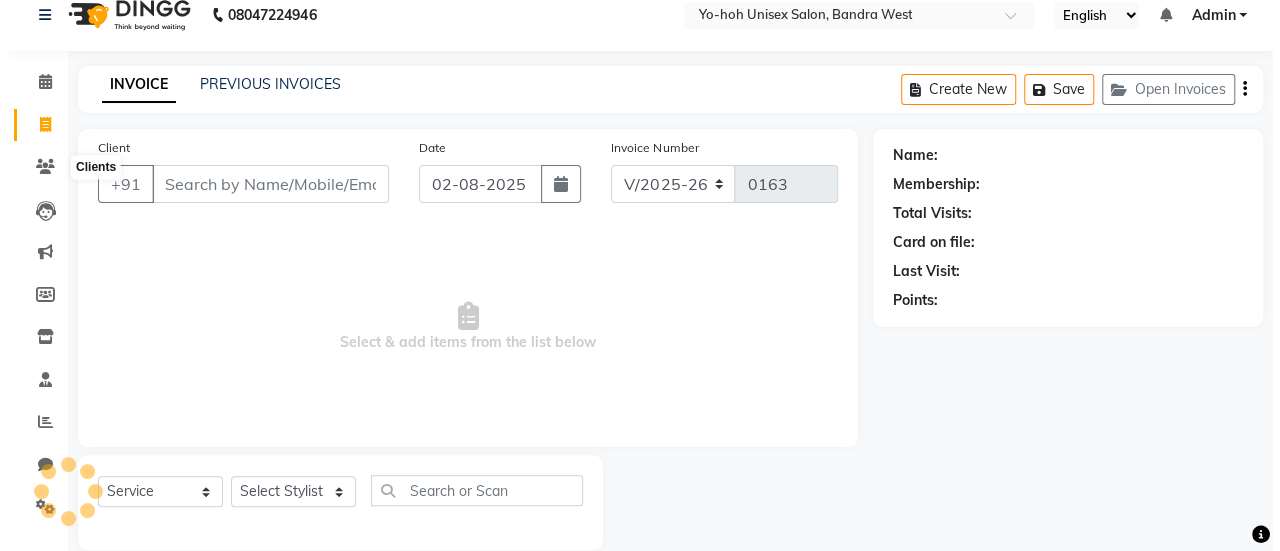 scroll, scrollTop: 49, scrollLeft: 0, axis: vertical 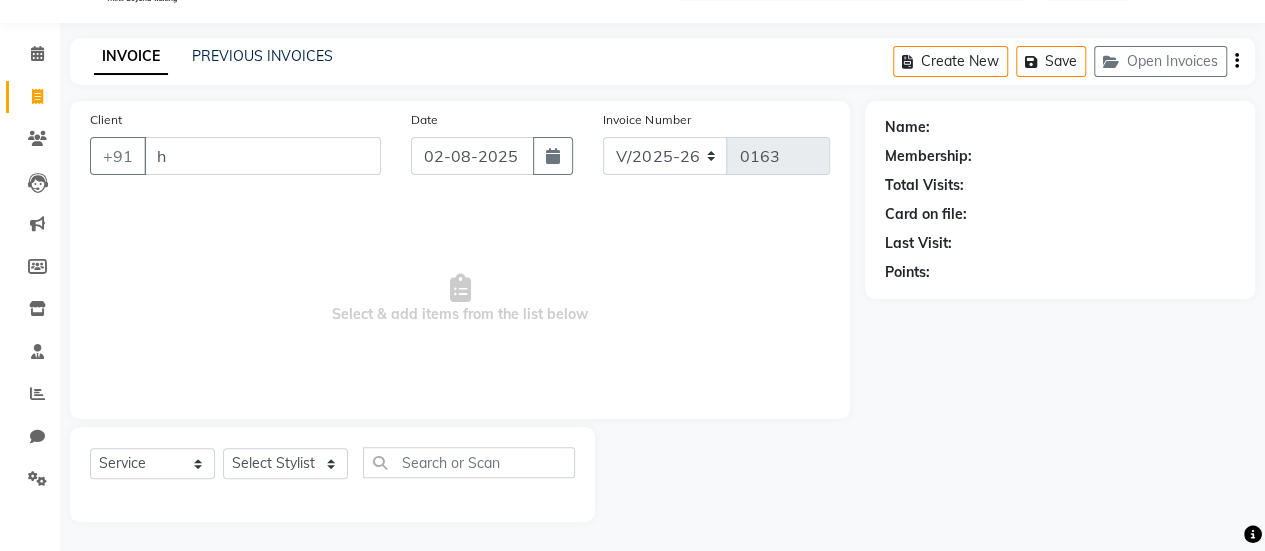 type on "h" 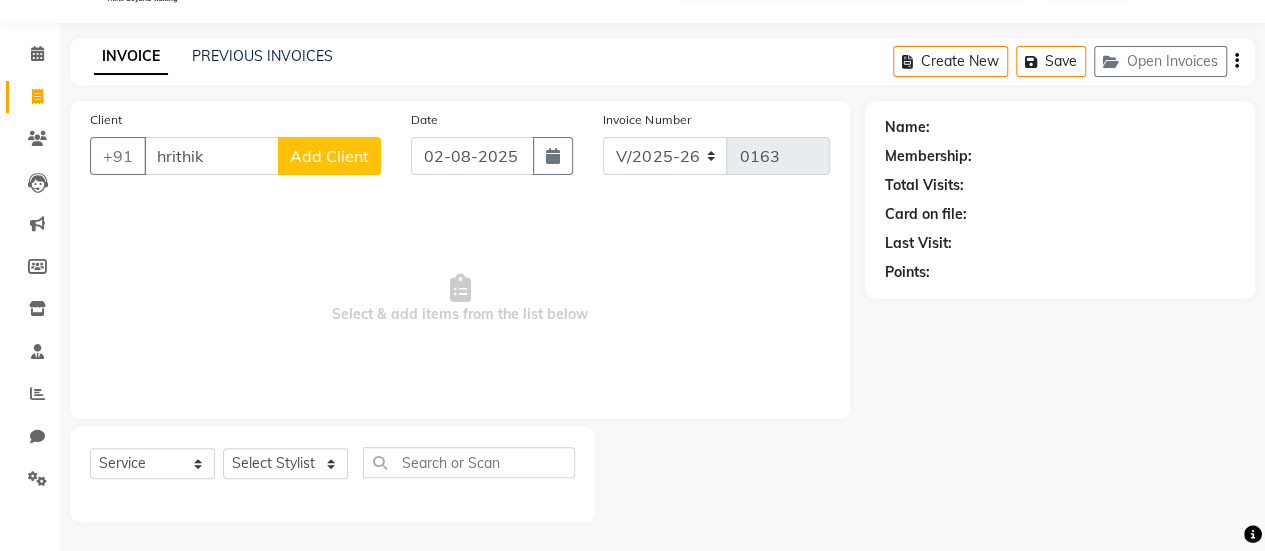 type on "hrithik" 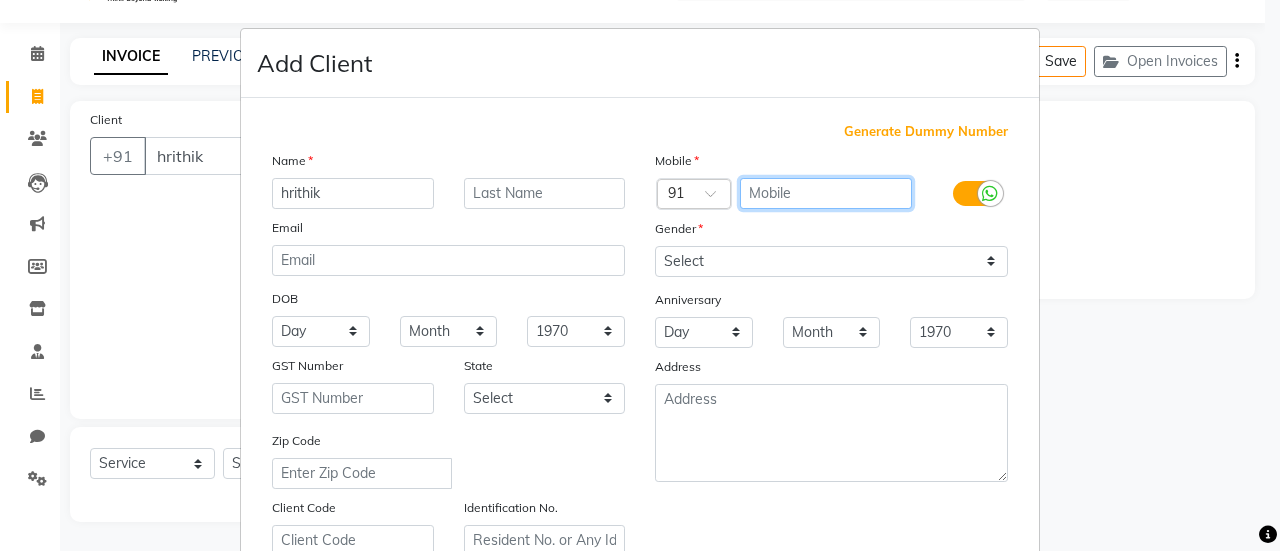 click at bounding box center (826, 193) 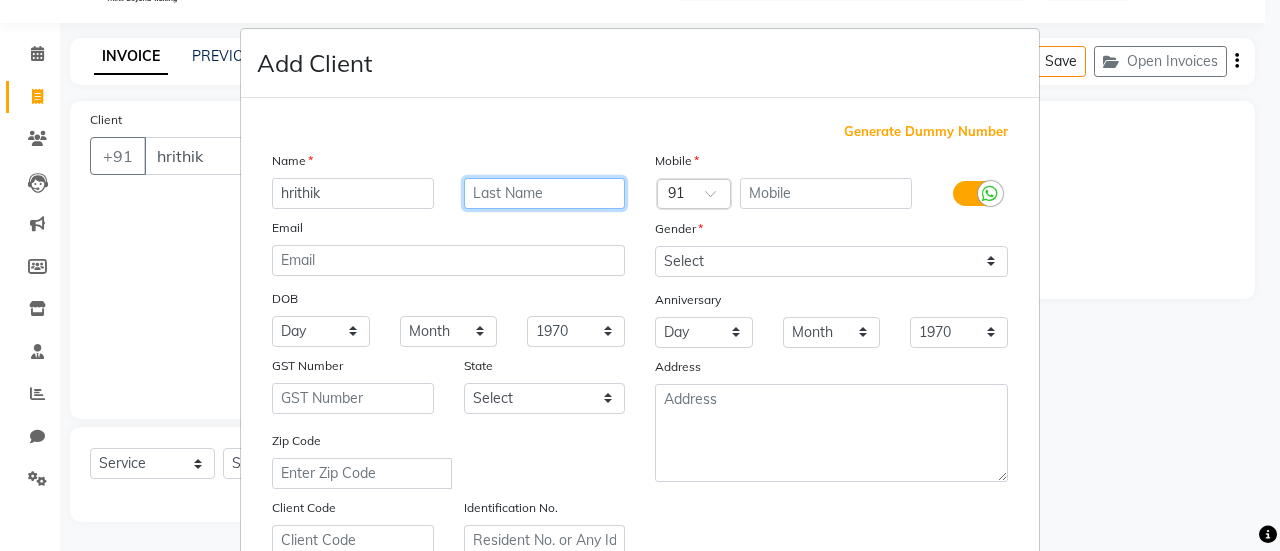 click at bounding box center (545, 193) 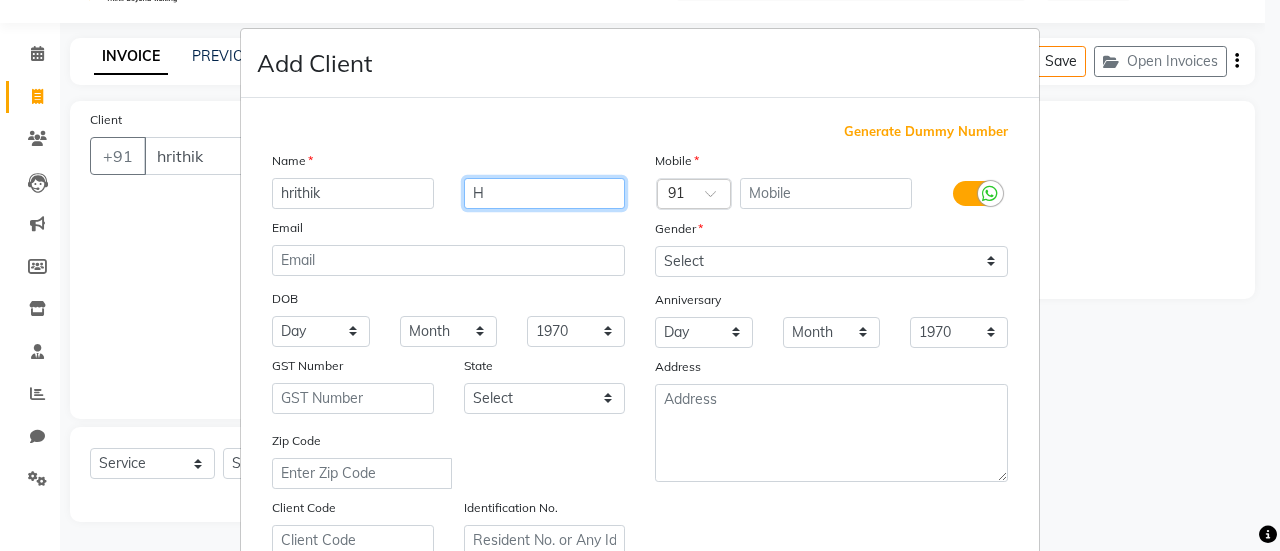 type on "H" 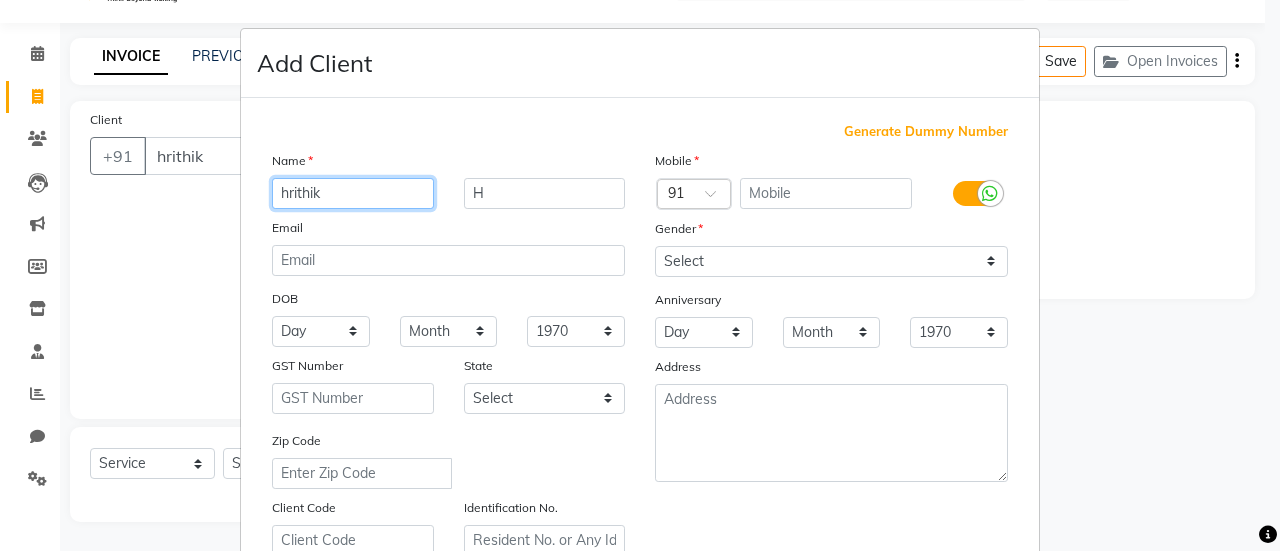click on "hrithik" at bounding box center (353, 193) 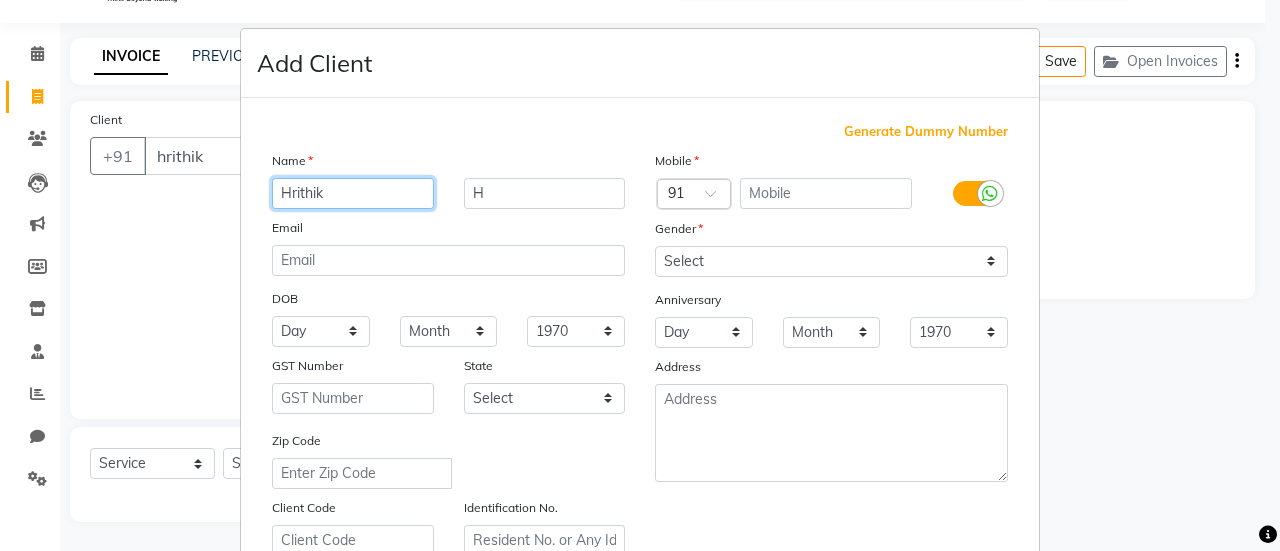 type on "Hrithik" 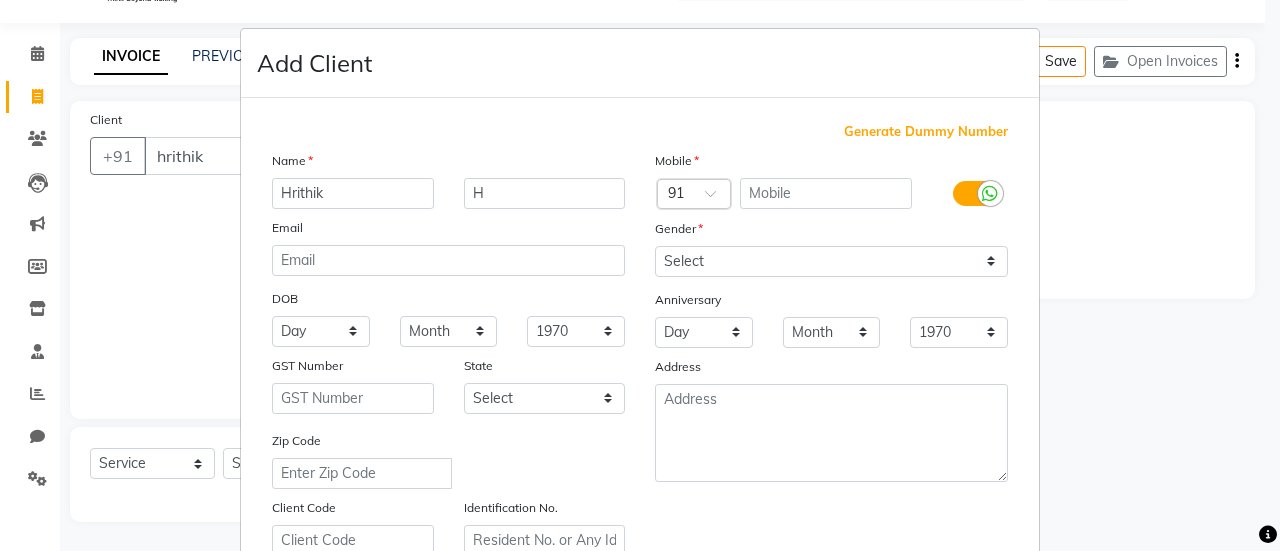 click on "Mobile" at bounding box center (831, 164) 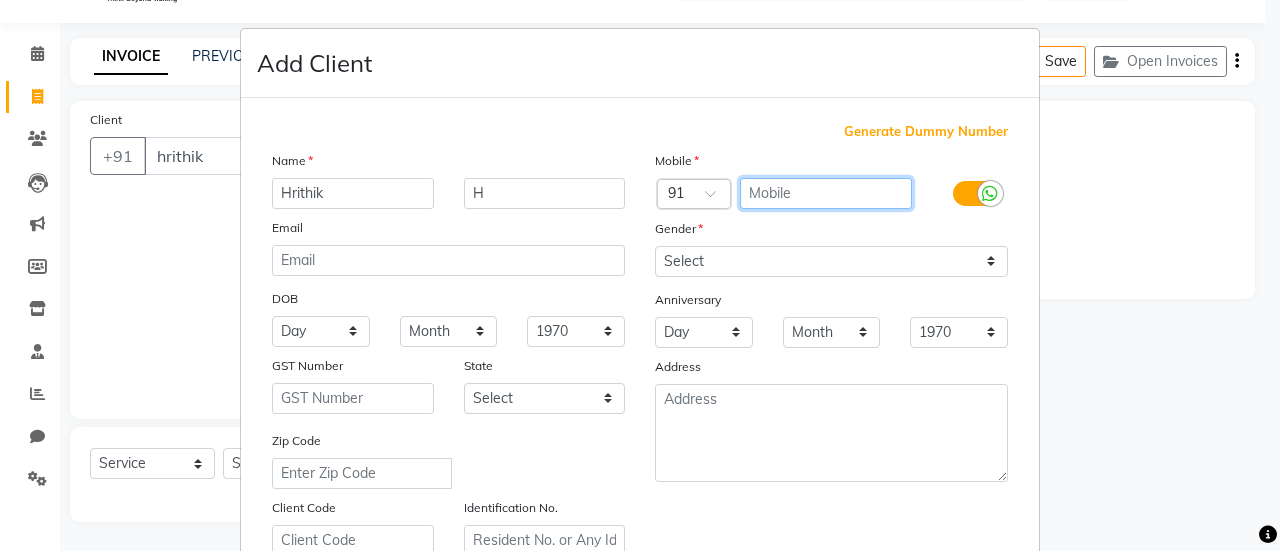 click at bounding box center [826, 193] 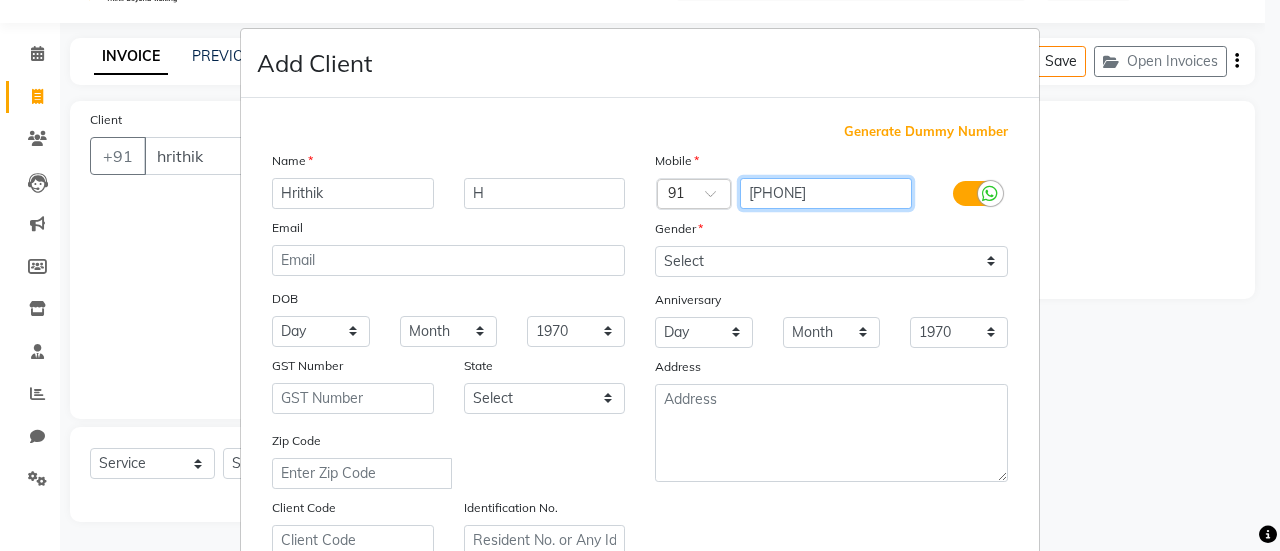 type on "[PHONE]" 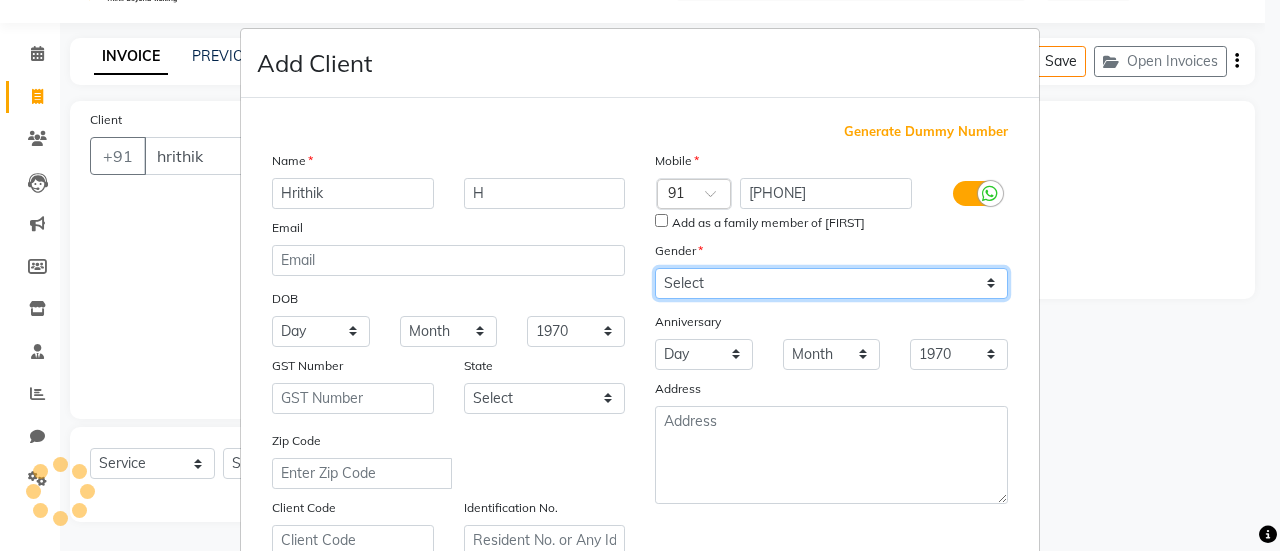 click on "Mobile Country Code × 91 [PHONE] Add as a family member of [FIRST]  Gender Select Male Female Other Prefer Not To Say Anniversary Day 01 02 03 04 05 06 07 08 09 10 11 12 13 14 15 16 17 18 19 20 21 22 23 24 25 26 27 28 29 30 31 Month January February March April May June July August September October November December 1970 1971 1972 1973 1974 1975 1976 1977 1978 1979 1980 1981 1982 1983 1984 1985 1986 1987 1988 1989 1990 1991 1992 1993 1994 1995 1996 1997 1998 1999 2000 2001 2002 2003 2004 2005 2006 2007 2008 2009 2010 2011 2012 2013 2014 2015 2016 2017 2018 2019 2020 2021 2022 2023 2024 2025 Address" at bounding box center [831, 353] 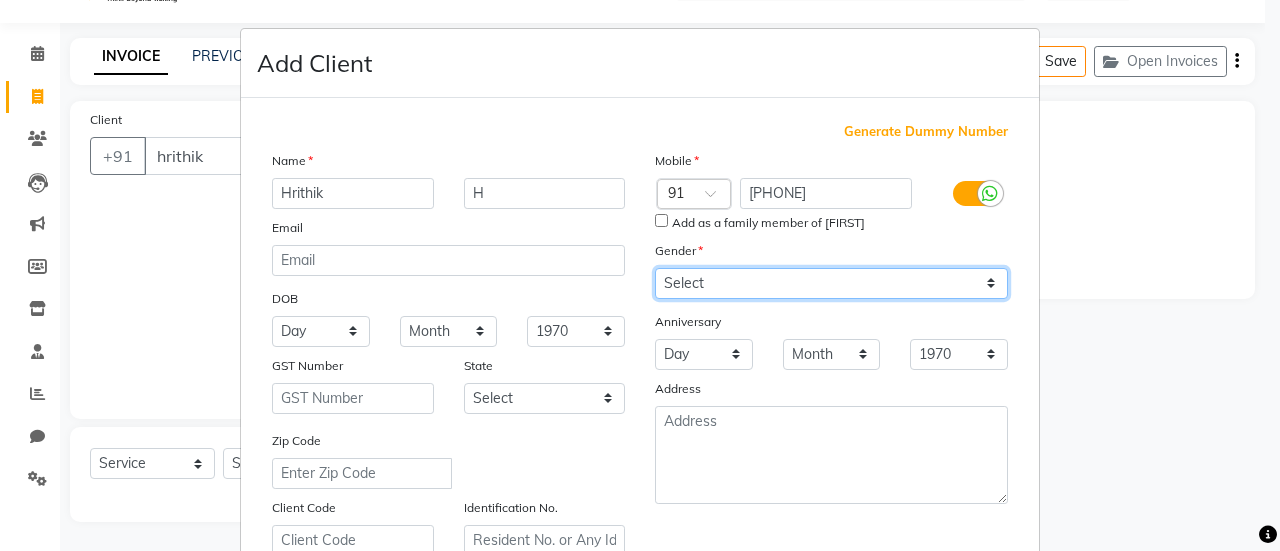 select on "male" 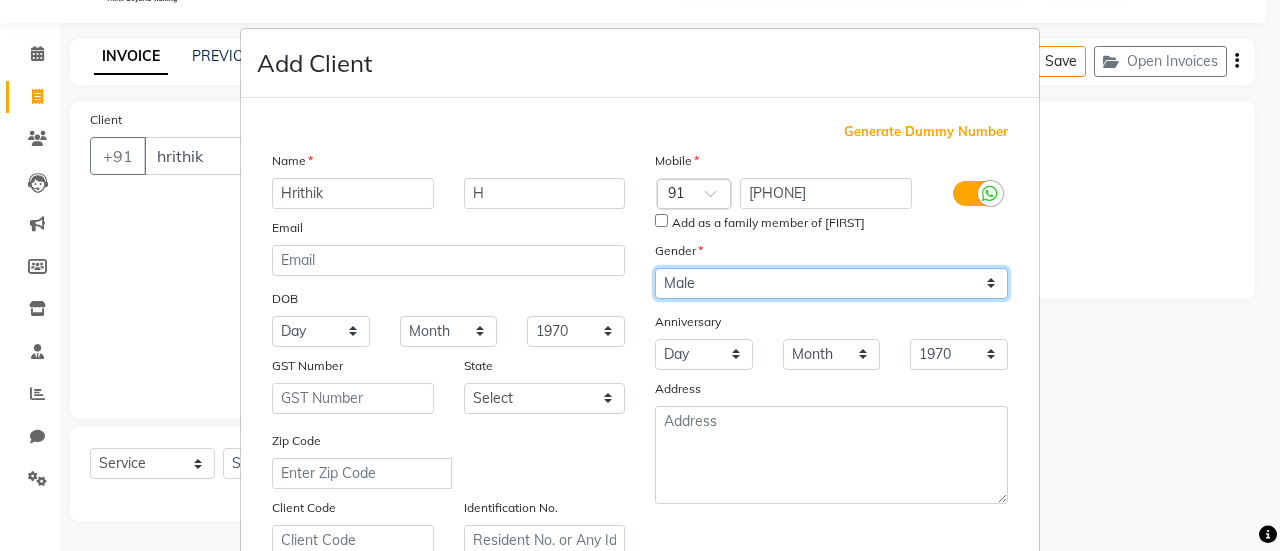 click on "Select Male Female Other Prefer Not To Say" at bounding box center (831, 283) 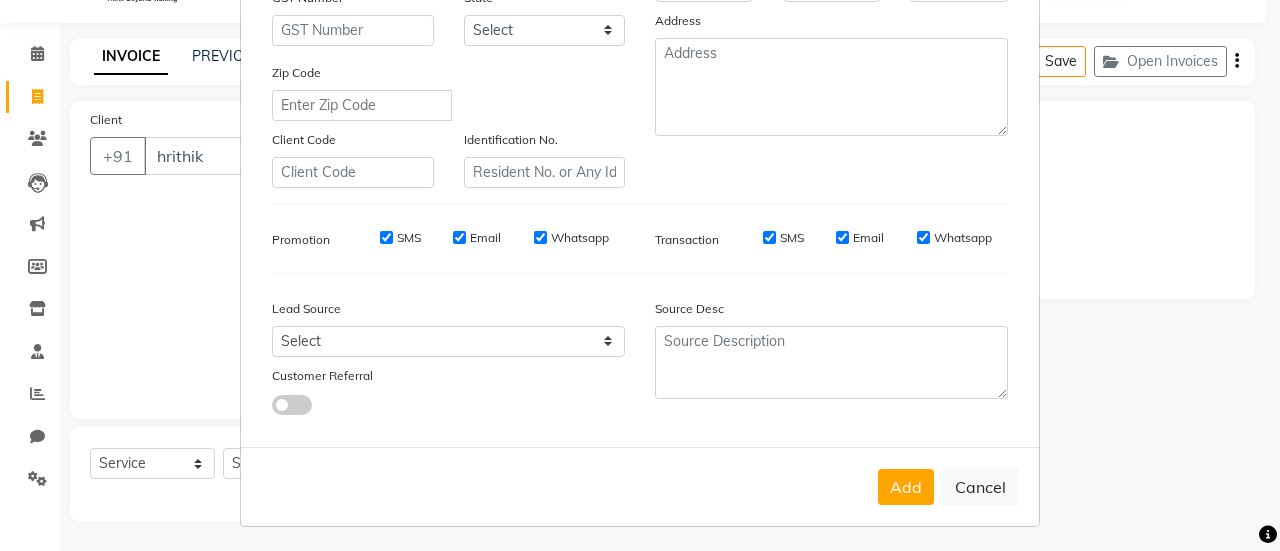 scroll, scrollTop: 368, scrollLeft: 0, axis: vertical 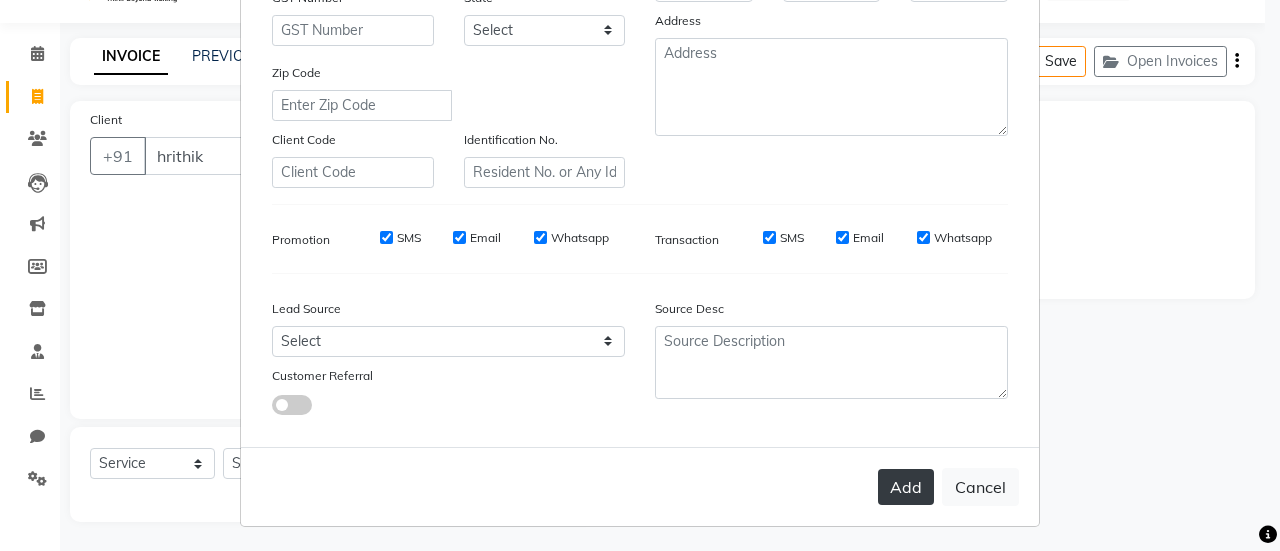 click on "Add" at bounding box center (906, 487) 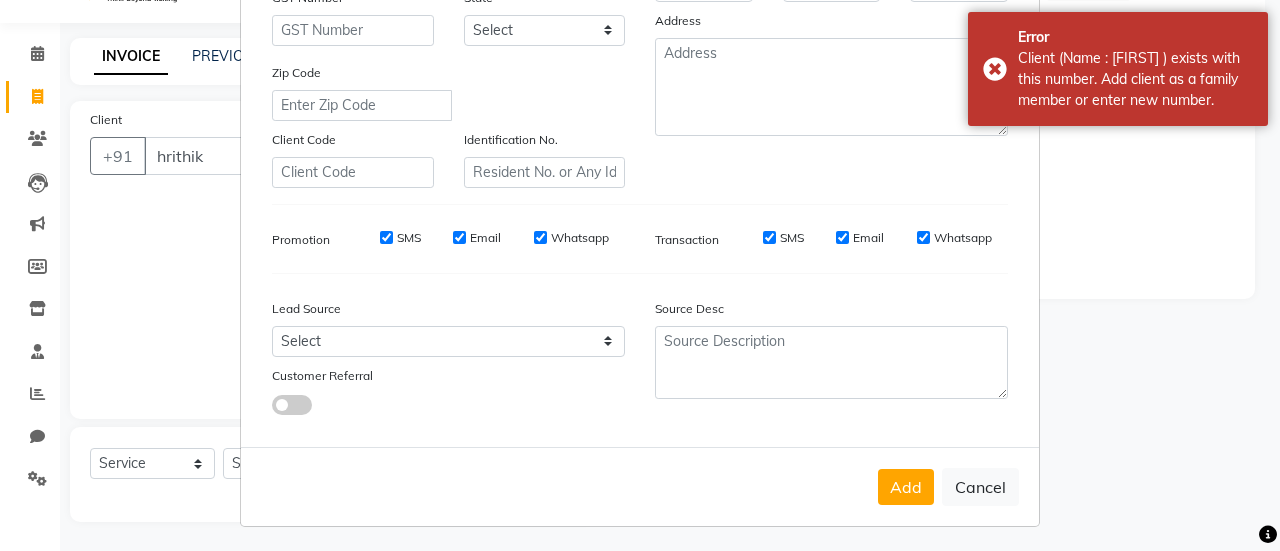 scroll, scrollTop: 0, scrollLeft: 0, axis: both 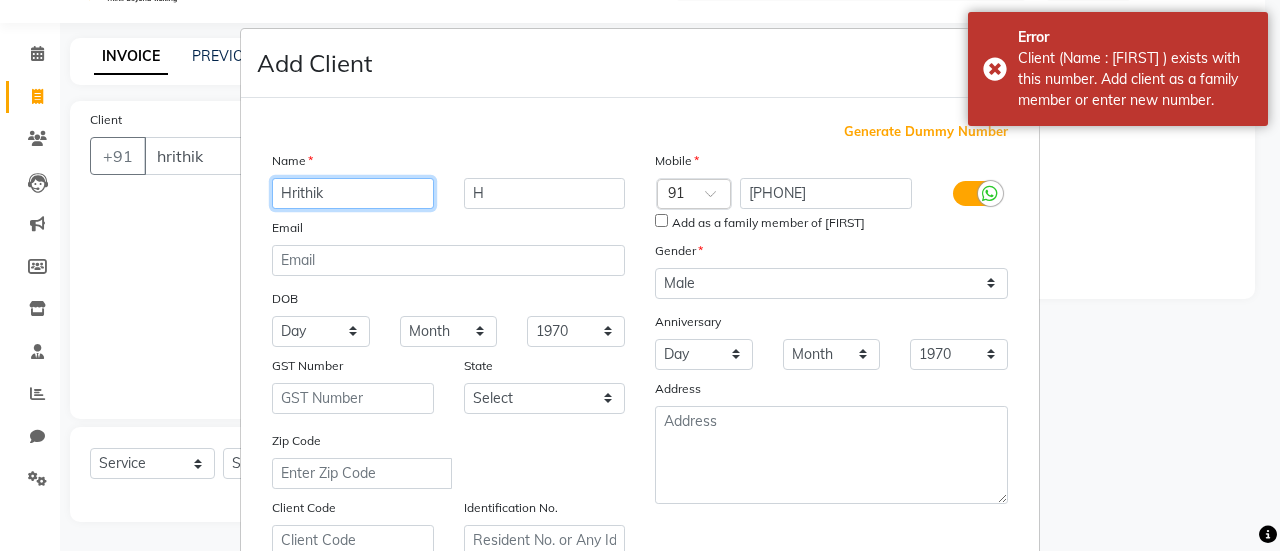 click on "Hrithik" at bounding box center [353, 193] 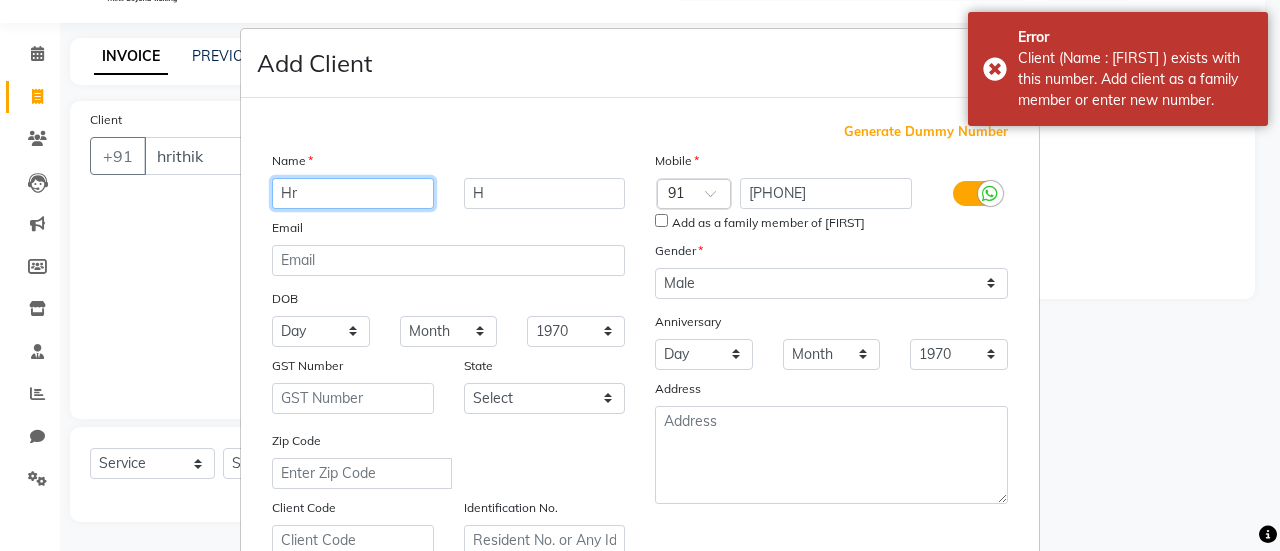 type on "H" 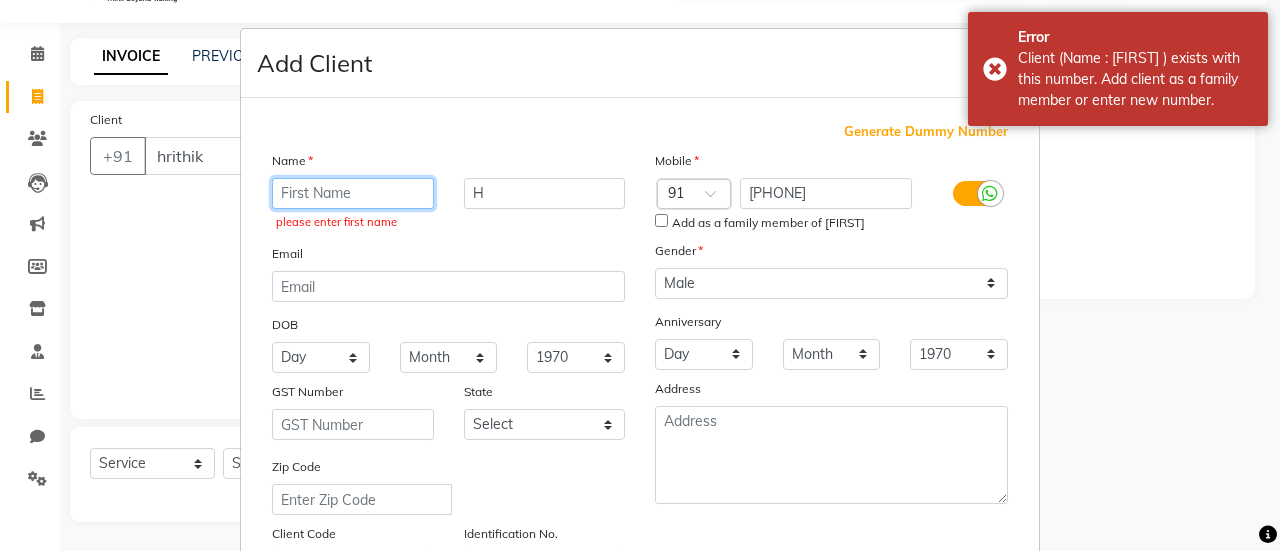 type 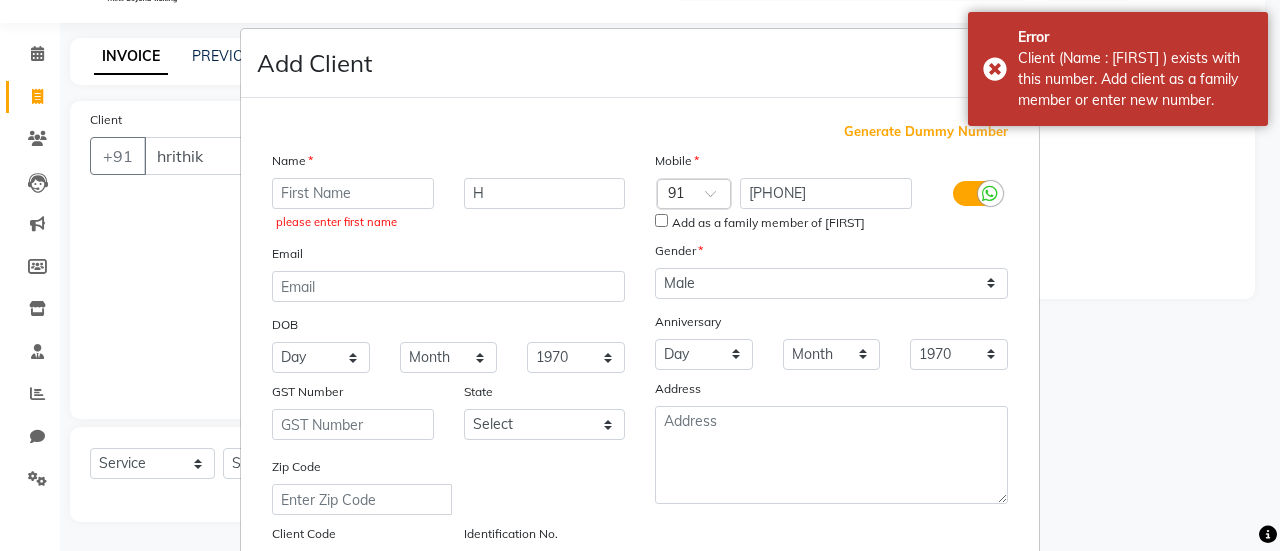 click on "Add Client Generate Dummy Number Name  please enter first name [FIRST] H Email DOB Day 01 02 03 04 05 06 07 08 09 10 11 12 13 14 15 16 17 18 19 20 21 22 23 24 25 26 27 28 29 30 31 Month January February March April May June July August September October November December 1940 1941 1942 1943 1944 1945 1946 1947 1948 1949 1950 1951 1952 1953 1954 1955 1956 1957 1958 1959 1960 1961 1962 1963 1964 1965 1966 1967 1968 1969 1970 1971 1972 1973 1974 1975 1976 1977 1978 1979 1980 1981 1982 1983 1984 1985 1986 1987 1988 1989 1990 1991 1992 1993 1994 1995 1996 1997 1998 1999 2000 2001 2002 2003 2004 2005 2006 2007 2008 2009 2010 2011 2012 2013 2014 2015 2016 2017 2018 2019 2020 2021 2022 2023 2024 GST Number State Select Andaman and Nicobar Islands Andhra Pradesh Arunachal Pradesh Assam Bihar Chandigarh Chhattisgarh Dadra and Nagar Haveli Daman and Diu Delhi Goa Gujarat Haryana Himachal Pradesh Jammu and Kashmir Jharkhand Karnataka Kerala Lakshadweep Madhya Pradesh Maharashtra Manipur Meghalaya Mizoram Nagaland Odisha Punjab" at bounding box center [640, 275] 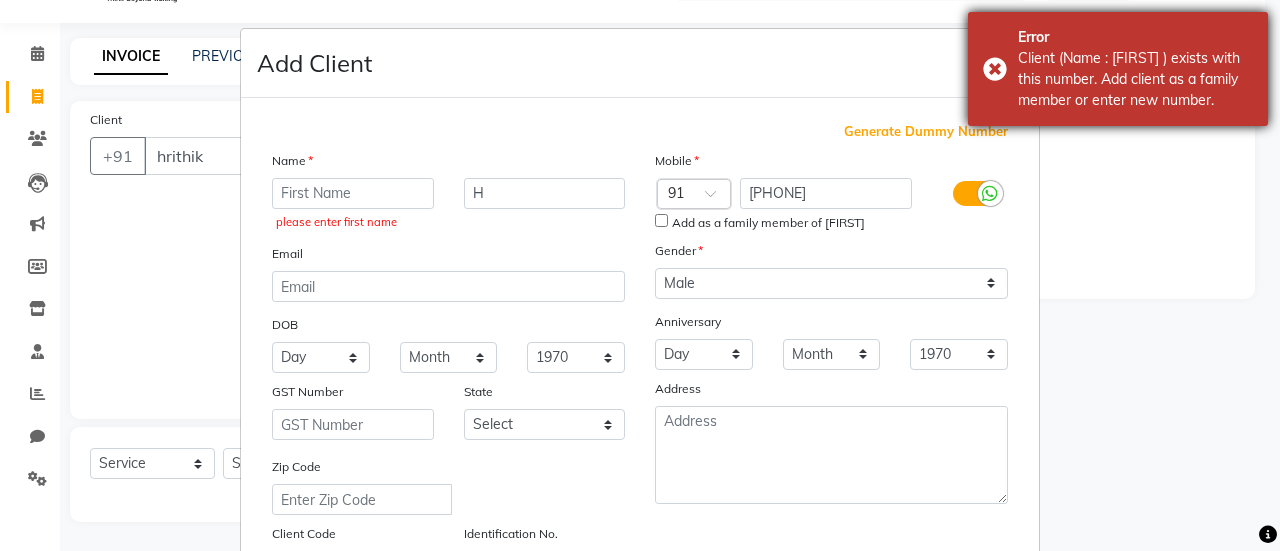 click on "Error   Client (Name : [FIRST] ) exists with this number. Add client as a family member or enter new number." at bounding box center (1118, 69) 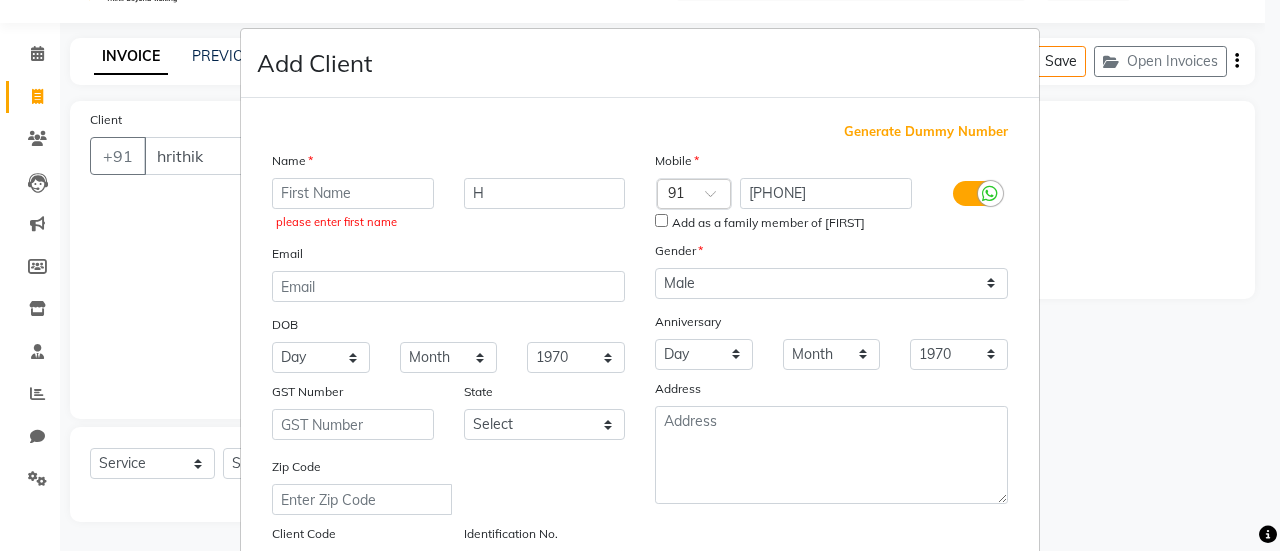 click on "Add Client Generate Dummy Number Name  please enter first name [FIRST] H Email DOB Day 01 02 03 04 05 06 07 08 09 10 11 12 13 14 15 16 17 18 19 20 21 22 23 24 25 26 27 28 29 30 31 Month January February March April May June July August September October November December 1940 1941 1942 1943 1944 1945 1946 1947 1948 1949 1950 1951 1952 1953 1954 1955 1956 1957 1958 1959 1960 1961 1962 1963 1964 1965 1966 1967 1968 1969 1970 1971 1972 1973 1974 1975 1976 1977 1978 1979 1980 1981 1982 1983 1984 1985 1986 1987 1988 1989 1990 1991 1992 1993 1994 1995 1996 1997 1998 1999 2000 2001 2002 2003 2004 2005 2006 2007 2008 2009 2010 2011 2012 2013 2014 2015 2016 2017 2018 2019 2020 2021 2022 2023 2024 GST Number State Select Andaman and Nicobar Islands Andhra Pradesh Arunachal Pradesh Assam Bihar Chandigarh Chhattisgarh Dadra and Nagar Haveli Daman and Diu Delhi Goa Gujarat Haryana Himachal Pradesh Jammu and Kashmir Jharkhand Karnataka Kerala Lakshadweep Madhya Pradesh Maharashtra Manipur Meghalaya Mizoram Nagaland Odisha Punjab" at bounding box center (640, 275) 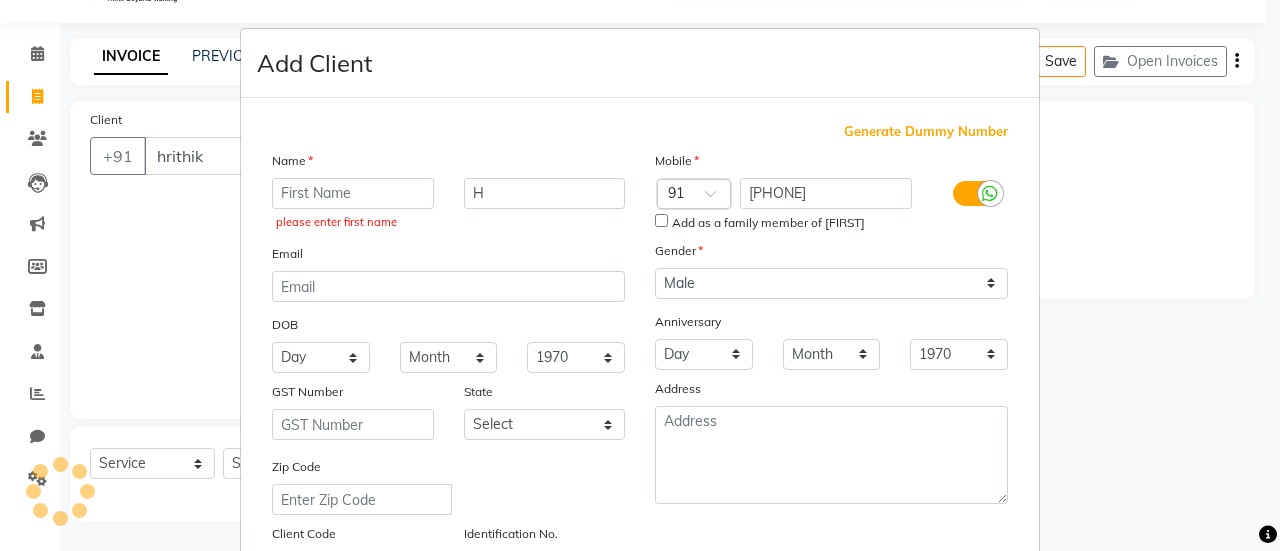 scroll, scrollTop: 395, scrollLeft: 0, axis: vertical 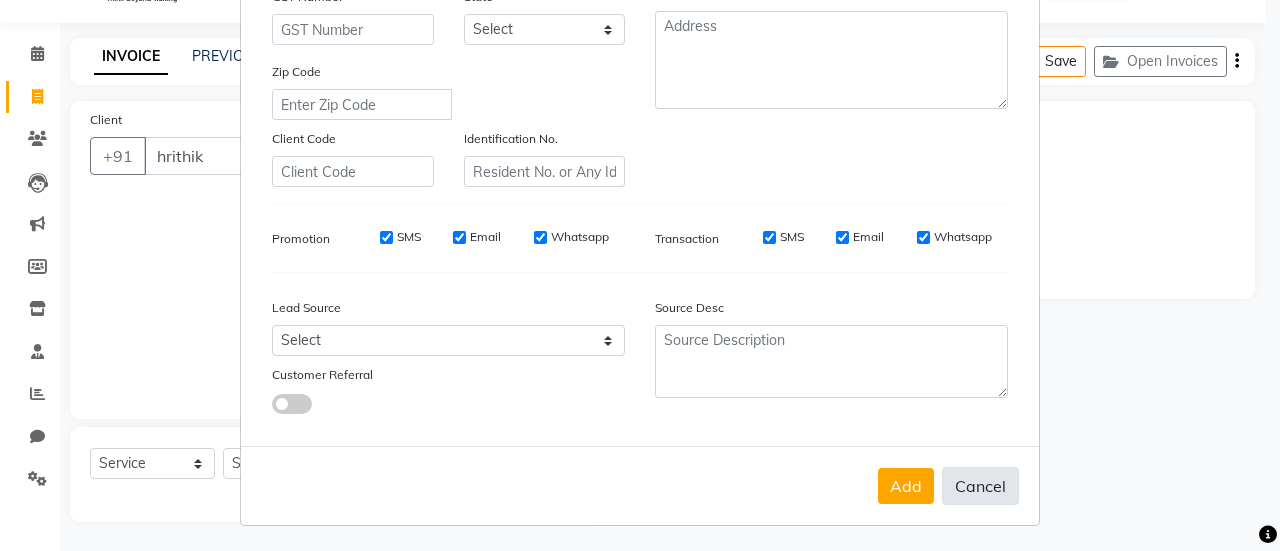 click on "Cancel" at bounding box center [980, 486] 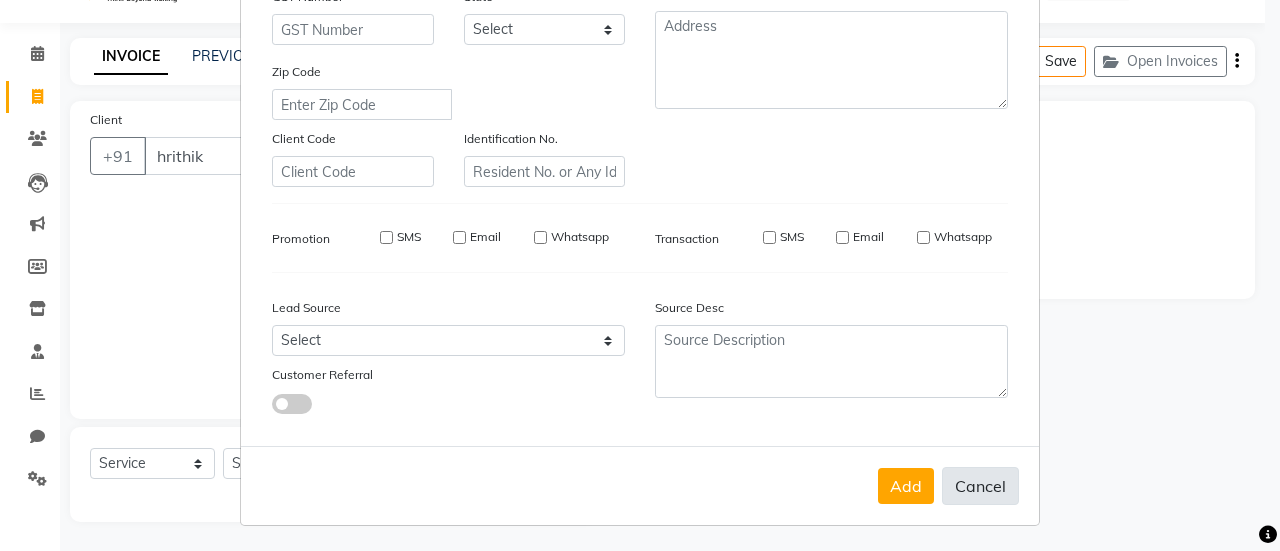 type 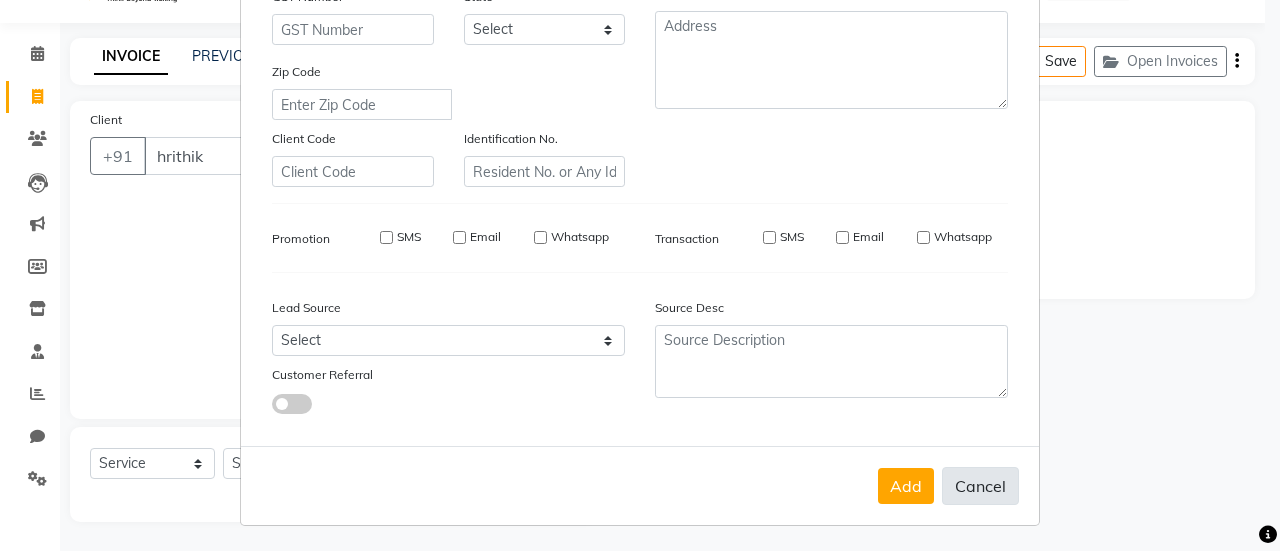 select 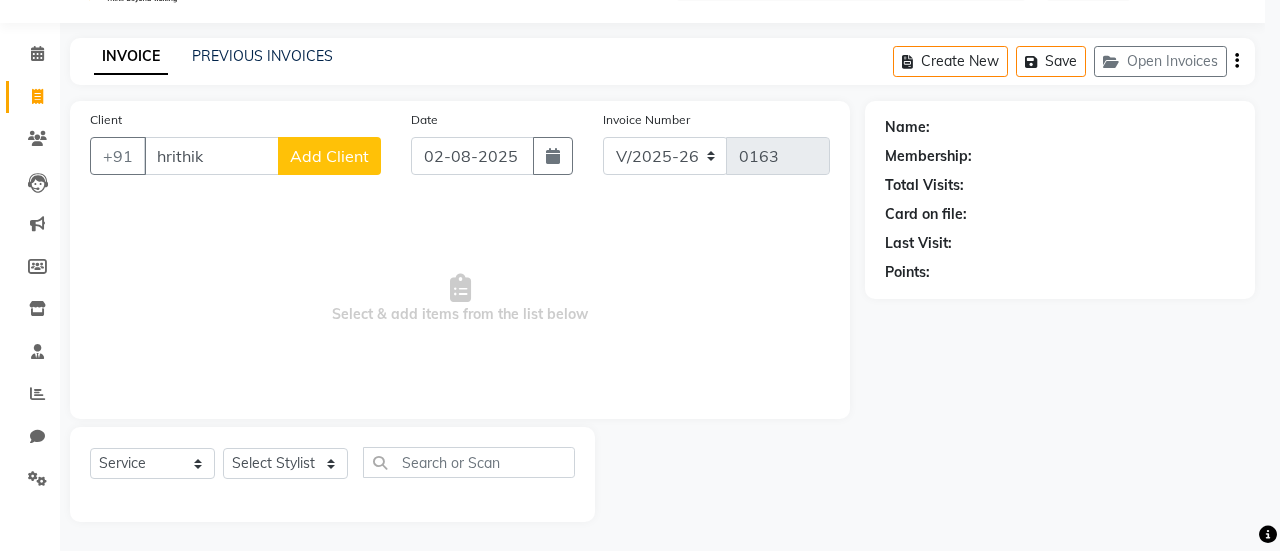 scroll, scrollTop: 389, scrollLeft: 0, axis: vertical 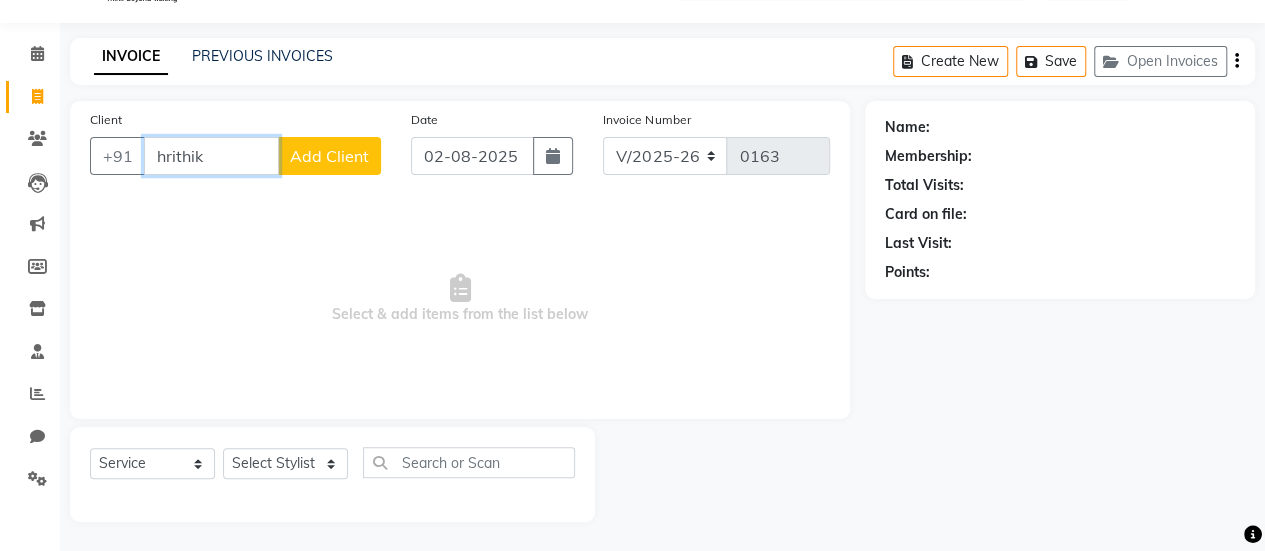 click on "hrithik" at bounding box center (211, 156) 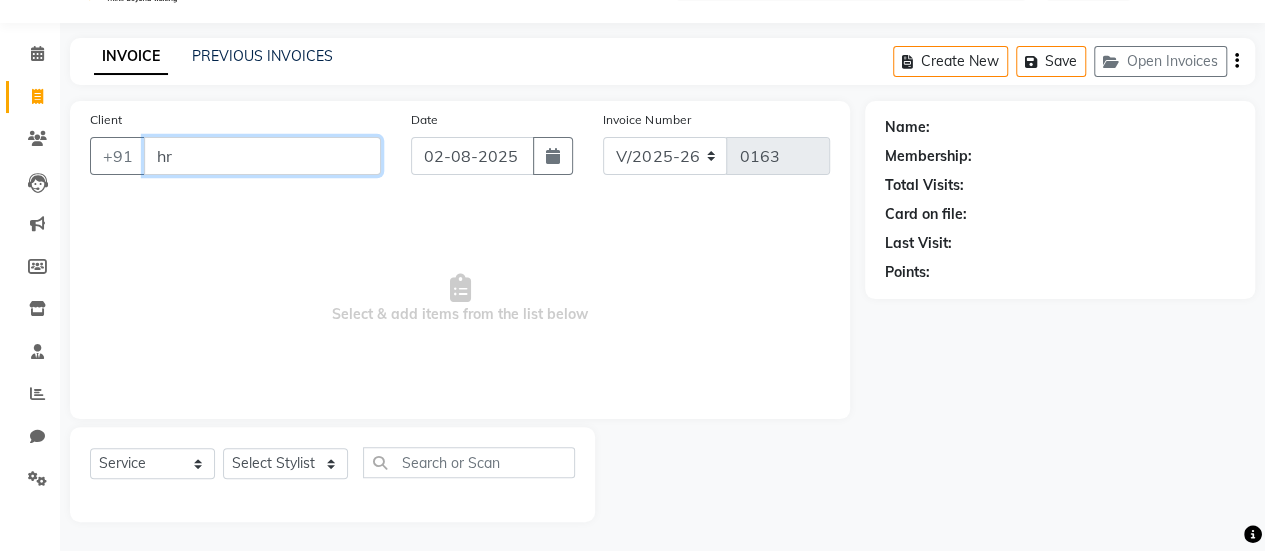 type on "h" 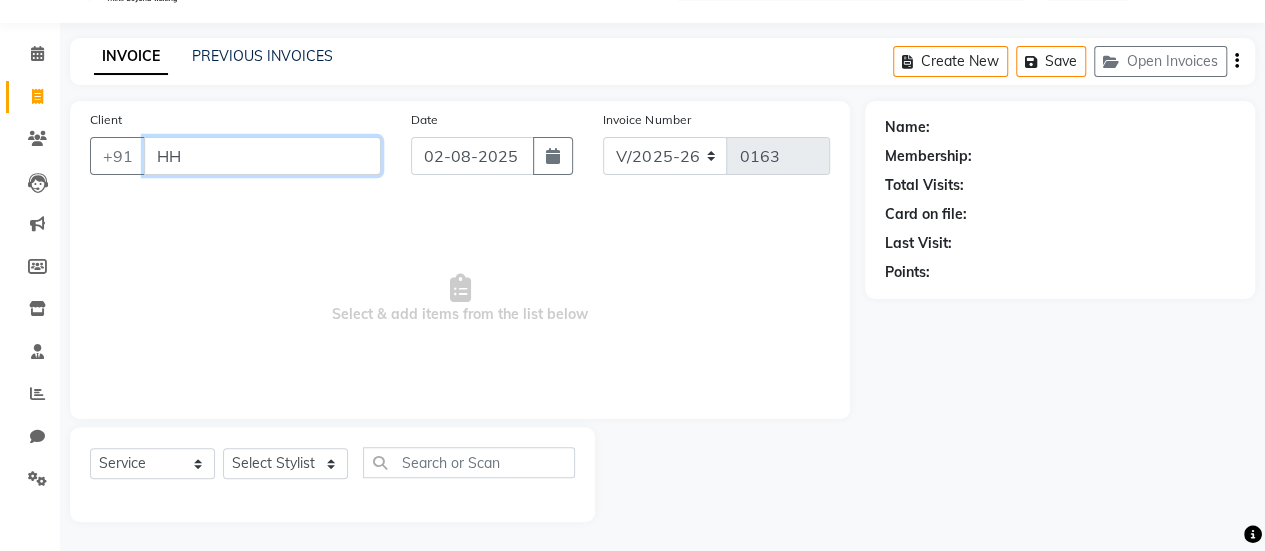 type on "H" 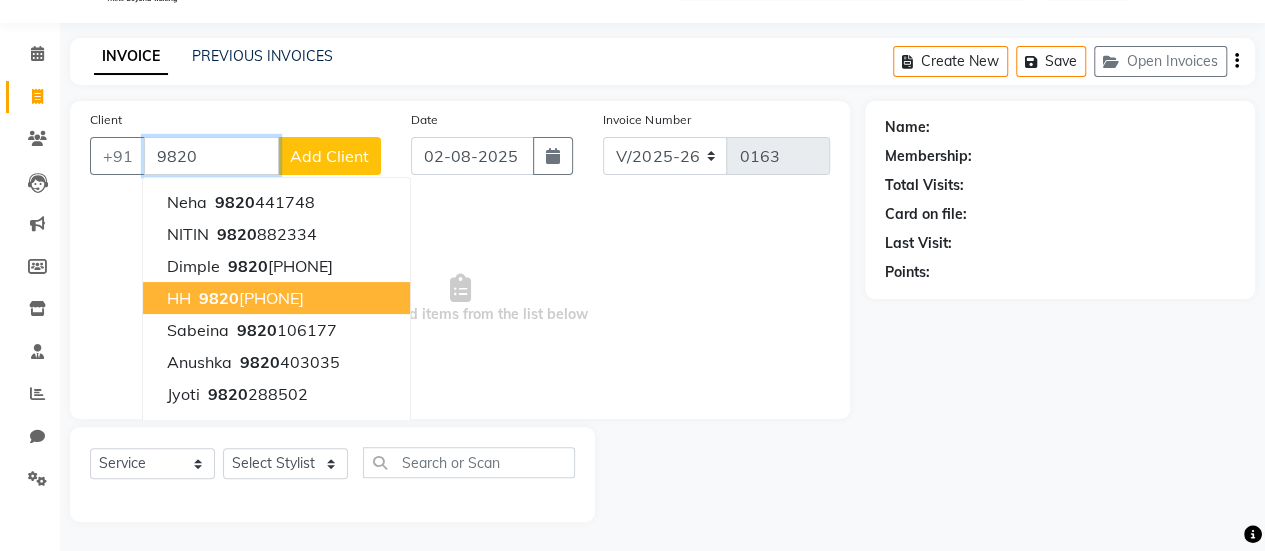 click on "9820" at bounding box center (219, 298) 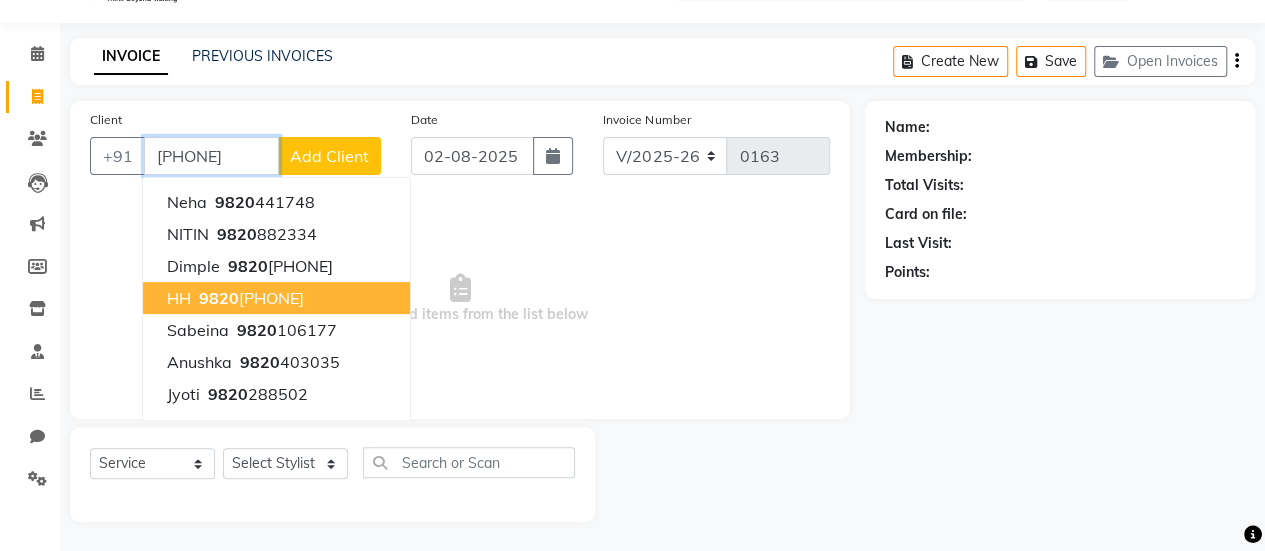 type on "[PHONE]" 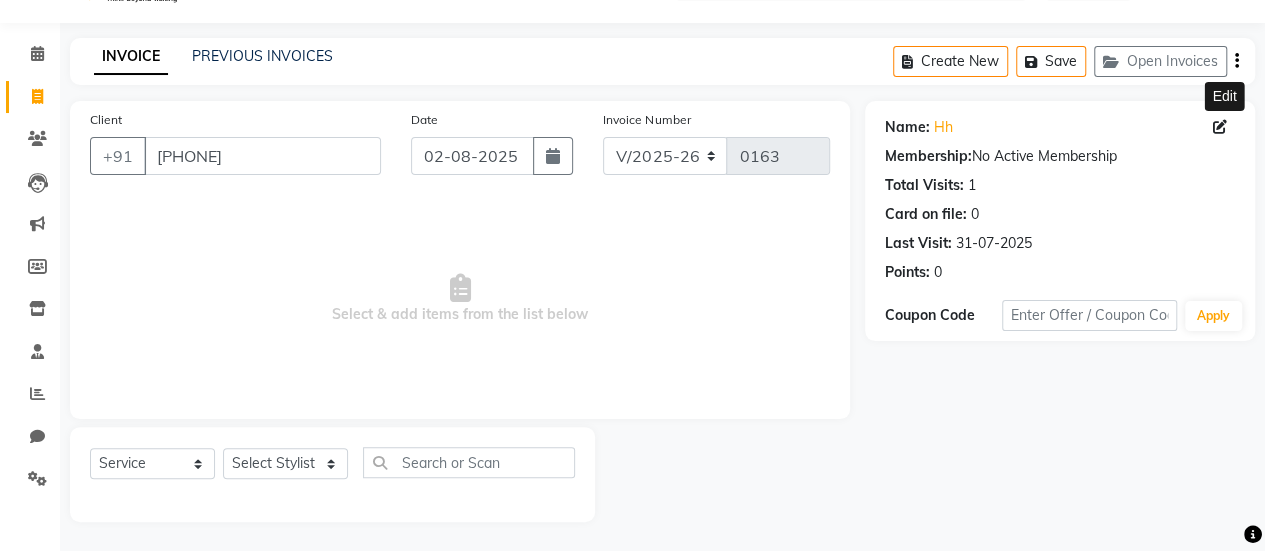 click 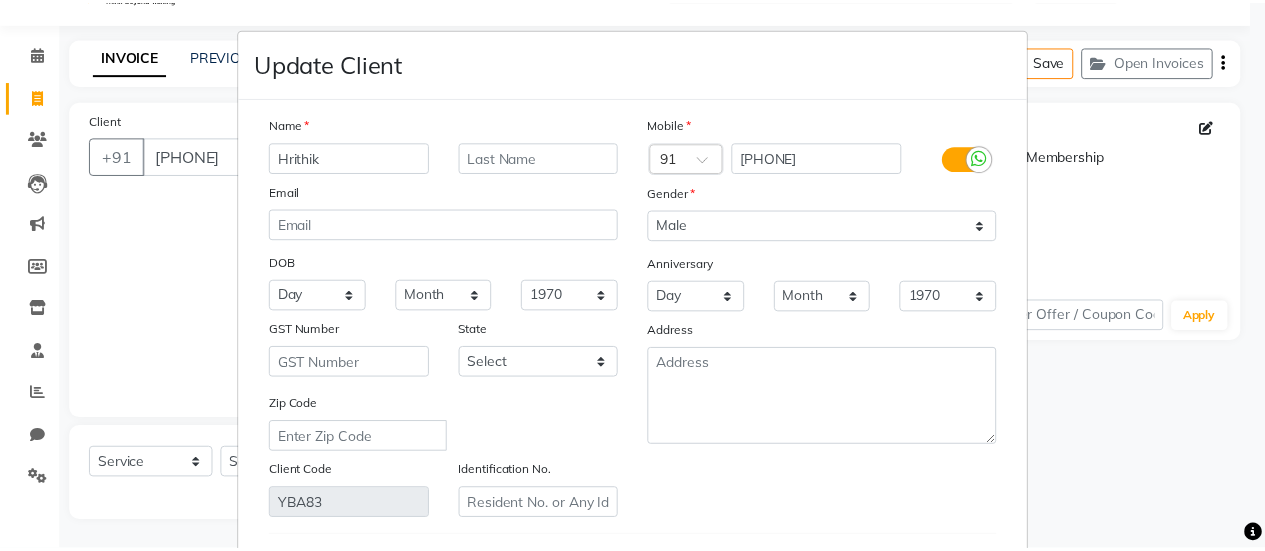 scroll, scrollTop: 333, scrollLeft: 0, axis: vertical 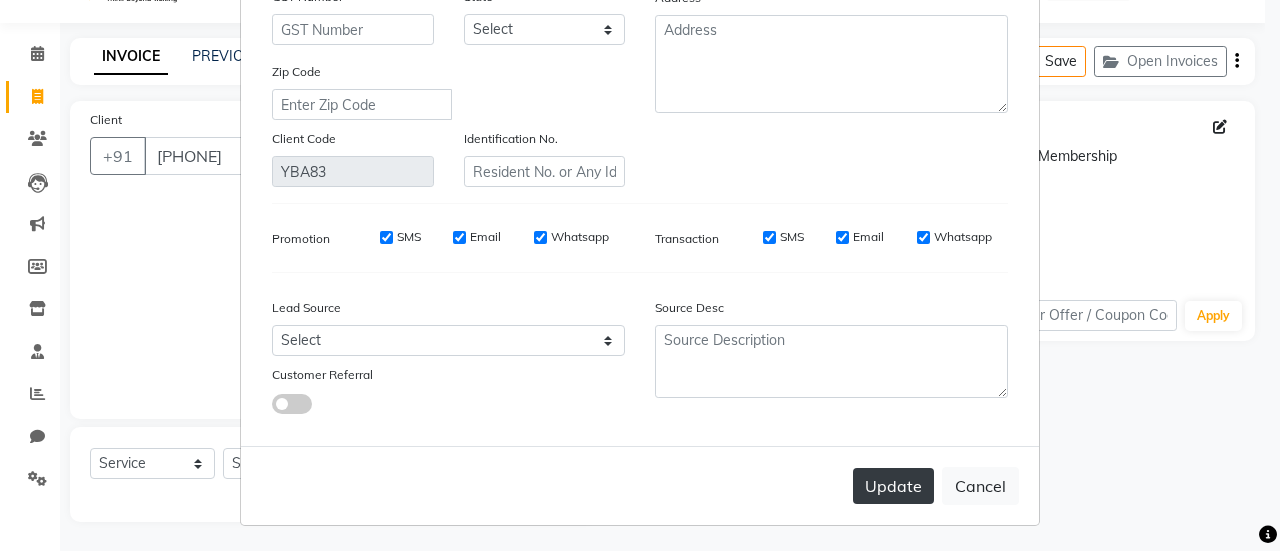 type on "Hrithik" 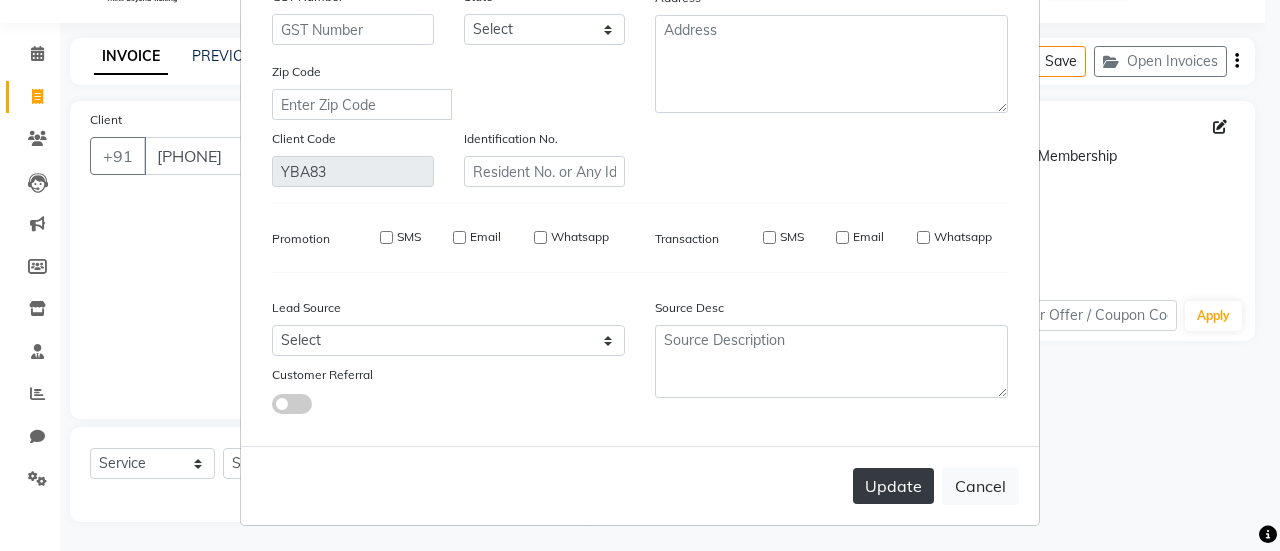 type 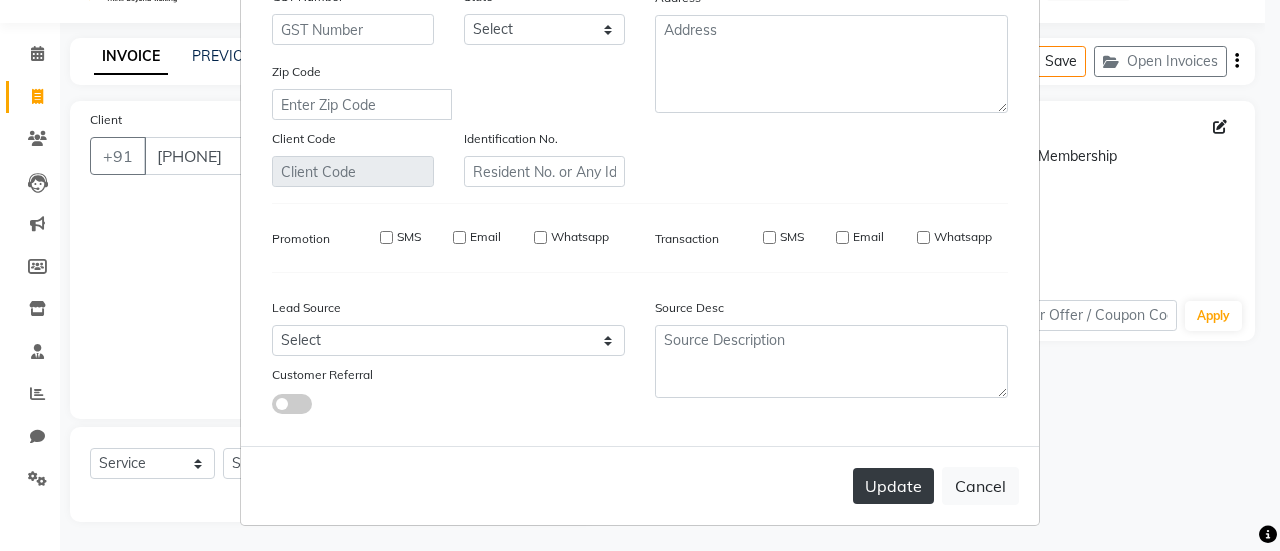 checkbox on "false" 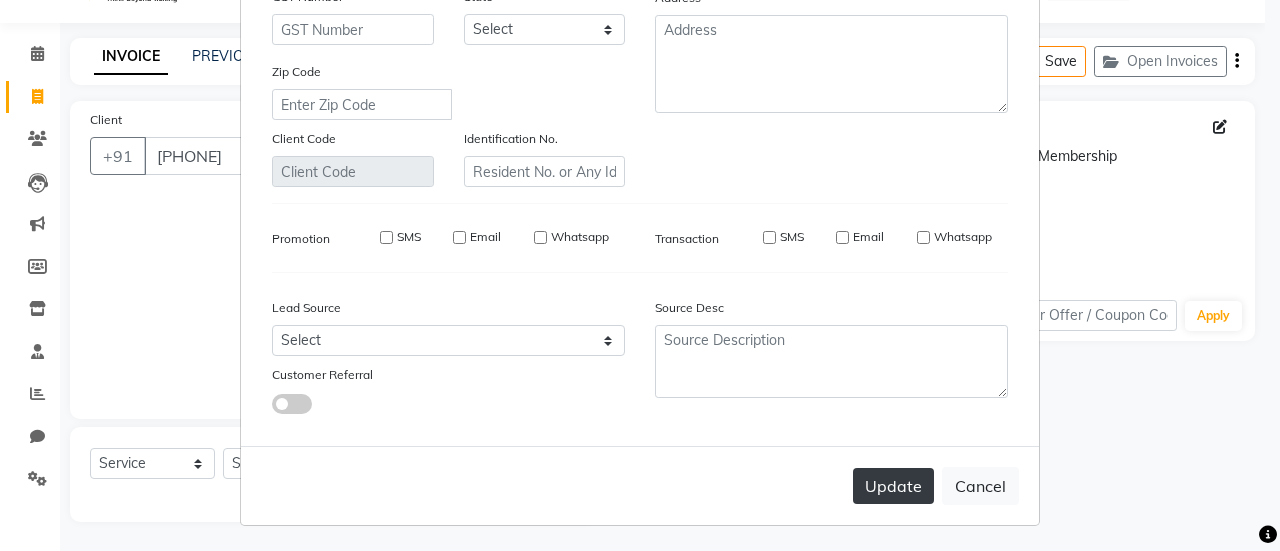 checkbox on "false" 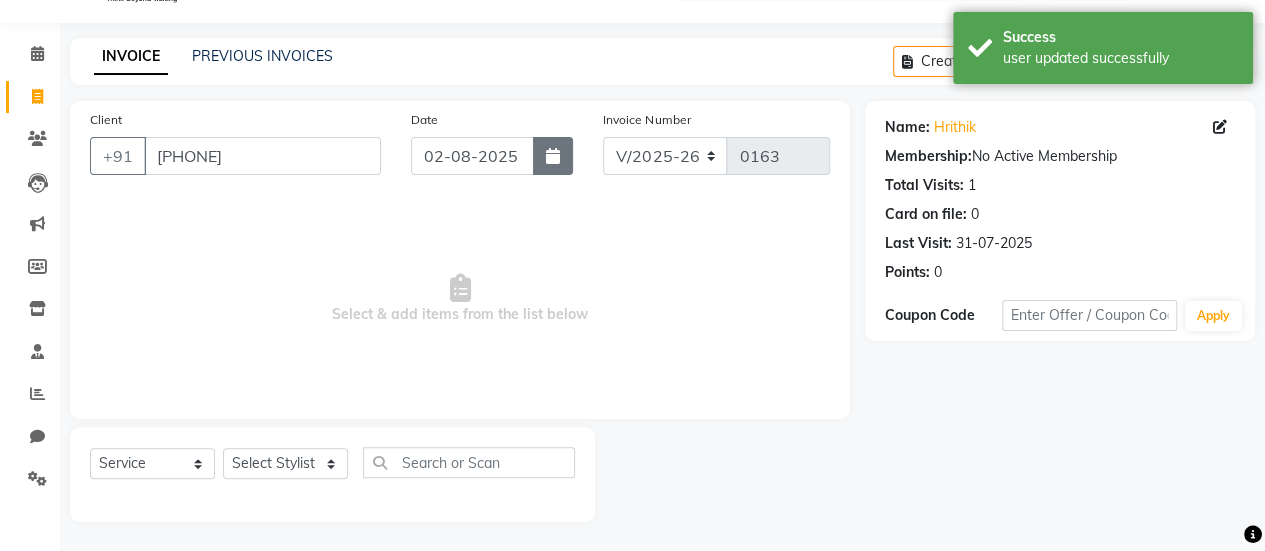 click 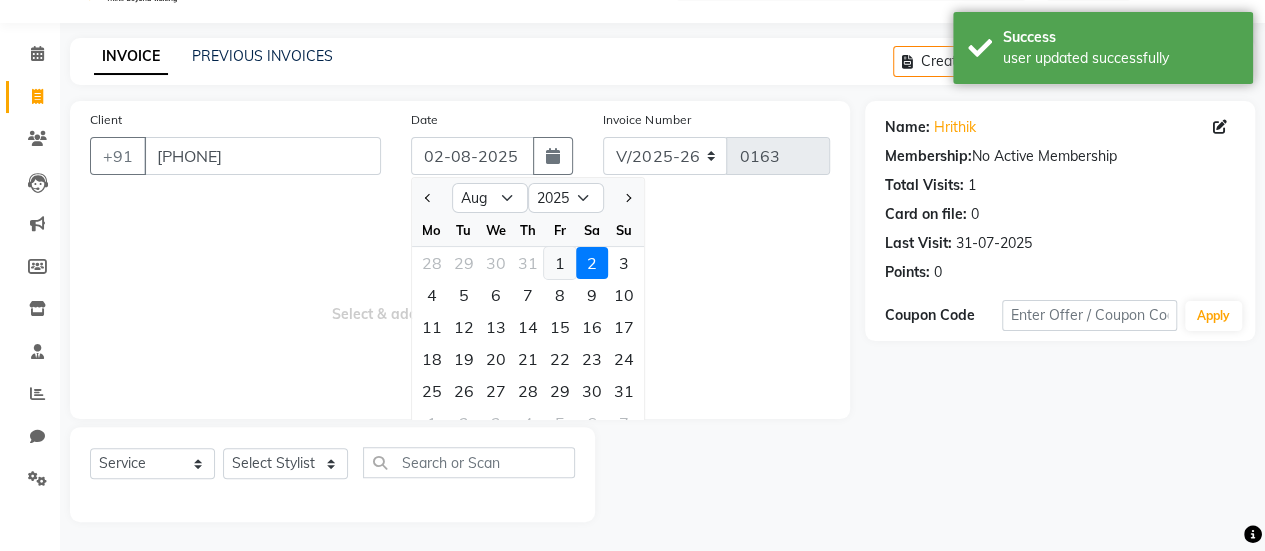 click on "1" 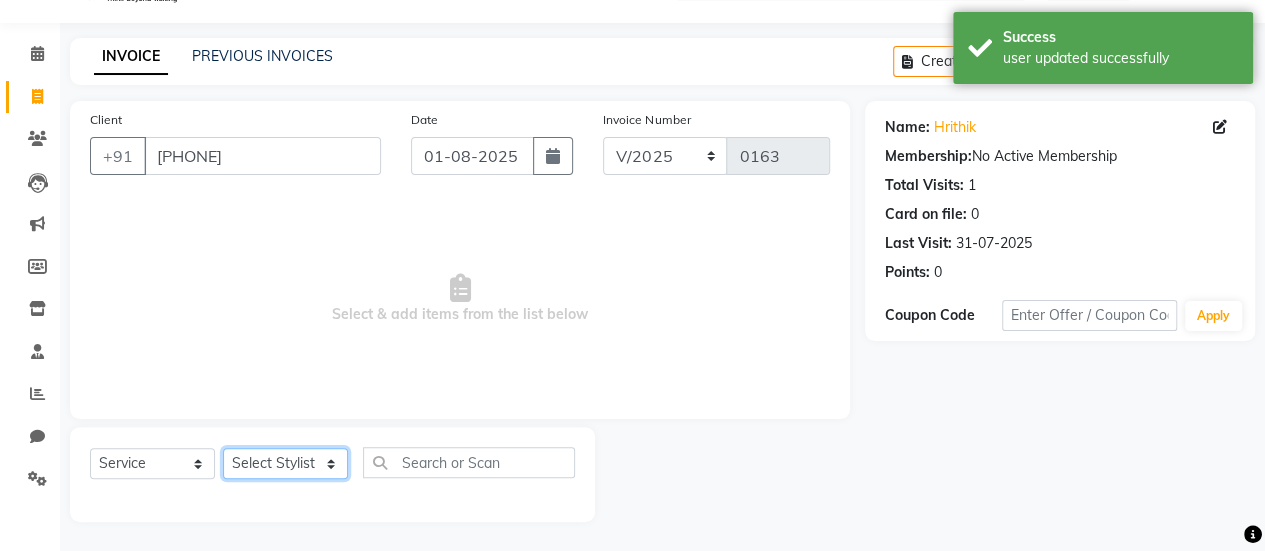 click on "Select Stylist [FIRST] [LAST] [FIRST] [LAST] [FIRST] [LAST] [FIRST] [LAST] [FIRST] [LAST] [FIRST] [LAST] [FIRST] [LAST] [FIRST] [LAST] [FIRST] [LAST]" 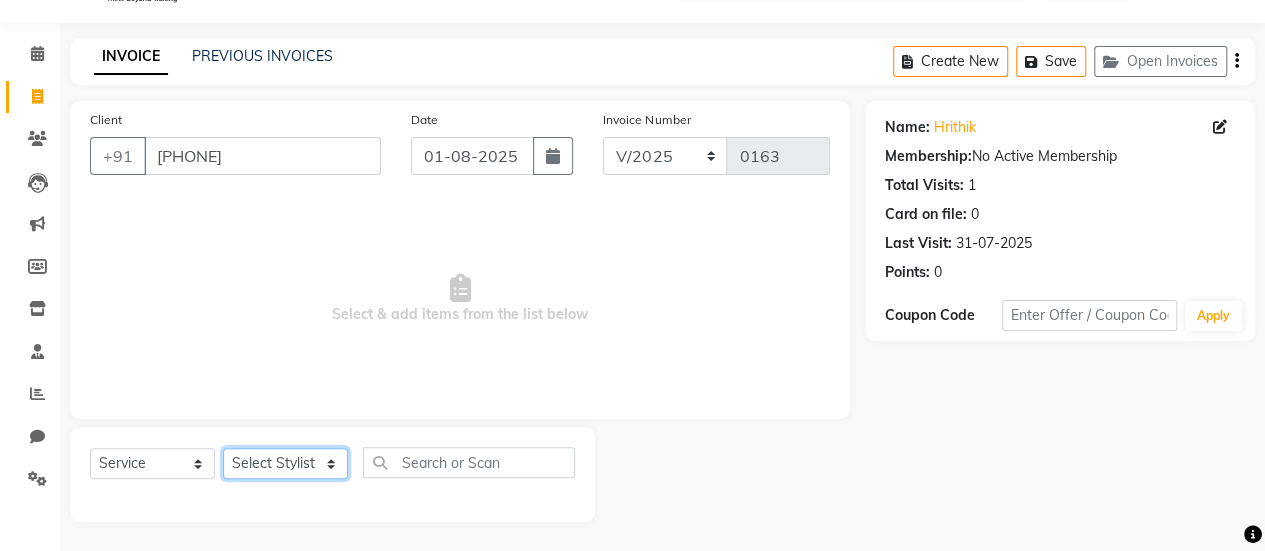 select on "83223" 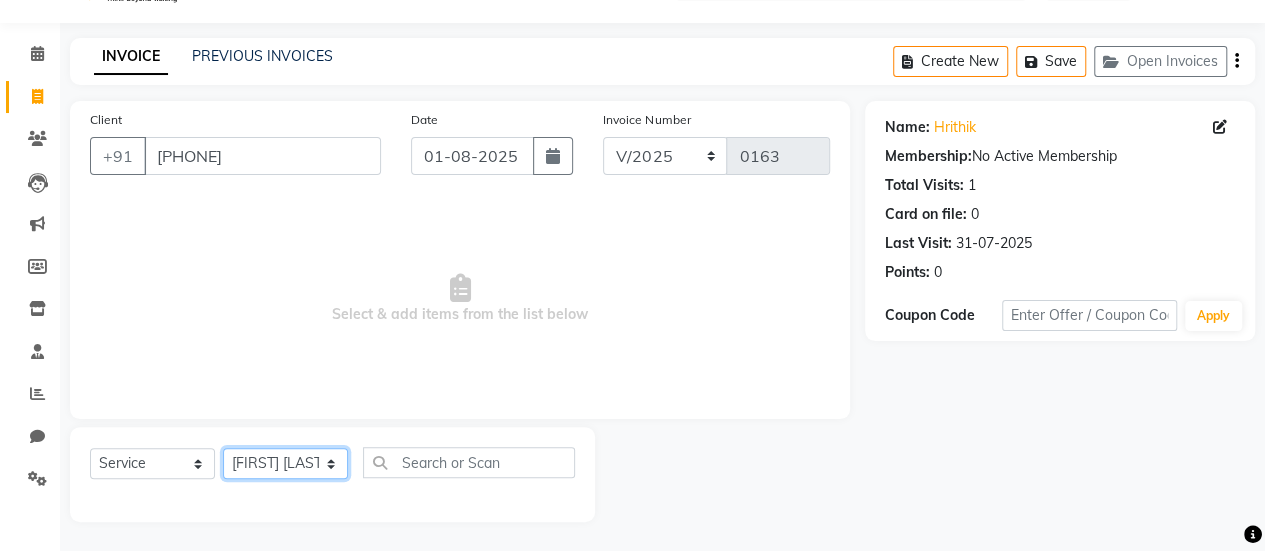 click on "Select Stylist [FIRST] [LAST] [FIRST] [LAST] [FIRST] [LAST] [FIRST] [LAST] [FIRST] [LAST] [FIRST] [LAST] [FIRST] [LAST] [FIRST] [LAST] [FIRST] [LAST]" 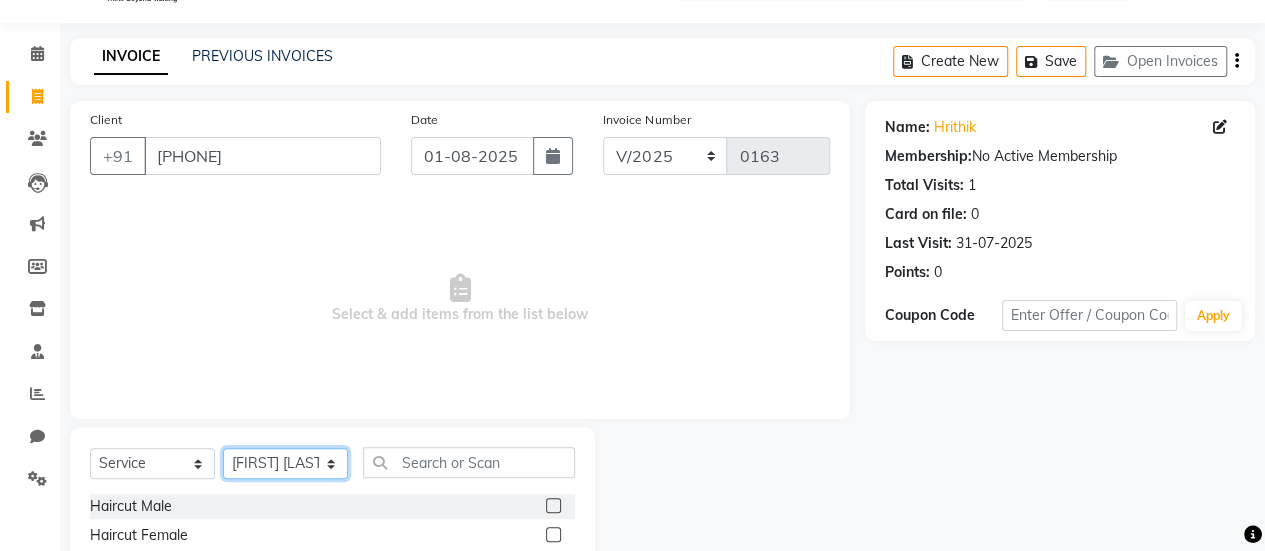 scroll, scrollTop: 249, scrollLeft: 0, axis: vertical 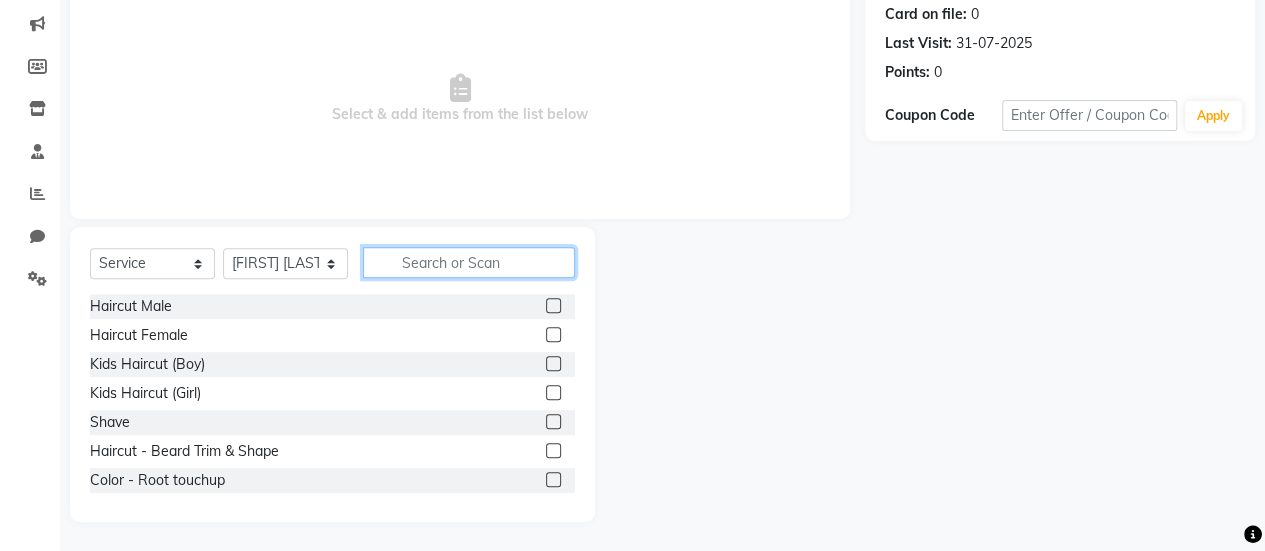 click 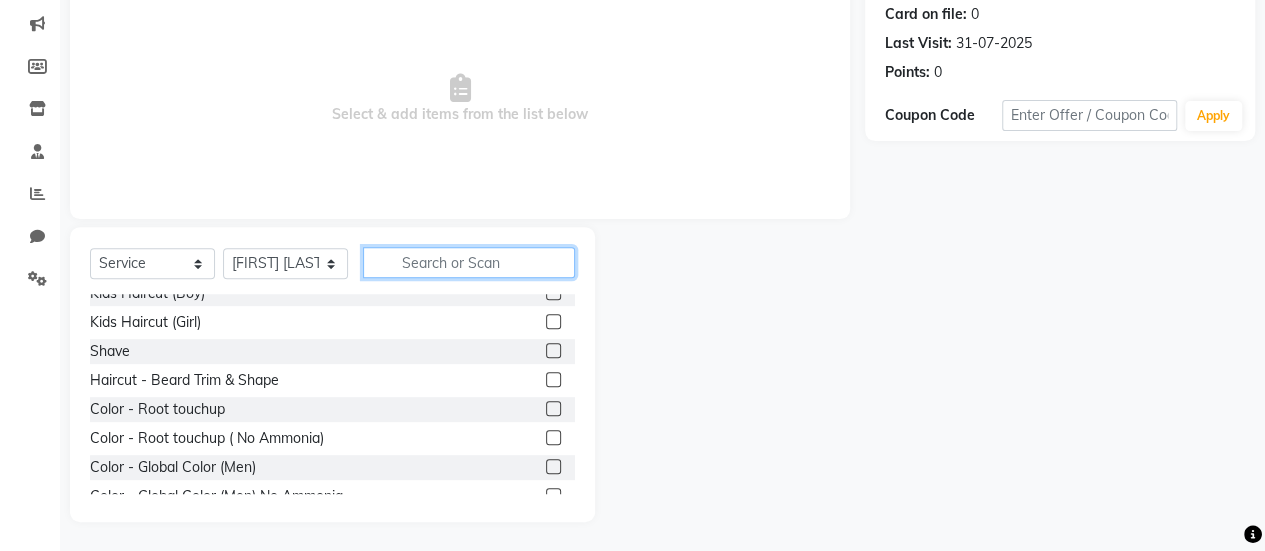 scroll, scrollTop: 72, scrollLeft: 0, axis: vertical 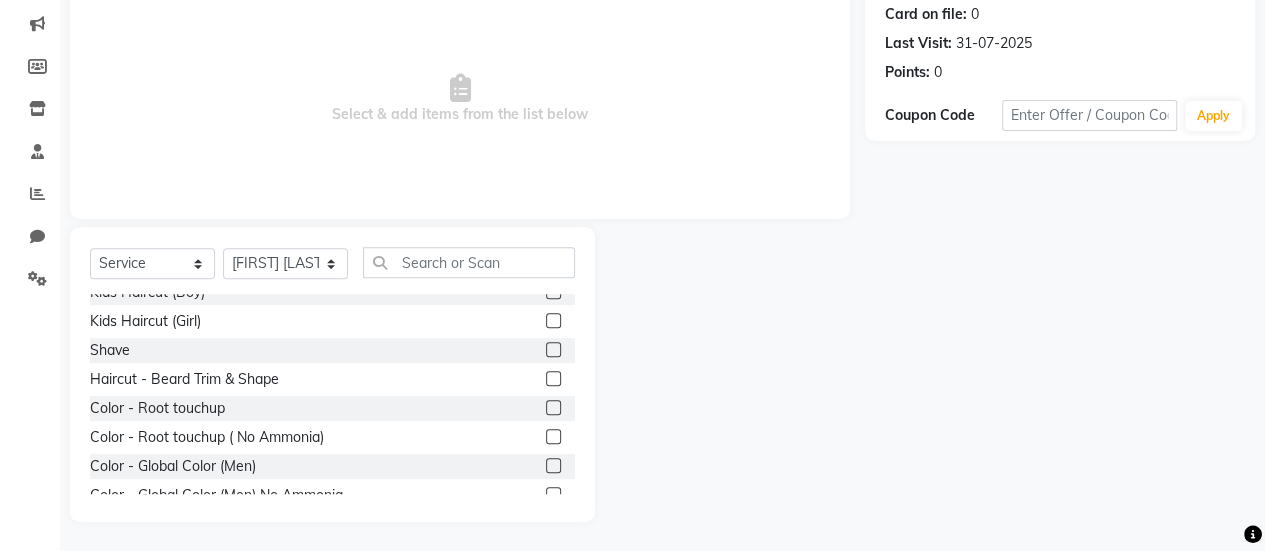 click 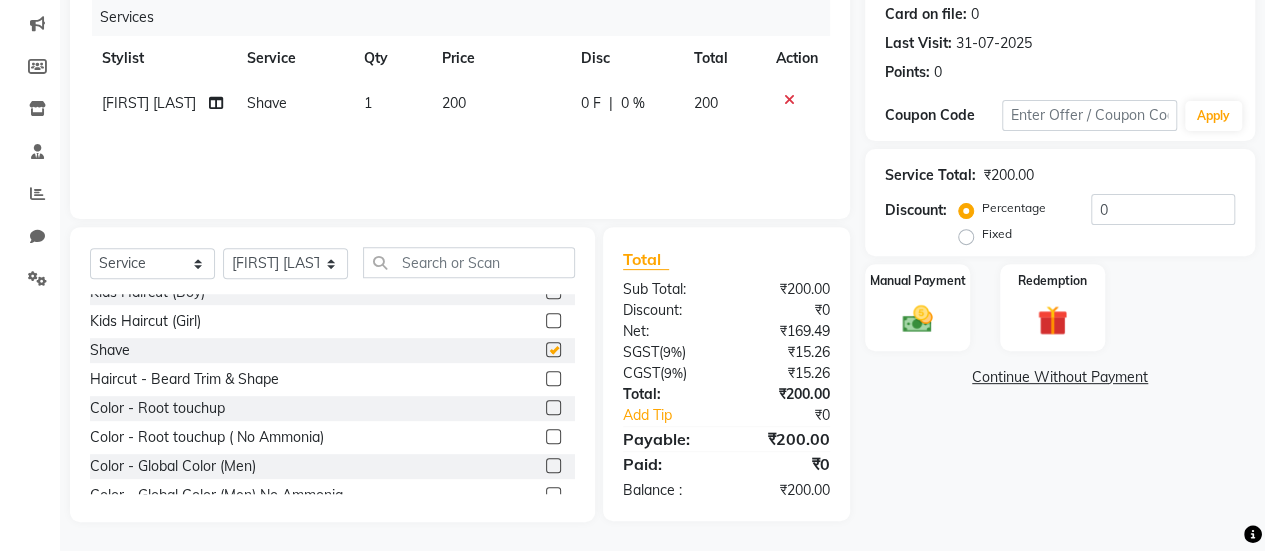 checkbox on "false" 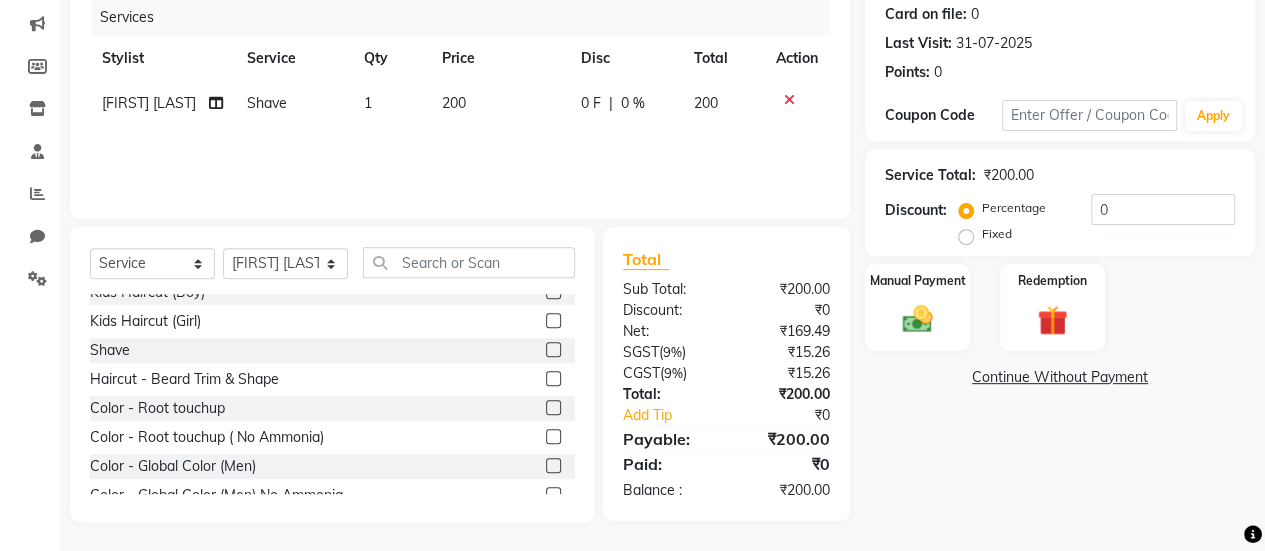 click on "200" 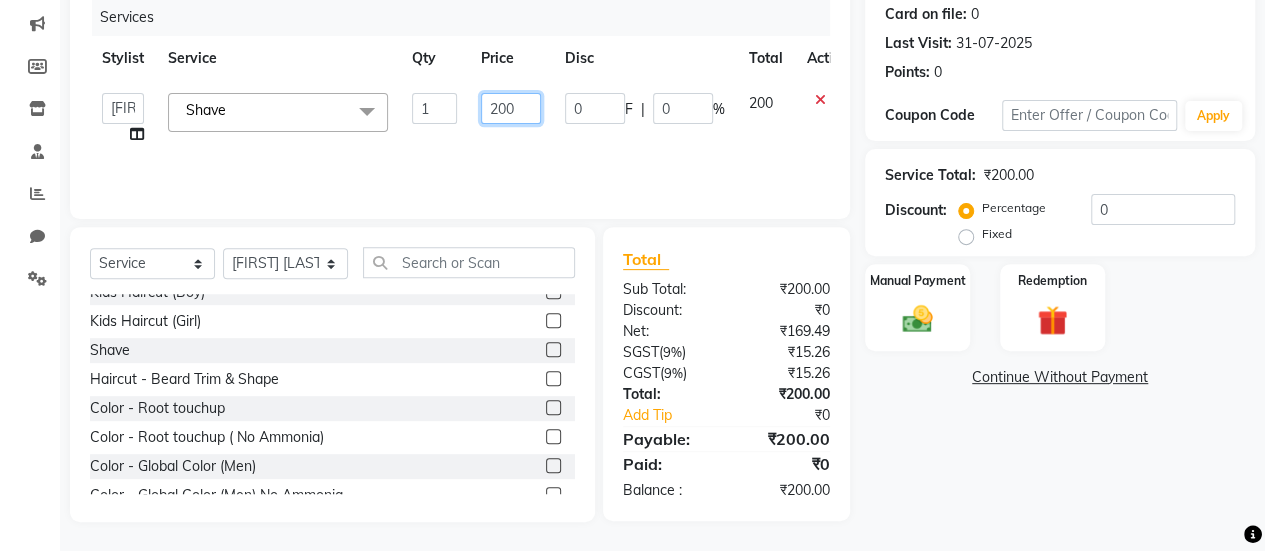 click on "200" 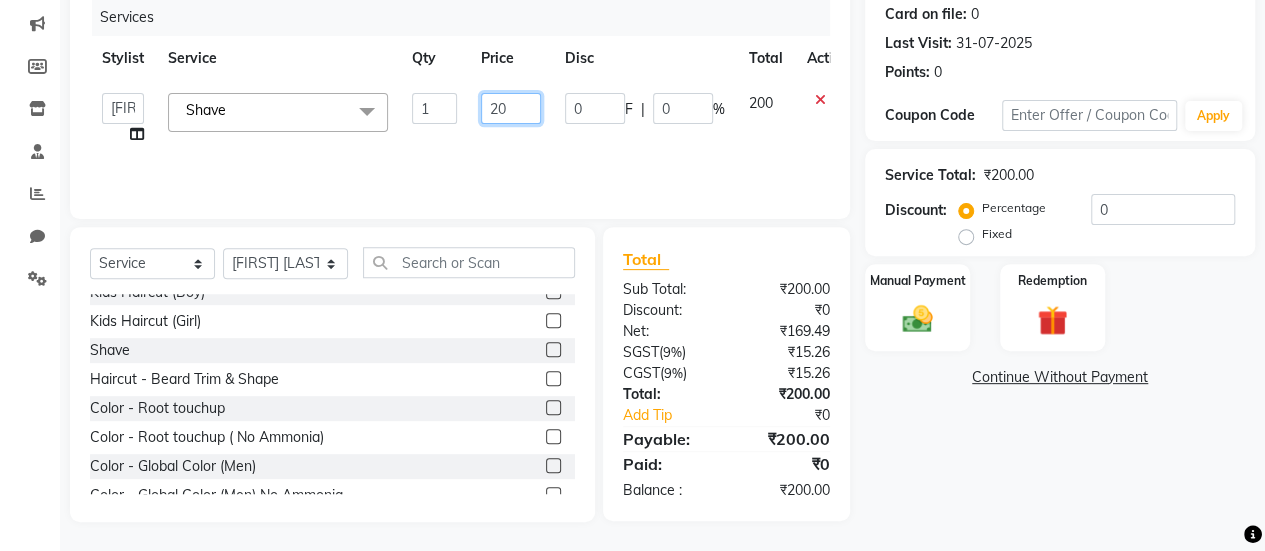 type on "250" 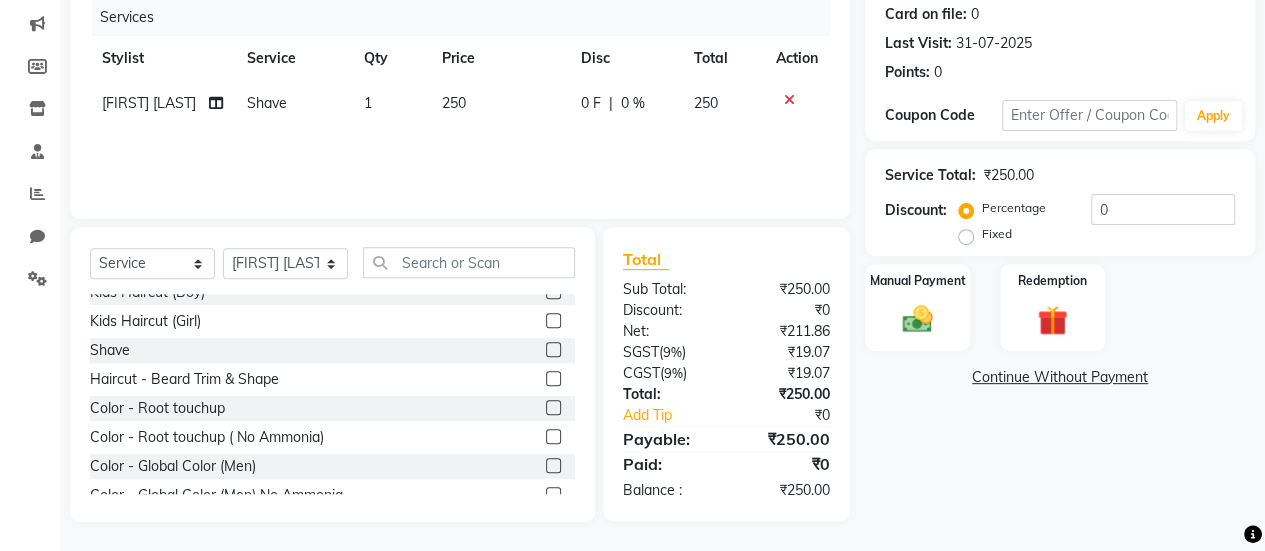 click on "Services Stylist Service Qty Price Disc Total Action [FIRST] [LAST] Shave 1 250 0 F | 0 % 250" 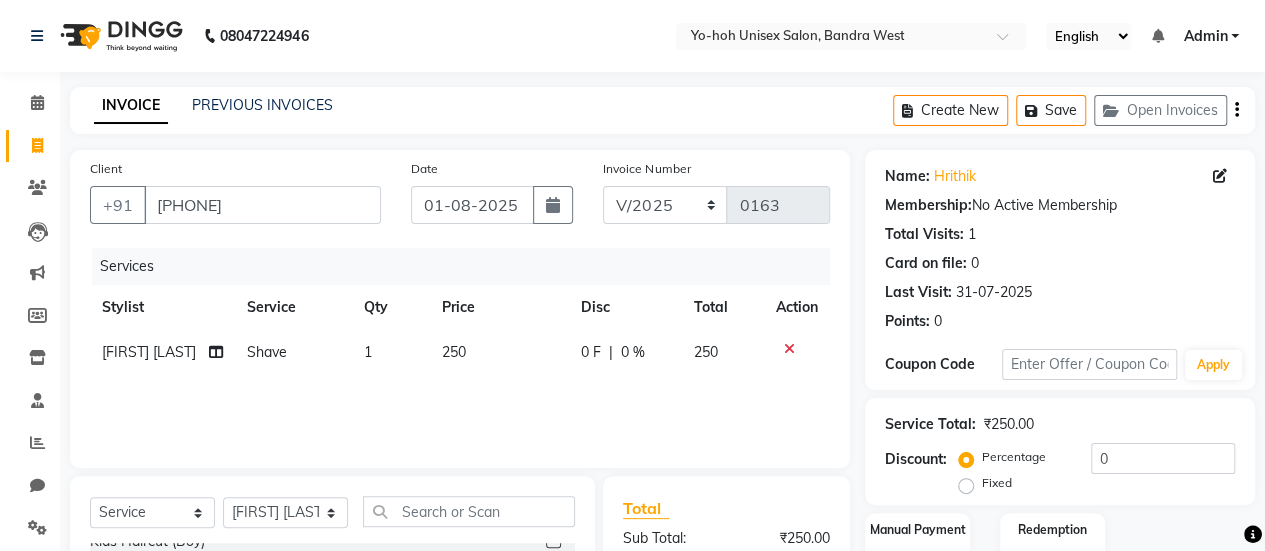 click 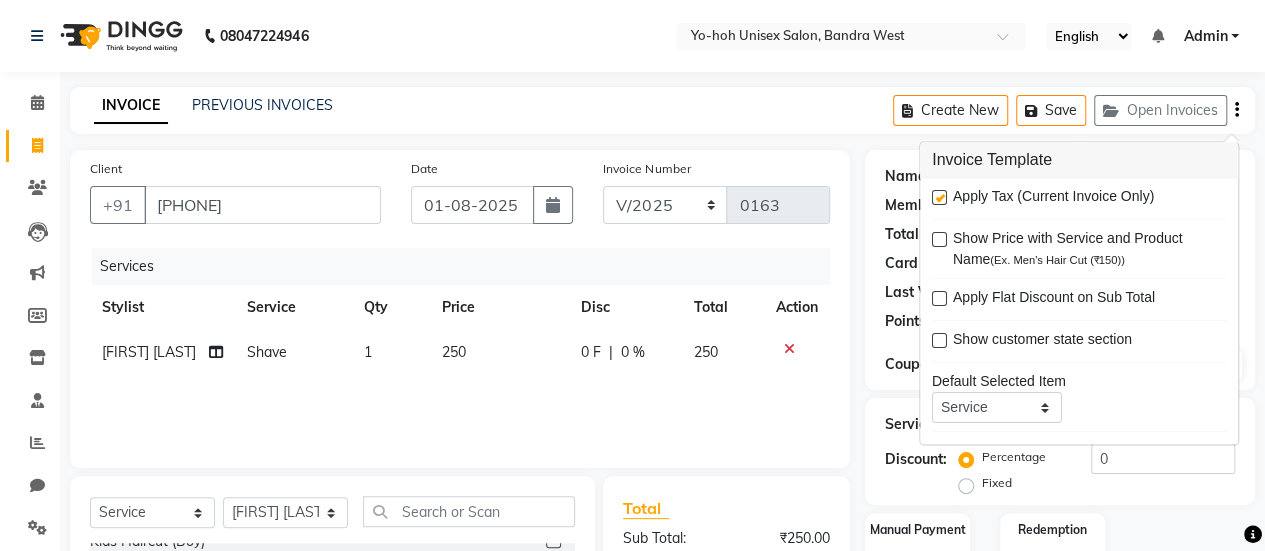 click at bounding box center (939, 198) 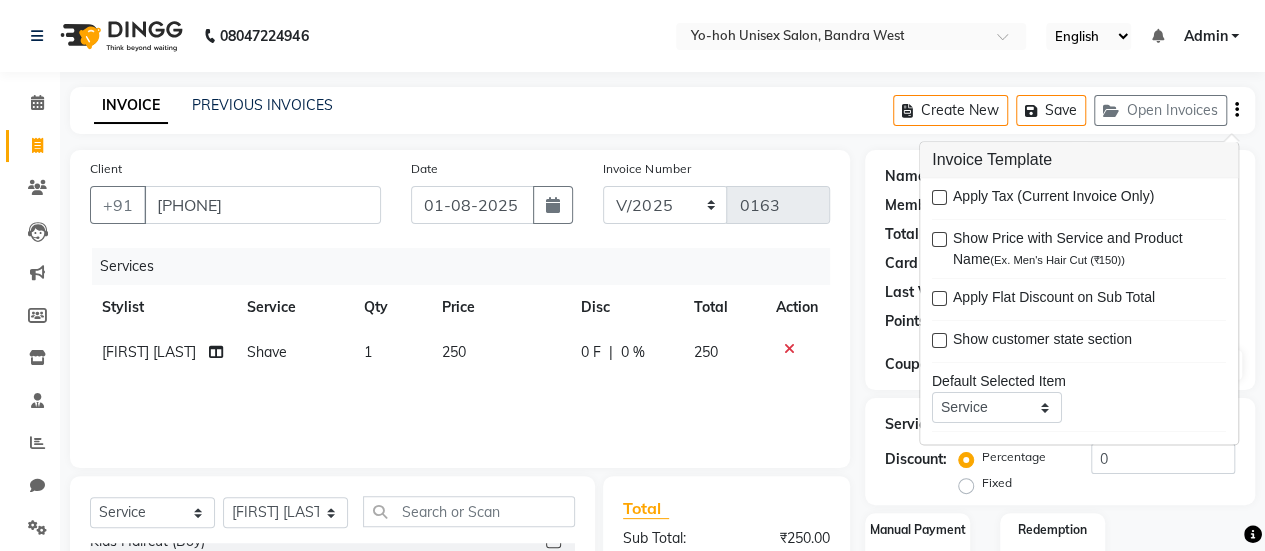 click on "INVOICE PREVIOUS INVOICES Create New   Save   Open Invoices  Client +91 [PHONE] Date 01-08-2025 Invoice Number V/2025 V/2025-26 0163 Services Stylist Service Qty Price Disc Total Action [FIRST] [LAST] Shave 1 250 0 F | 0 % 250 Select  Service  Product  Membership  Package Voucher Prepaid Gift Card  Select Stylist [FIRST] [LAST] [FIRST] [LAST] [FIRST] [LAST] [FIRST] [LAST] [FIRST] [LAST] [FIRST] [LAST] [FIRST] [LAST] [FIRST] [LAST] [FIRST] [LAST] [FIRST] [LAST] Haircut Male  Haircut Female  Kids Haircut (Boy)  Kids Haircut (Girl)  Shave  Haircut - Beard Trim & Shape  Color - Root touchup  Color - Root touchup ( No Ammonia)  Color - Global Color (Men)  Color - Global Color (Men) No Ammonia  Color - Beard Color  Color - Global (Female)  Color - Highlights  Color - Color Melt  Color - Balayage  Haircare Styling - Hairwash (Men)  Haircare Styling - Hairwash (Women) & Paddle Dry  Haircare Styling - Hairwash (Women) &Blow Dry  Haircare Styling - Hairwash (Women) Iron/Tong  Haircare Styling - Hairspa (Male)  Head Massage  ₹0" 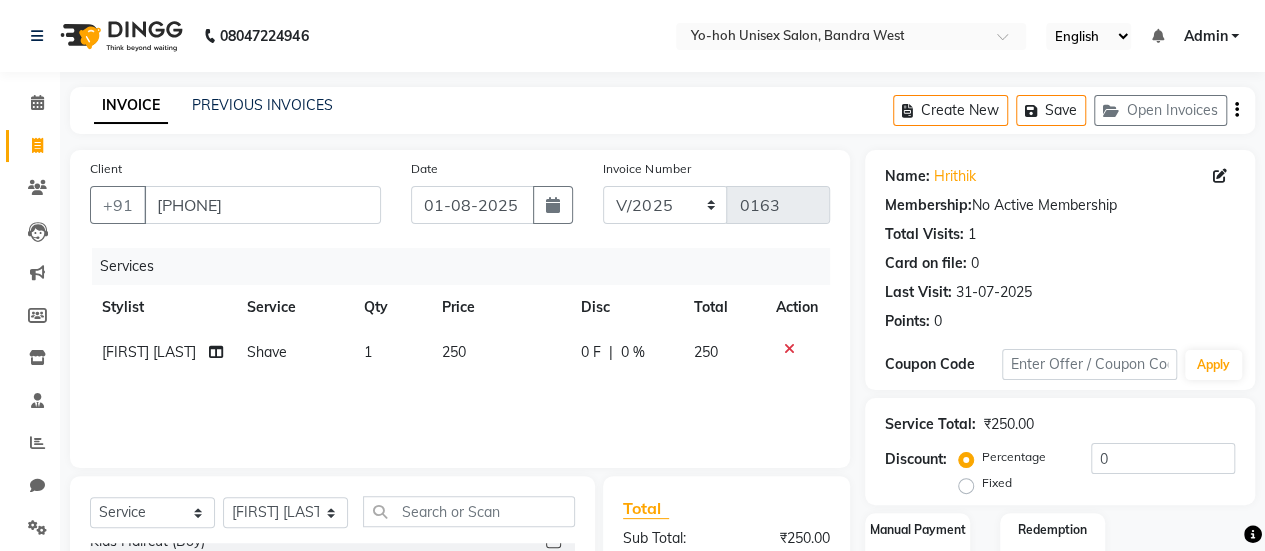 scroll, scrollTop: 249, scrollLeft: 0, axis: vertical 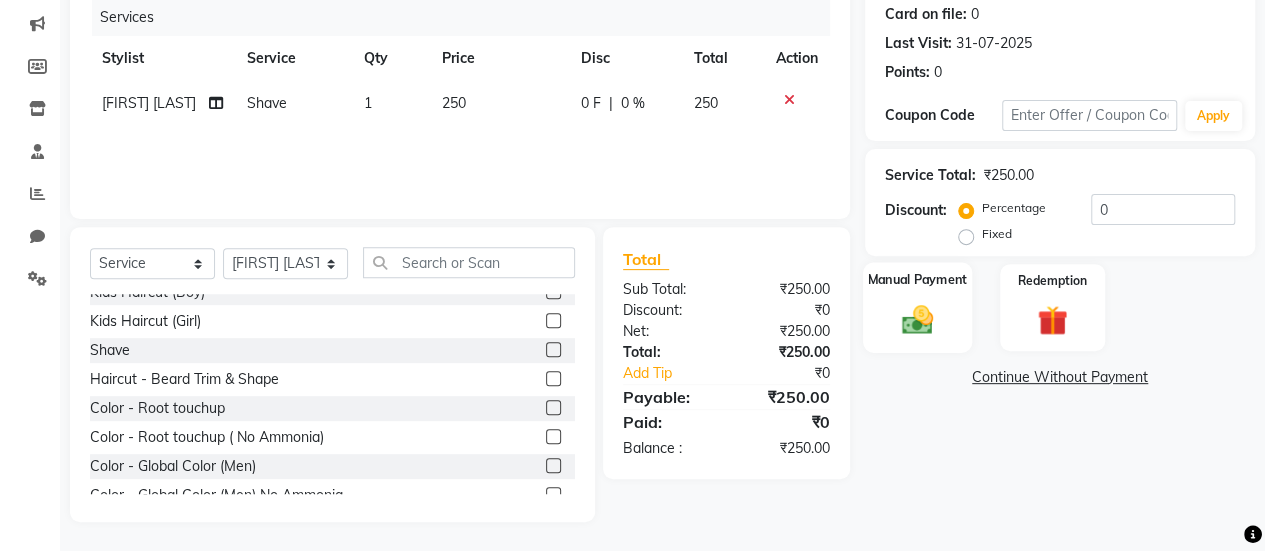 click on "Manual Payment" 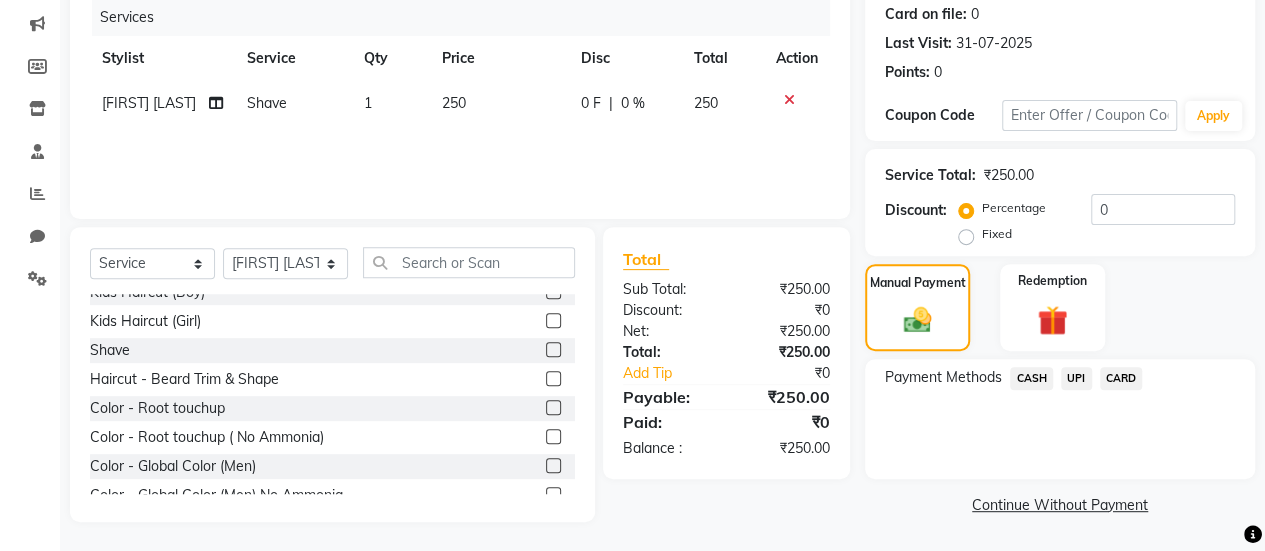 click on "UPI" 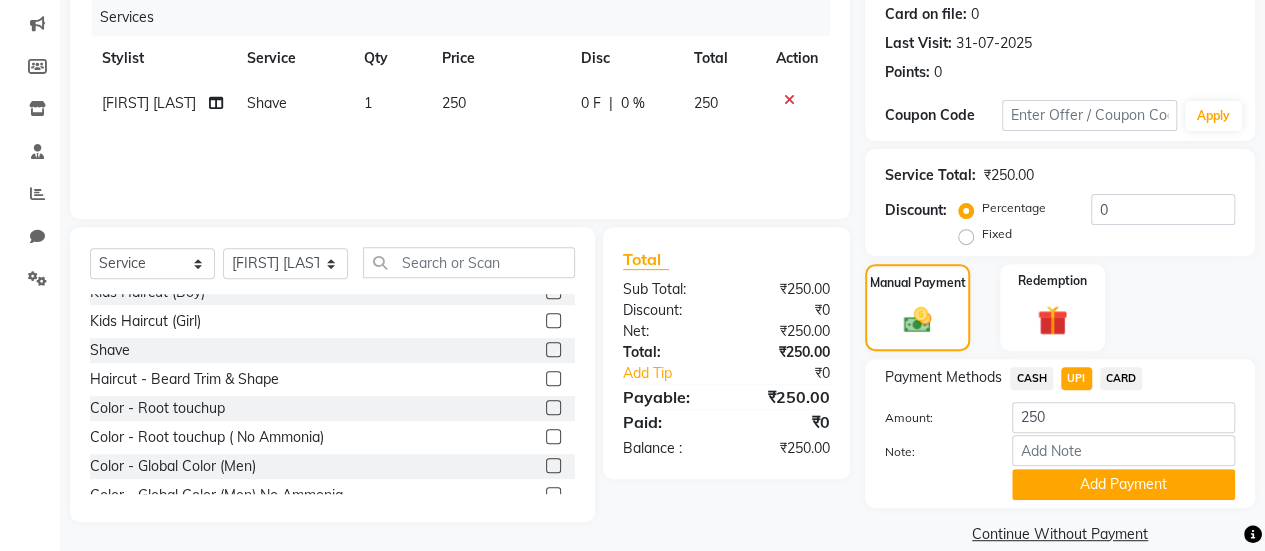 scroll, scrollTop: 276, scrollLeft: 0, axis: vertical 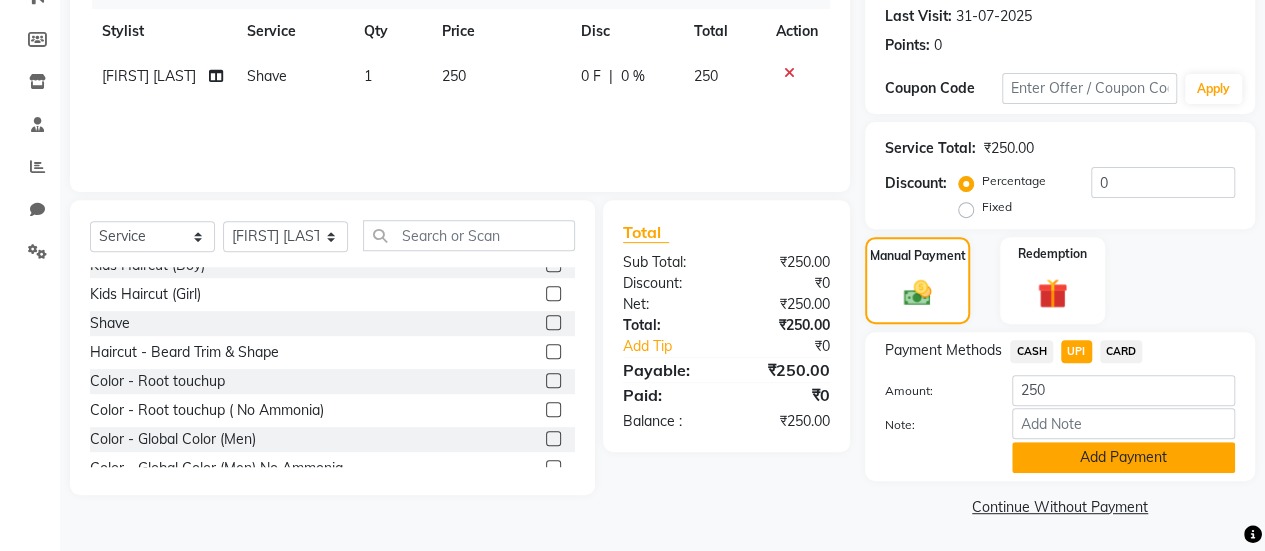 click on "Add Payment" 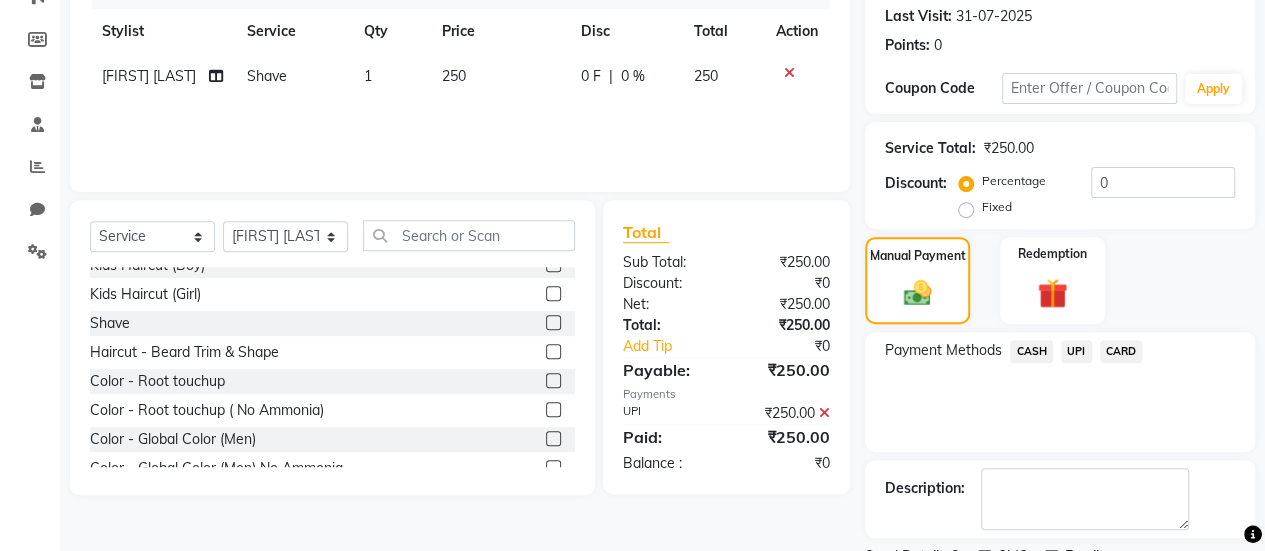 scroll, scrollTop: 358, scrollLeft: 0, axis: vertical 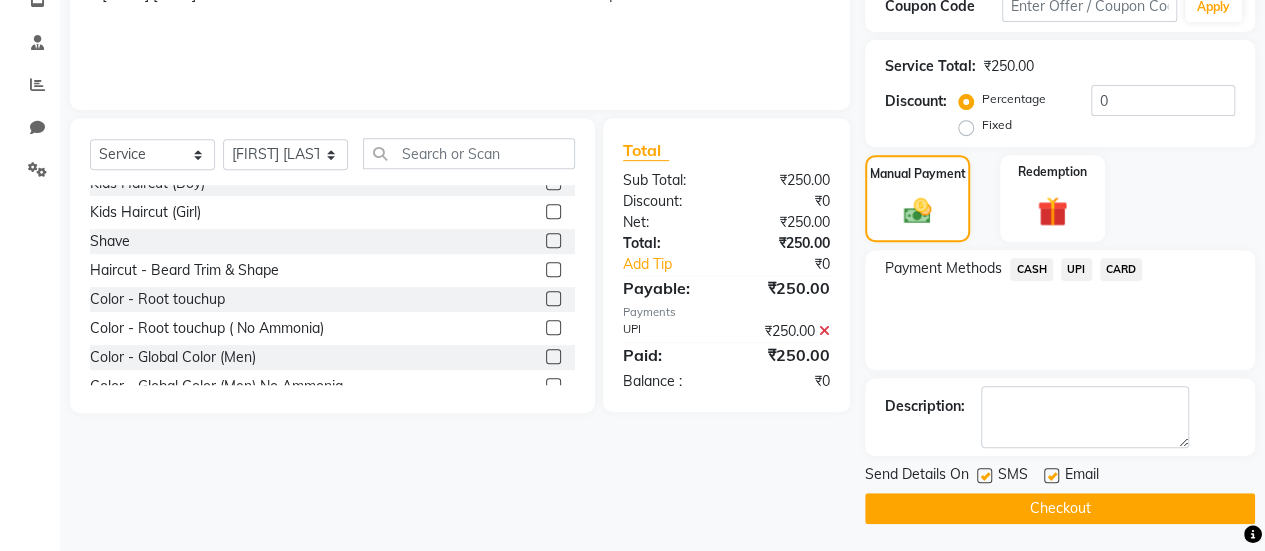 click 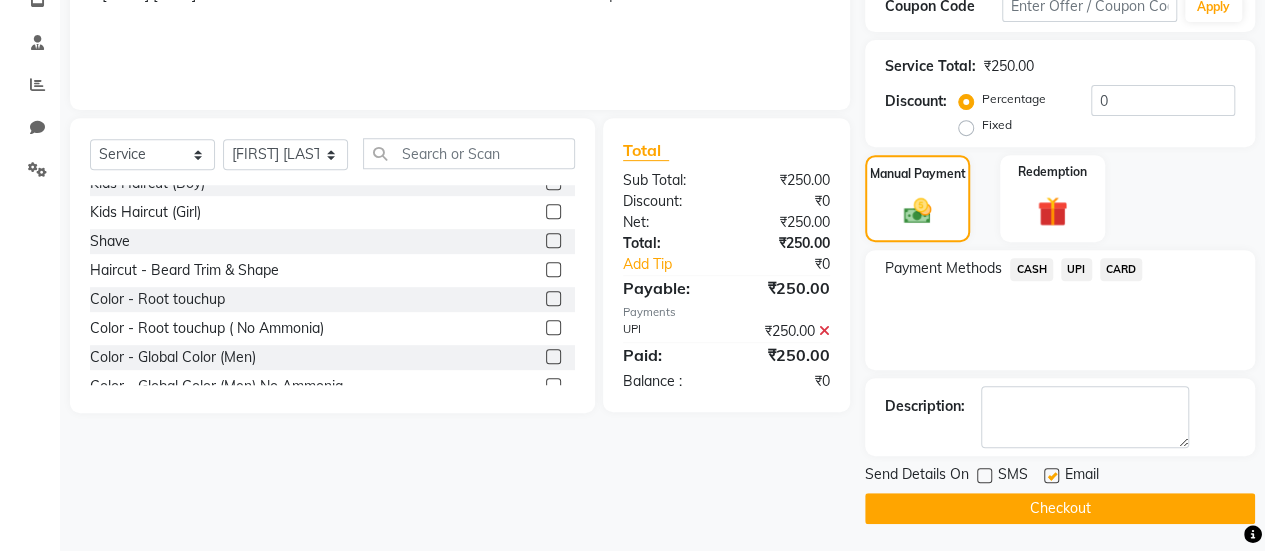 click 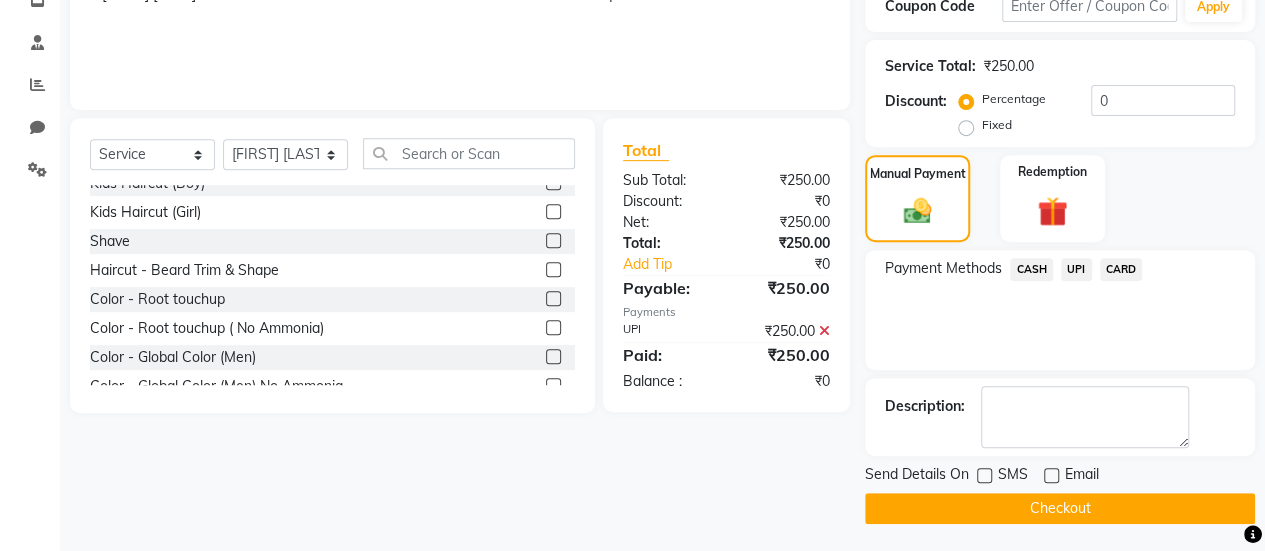 click on "Checkout" 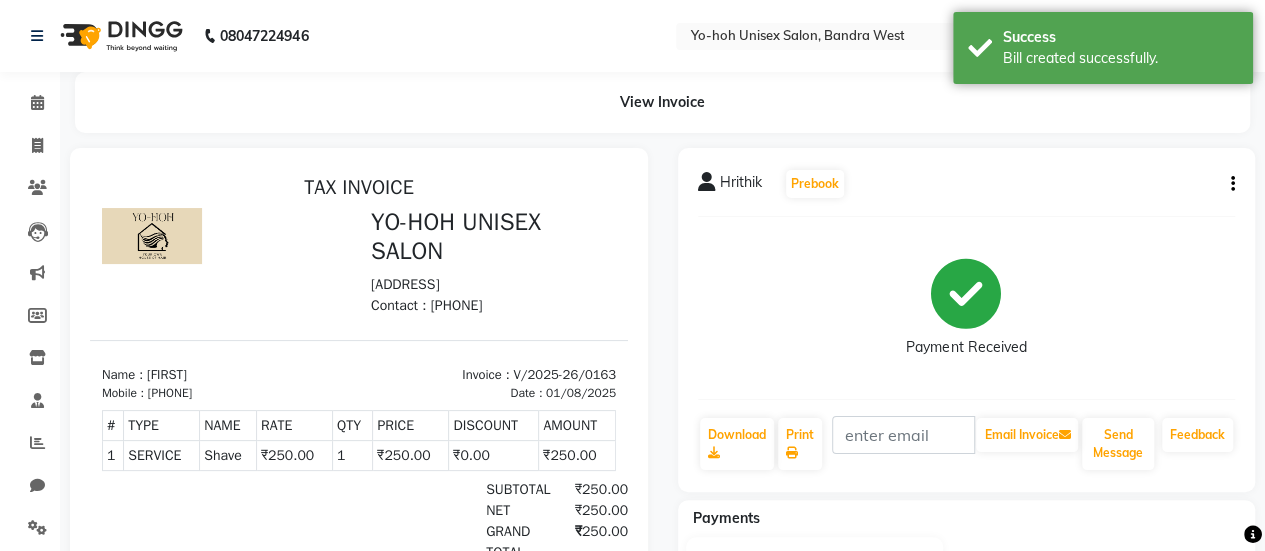 scroll, scrollTop: 0, scrollLeft: 0, axis: both 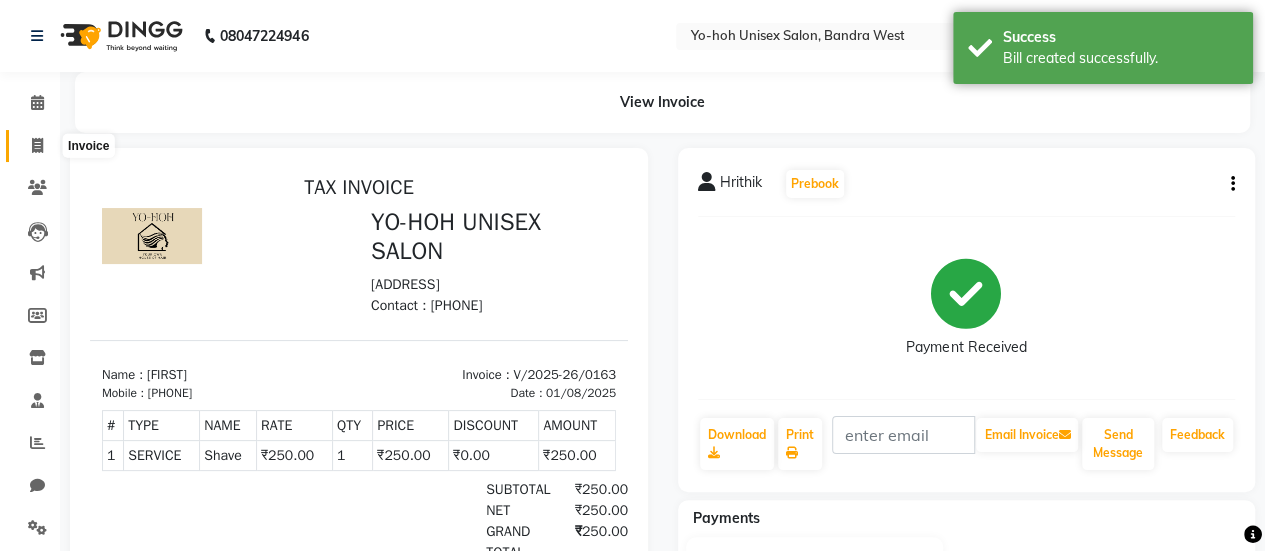click 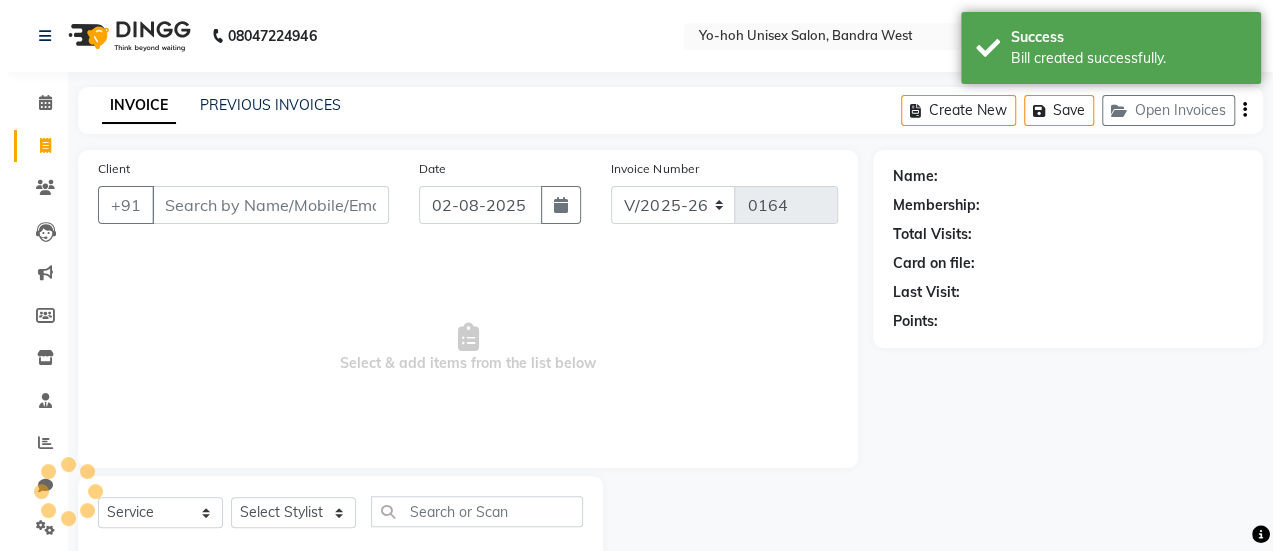 scroll, scrollTop: 49, scrollLeft: 0, axis: vertical 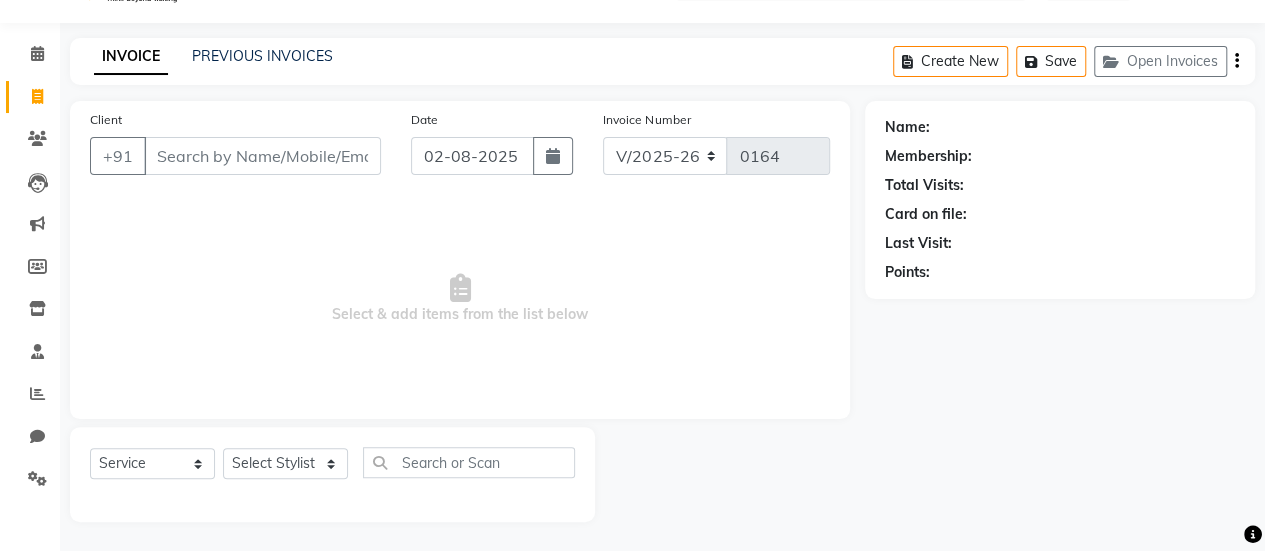 click on "Client" at bounding box center (262, 156) 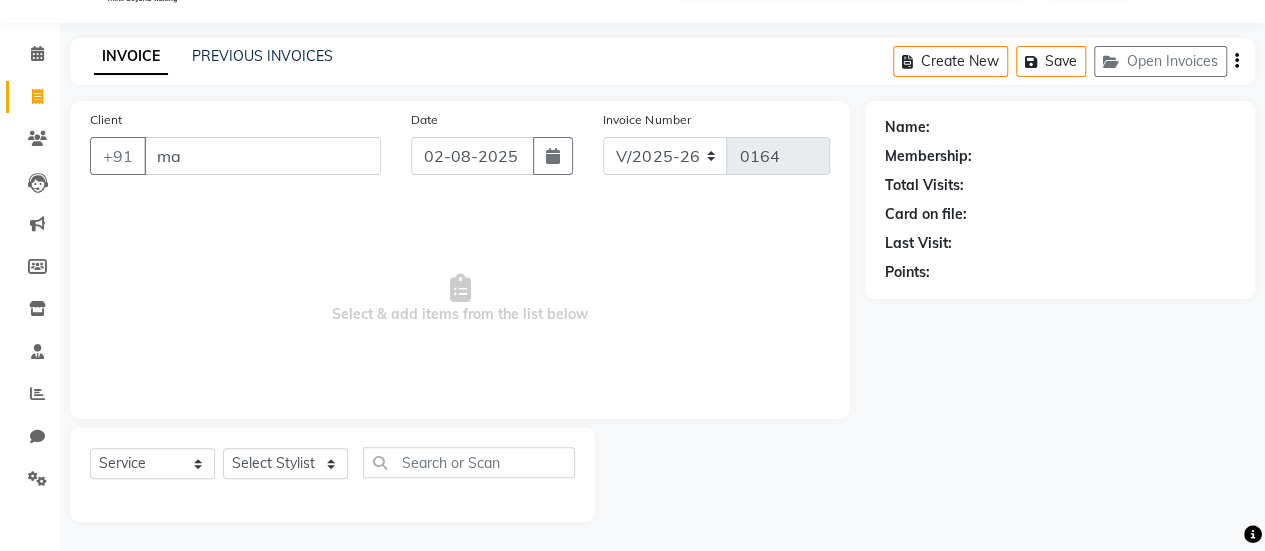 type on "m" 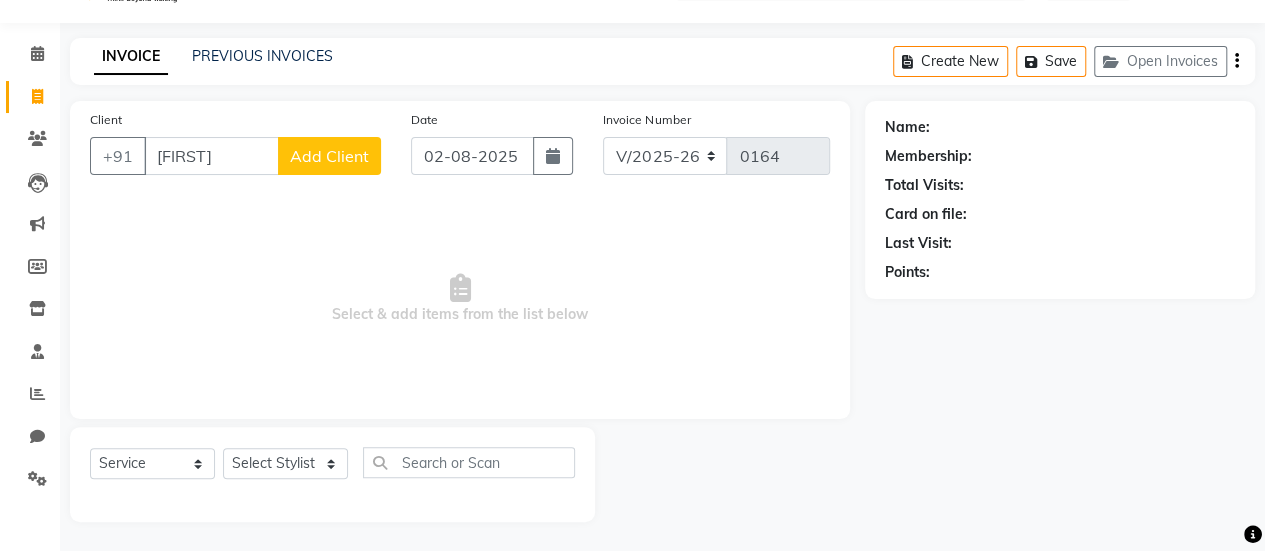 type on "[FIRST]" 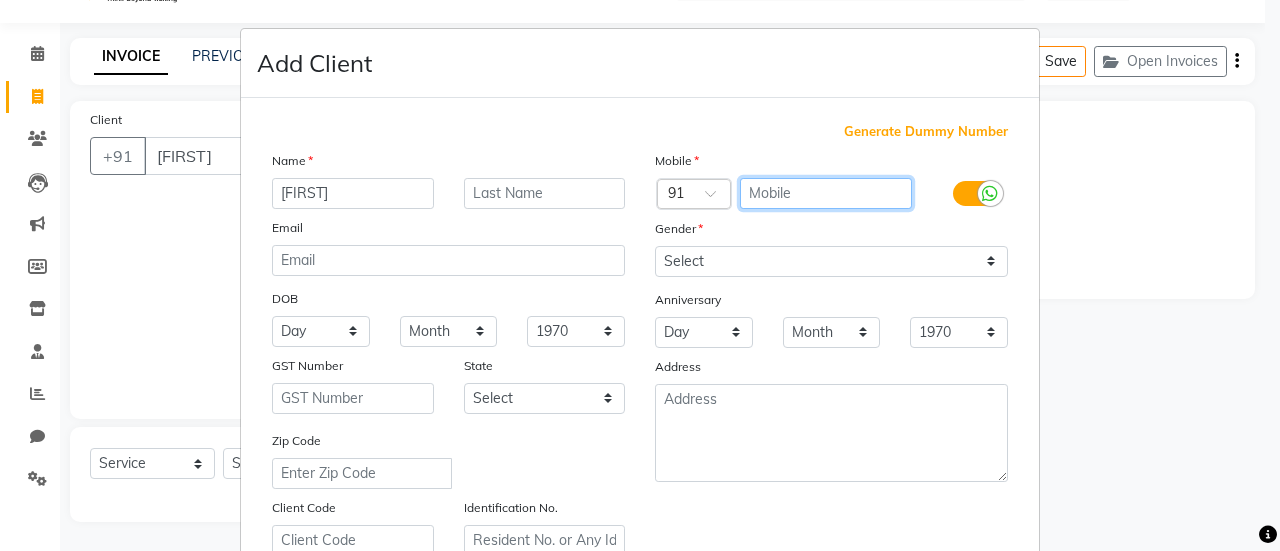 click at bounding box center (826, 193) 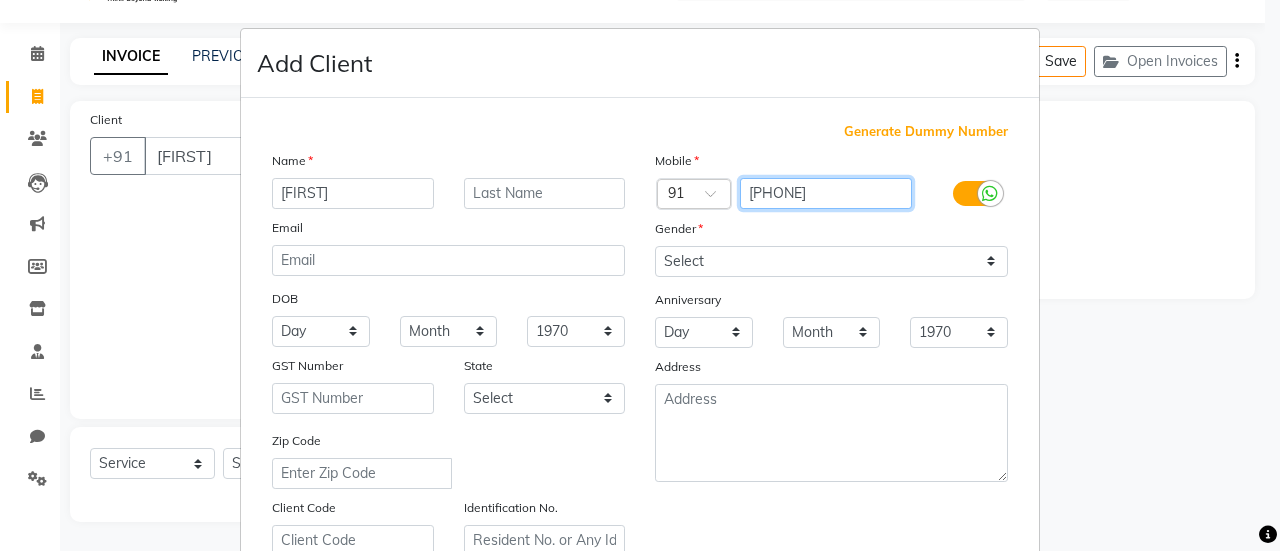 type on "[PHONE]" 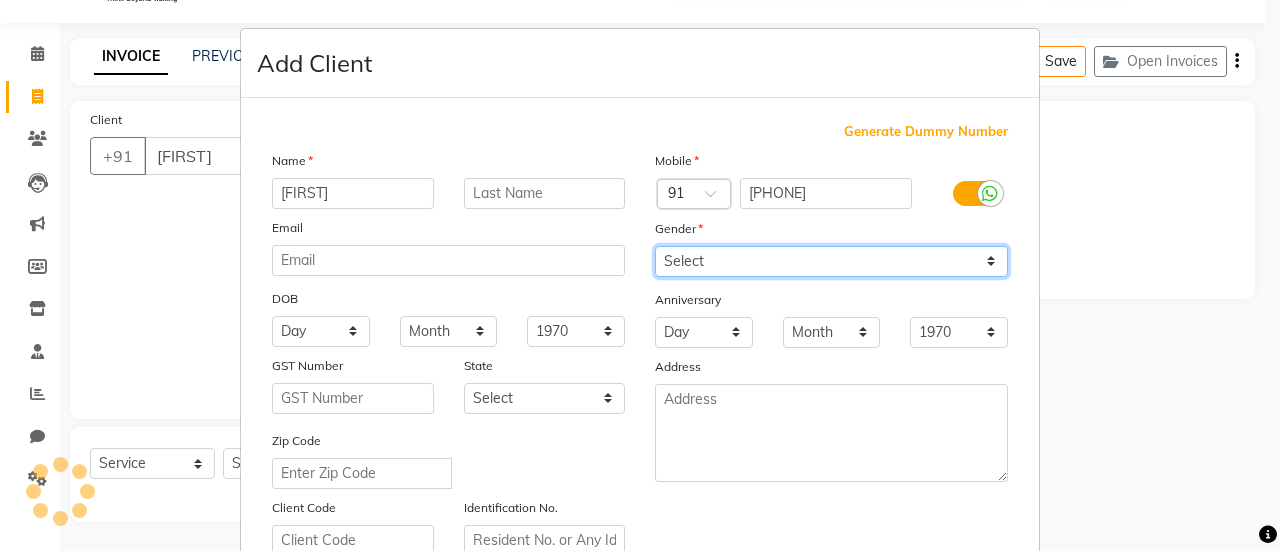 click on "Select Male Female Other Prefer Not To Say" at bounding box center (831, 261) 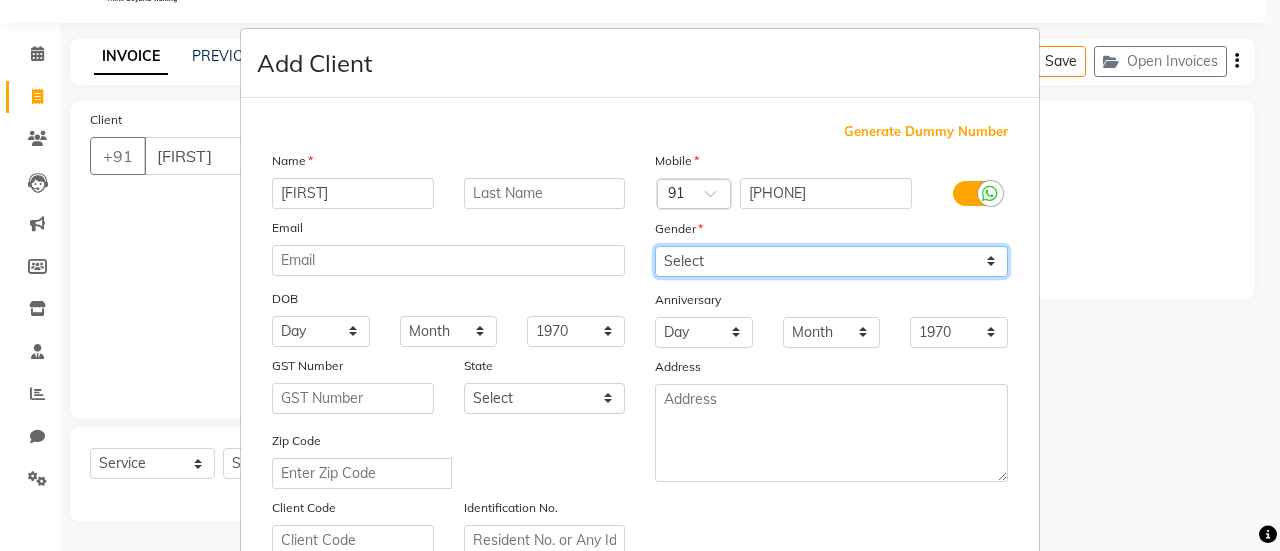 select on "female" 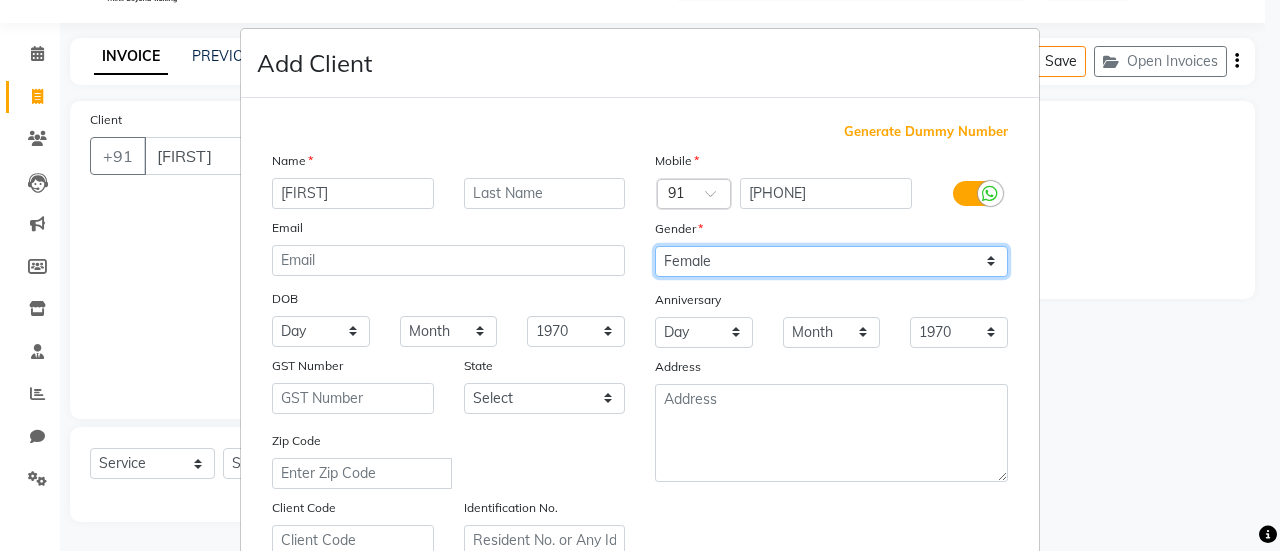 click on "Select Male Female Other Prefer Not To Say" at bounding box center [831, 261] 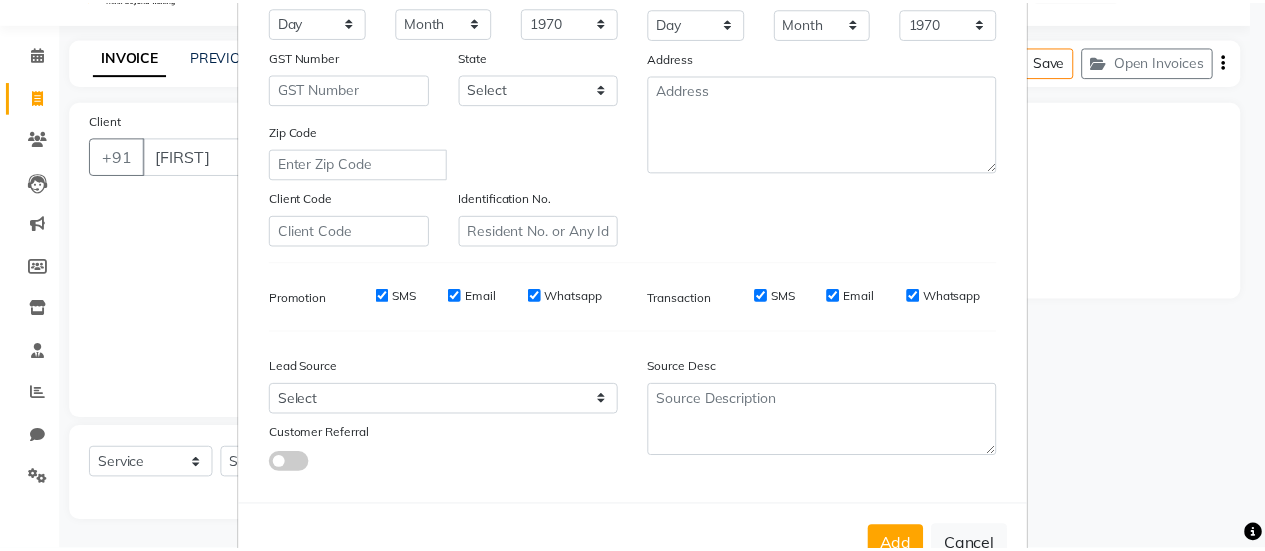scroll, scrollTop: 368, scrollLeft: 0, axis: vertical 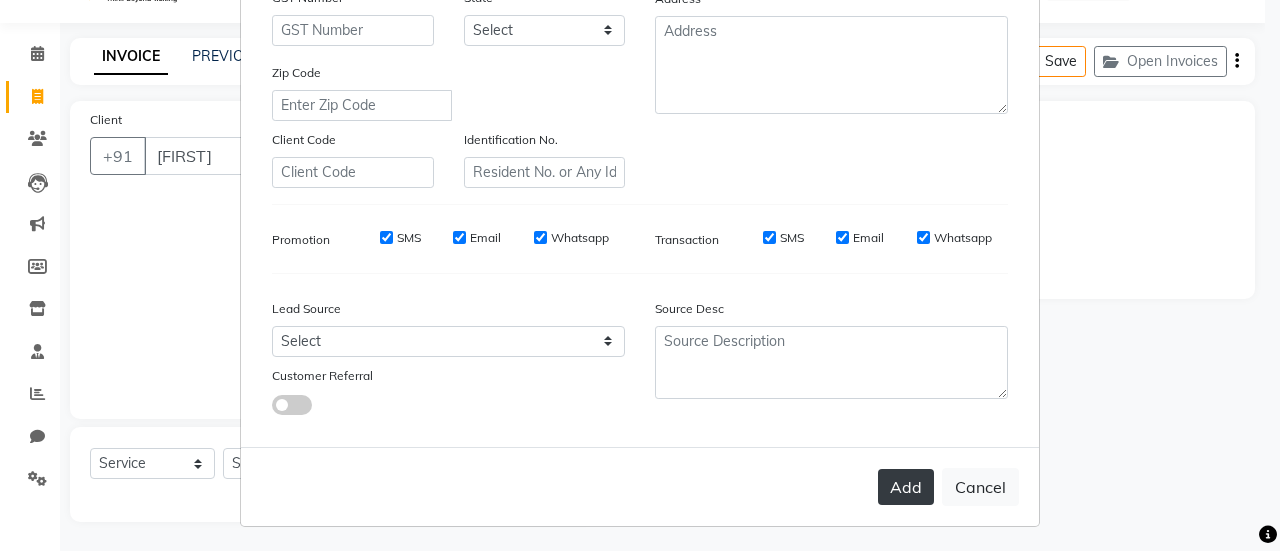 click on "Add" at bounding box center [906, 487] 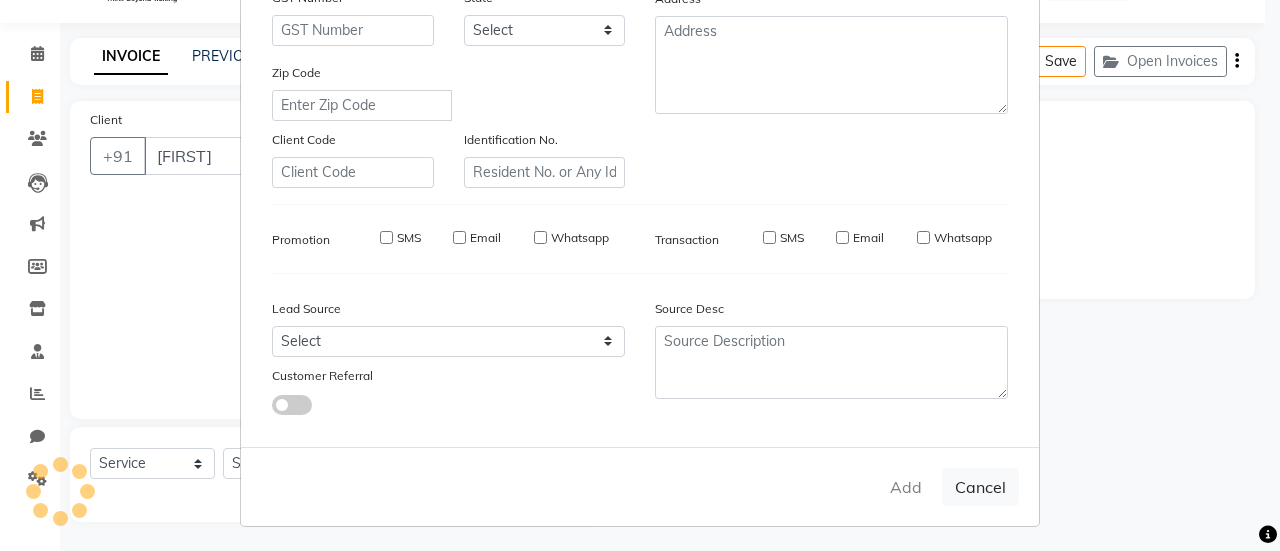 type on "[PHONE]" 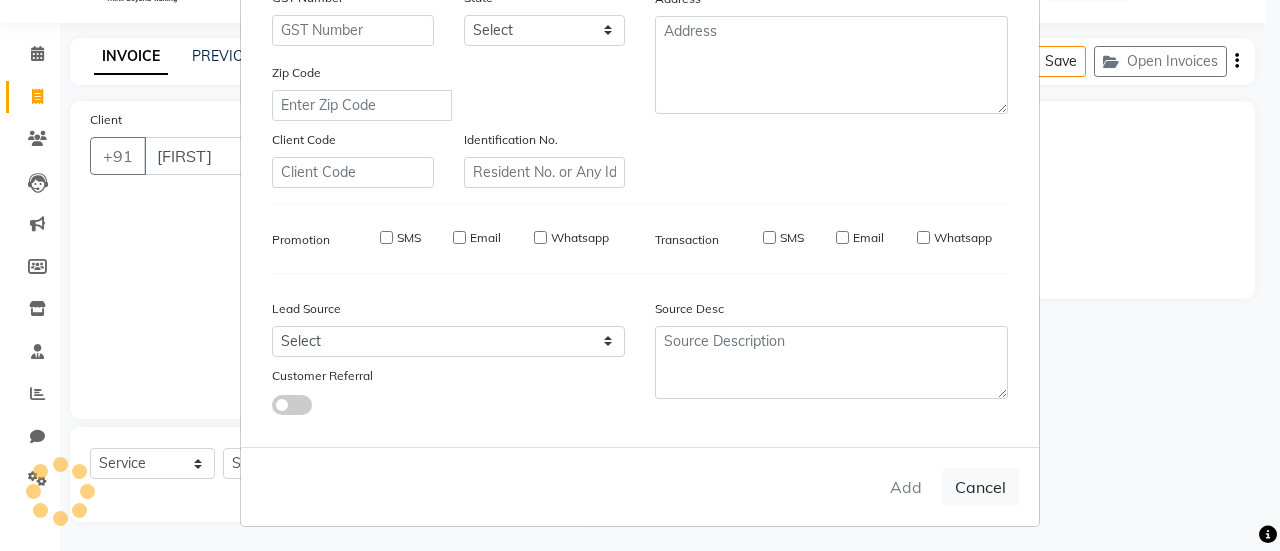 select 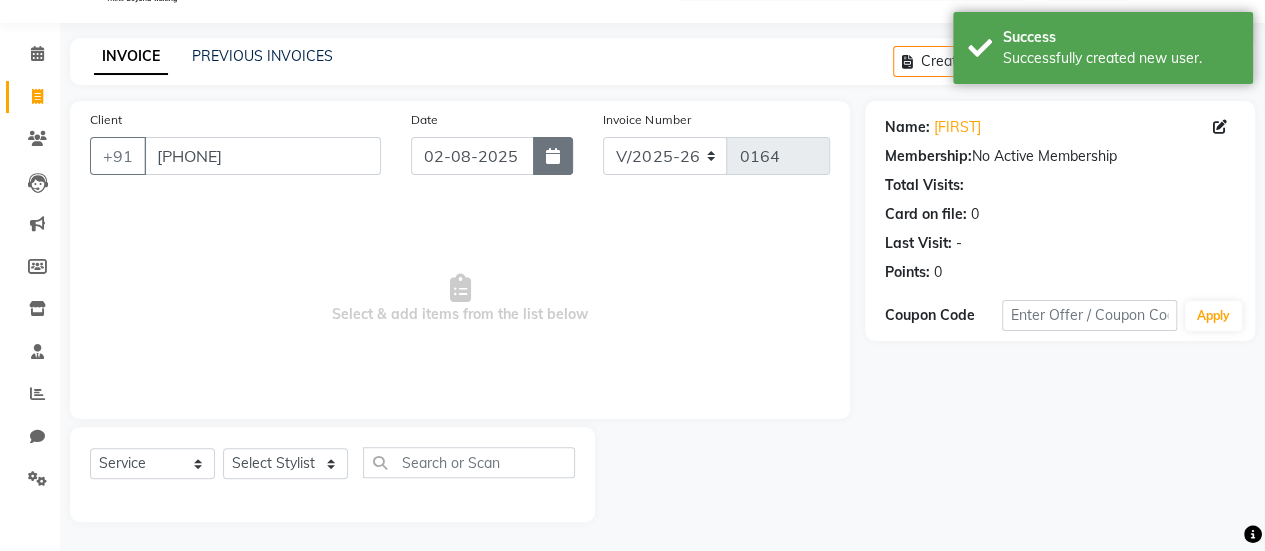 click 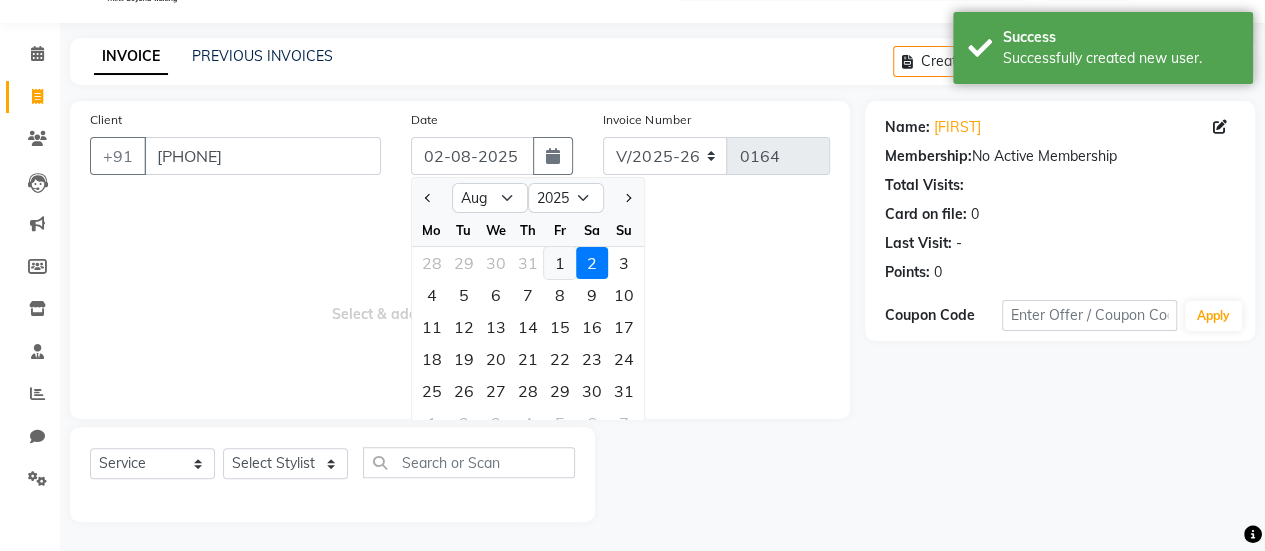 click on "1" 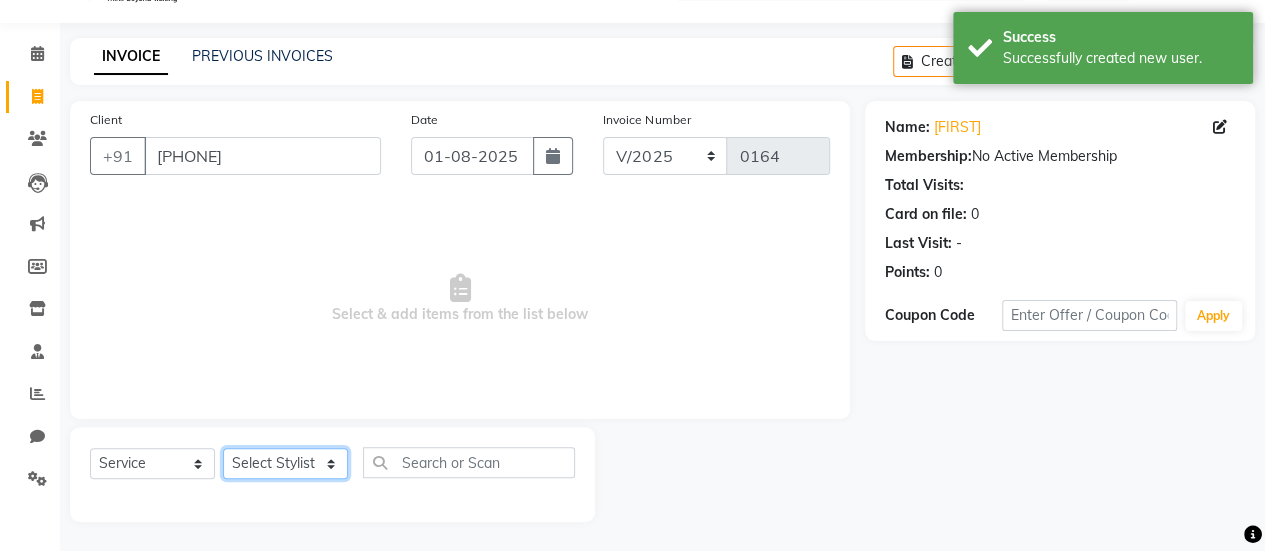click on "Select Stylist [FIRST] [LAST] [FIRST] [LAST] [FIRST] [LAST] [FIRST] [LAST] [FIRST] [LAST] [FIRST] [LAST] [FIRST] [LAST] [FIRST] [LAST] [FIRST] [LAST]" 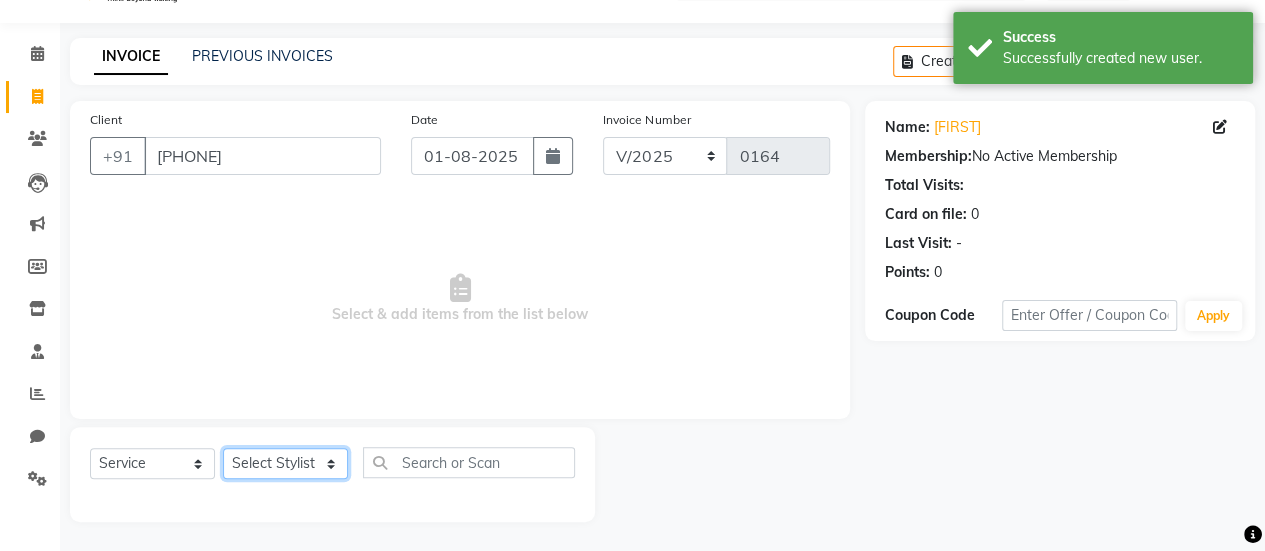 select on "83223" 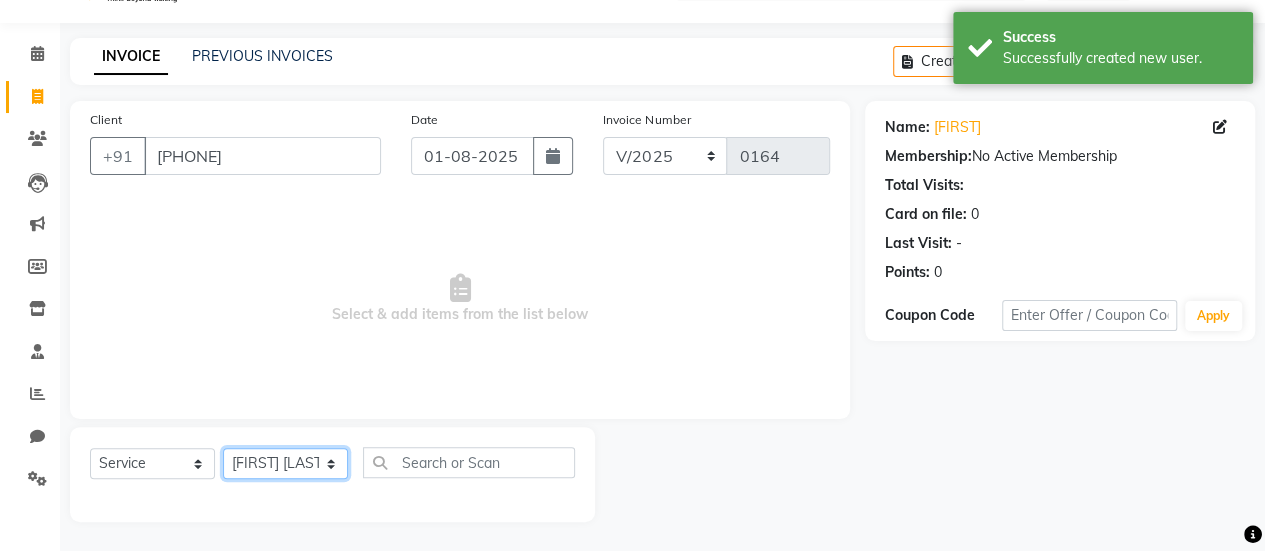 click on "Select Stylist [FIRST] [LAST] [FIRST] [LAST] [FIRST] [LAST] [FIRST] [LAST] [FIRST] [LAST] [FIRST] [LAST] [FIRST] [LAST] [FIRST] [LAST] [FIRST] [LAST]" 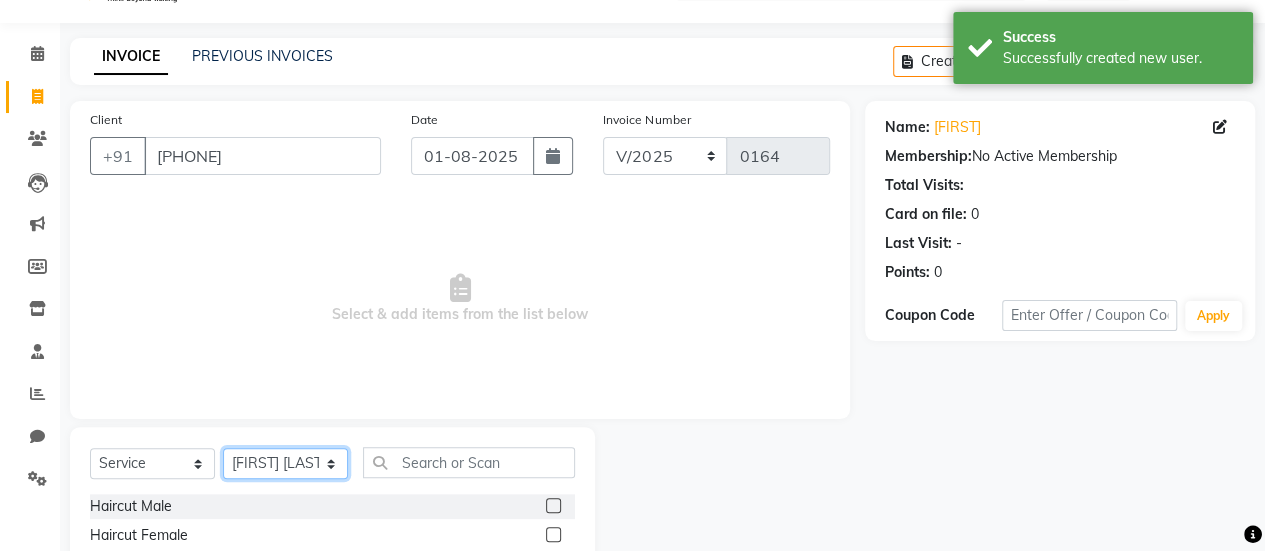 scroll, scrollTop: 249, scrollLeft: 0, axis: vertical 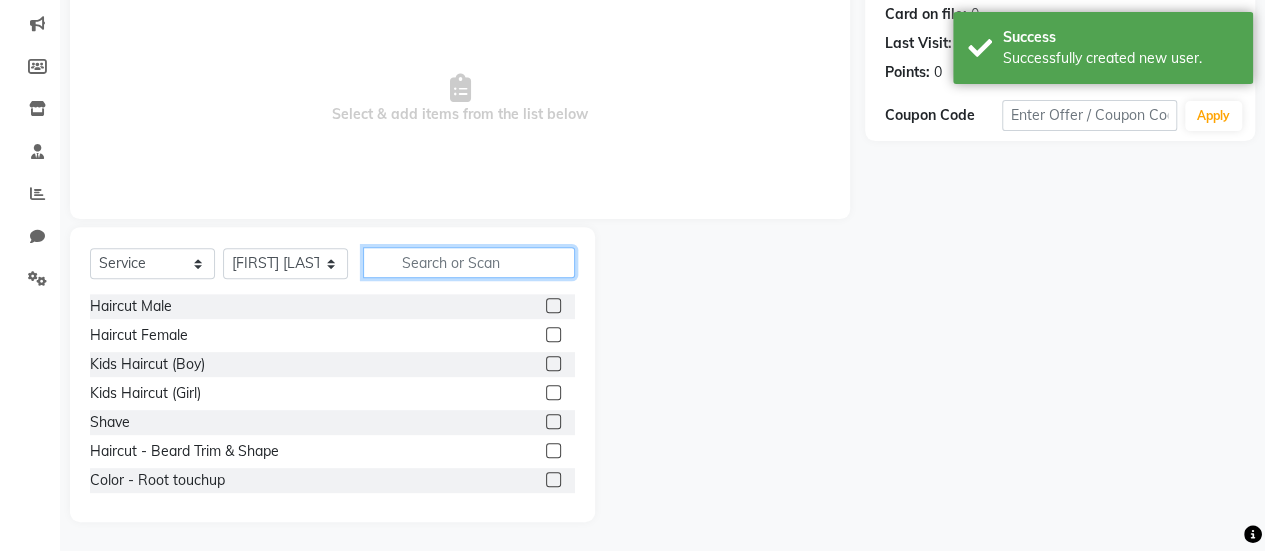 click 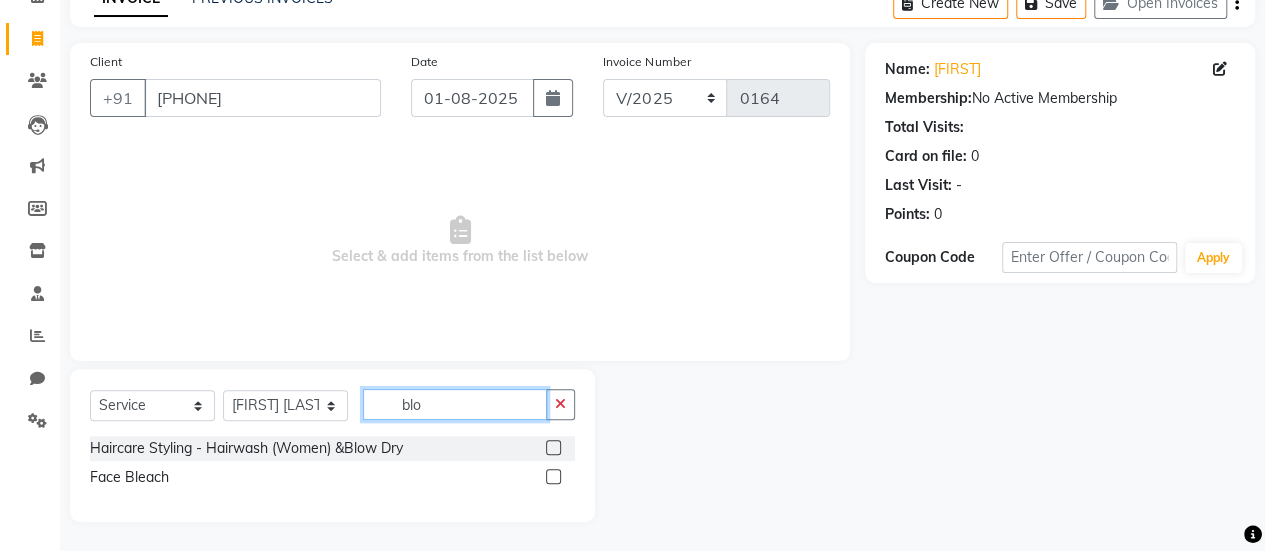 scroll, scrollTop: 78, scrollLeft: 0, axis: vertical 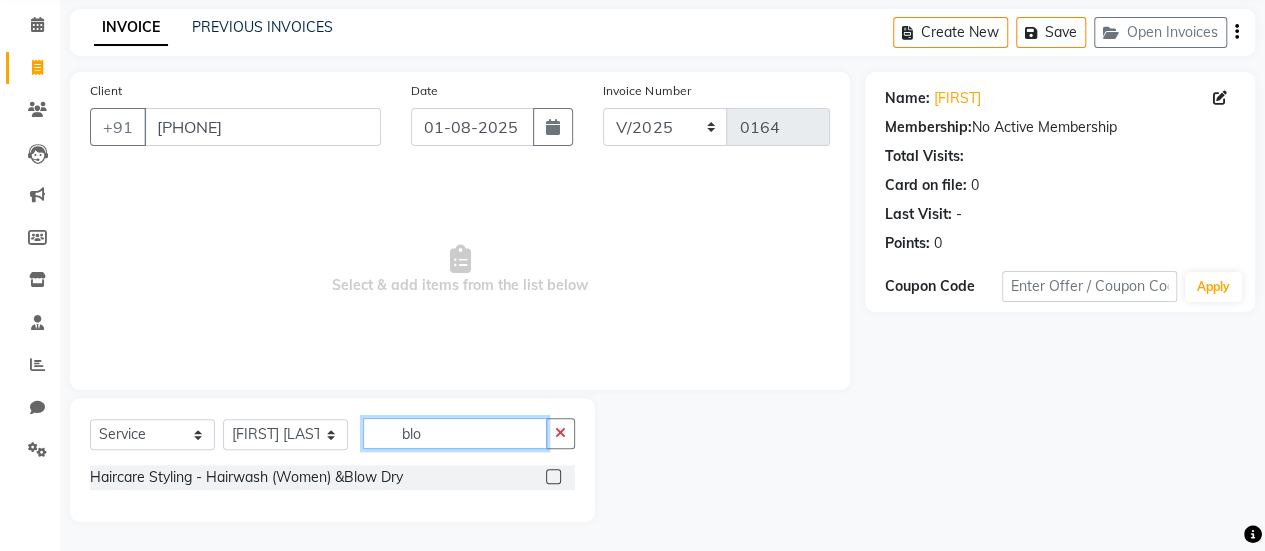 type on "blo" 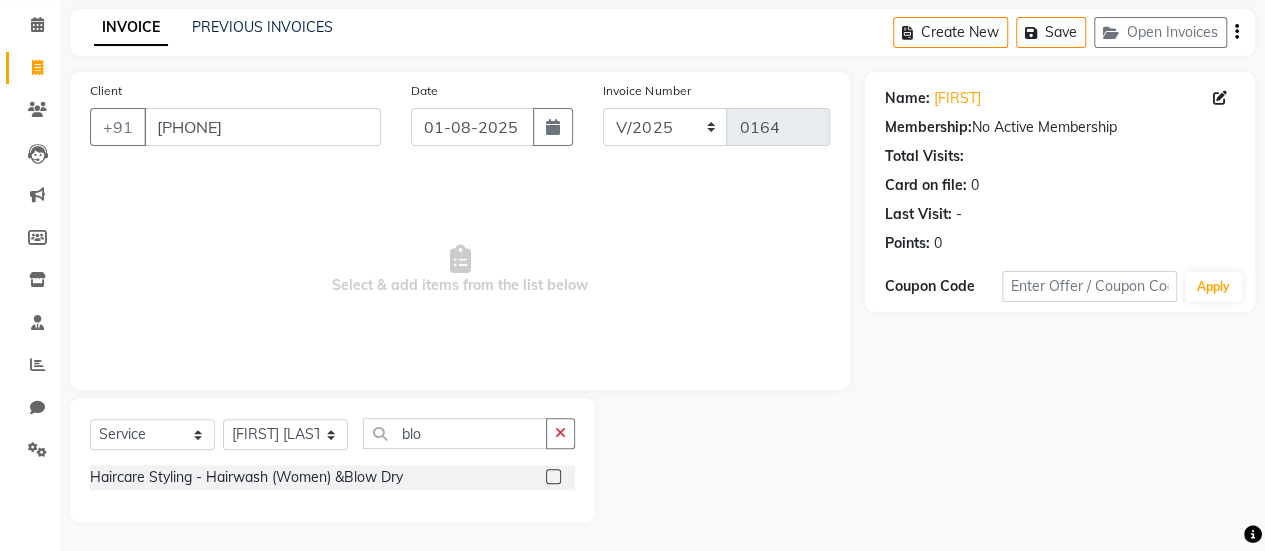 click 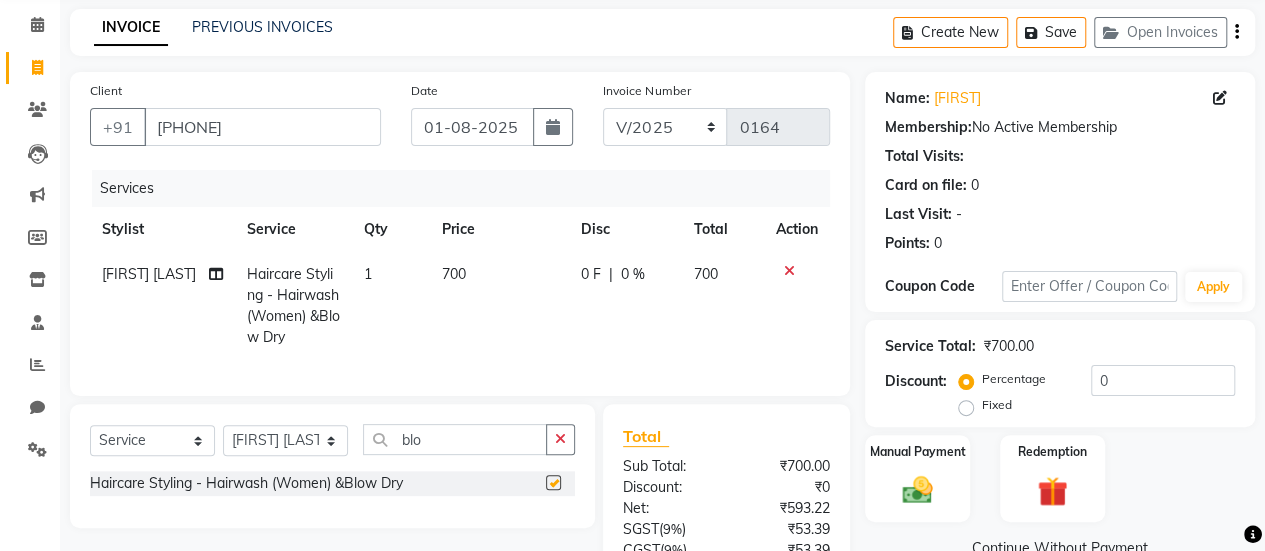 checkbox on "false" 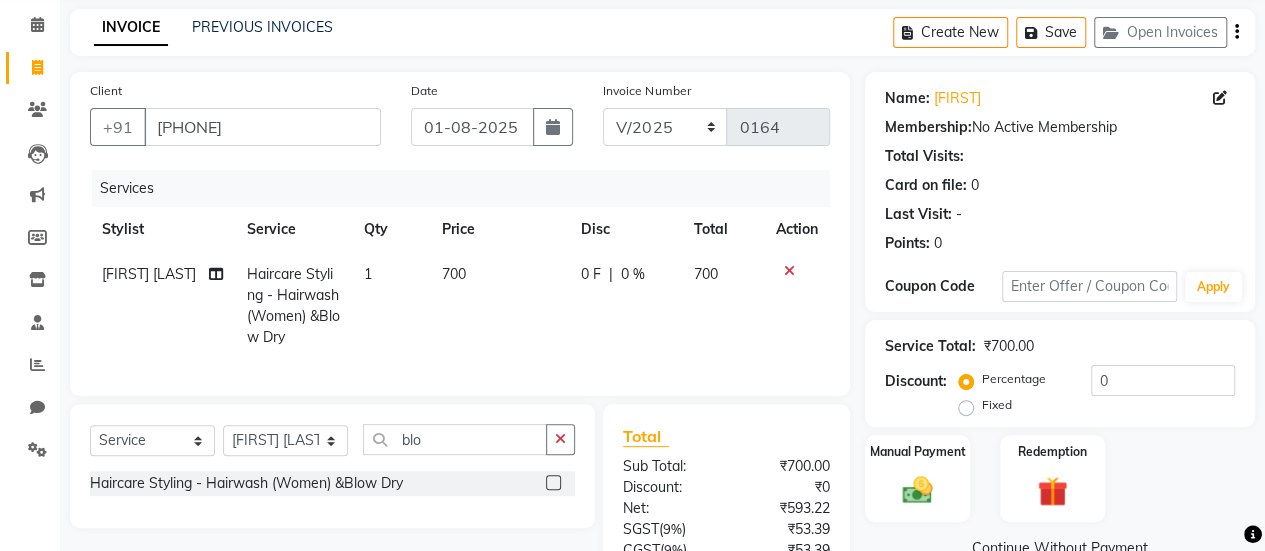 scroll, scrollTop: 0, scrollLeft: 0, axis: both 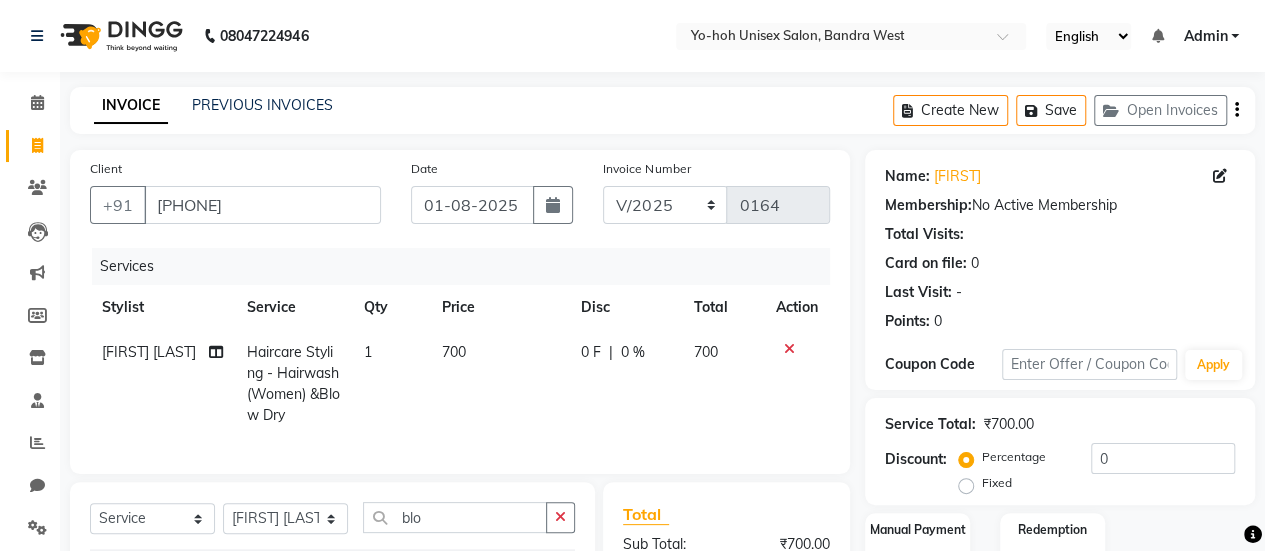 click on "Create New   Save   Open Invoices" 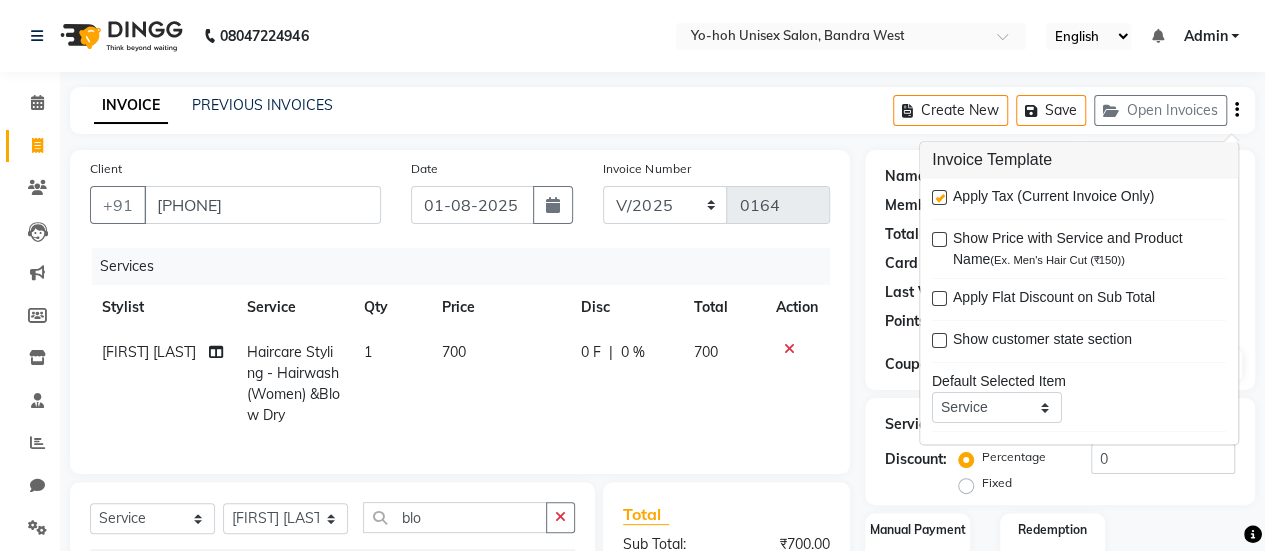 click at bounding box center [939, 198] 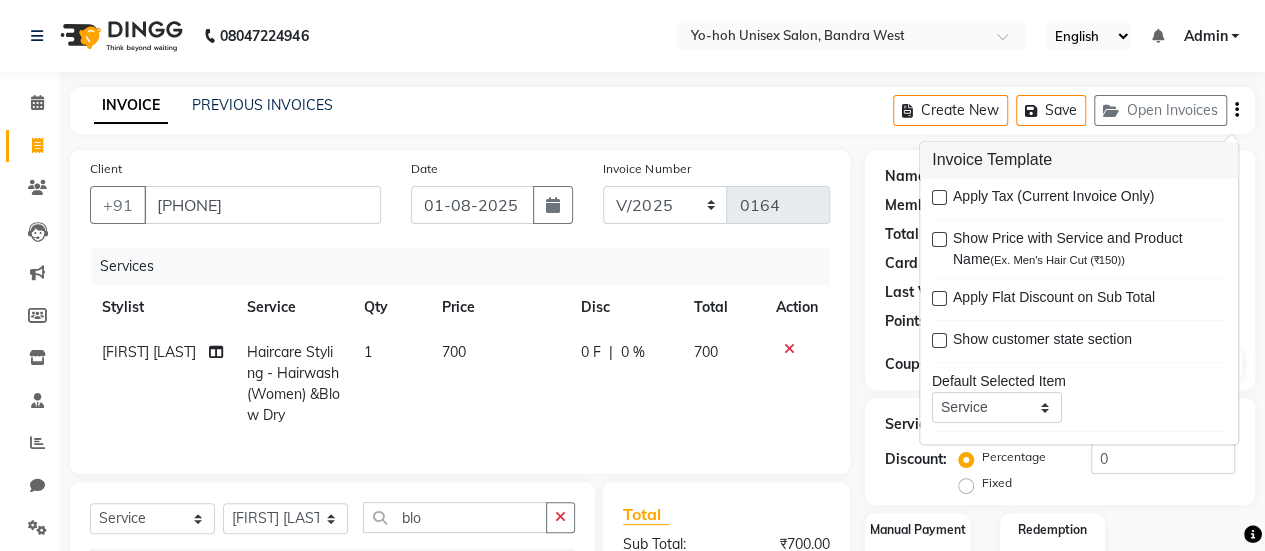 click on "INVOICE PREVIOUS INVOICES Create New   Save   Open Invoices  Client +91 [PHONE] Date 01-08-2025 Invoice Number V/2025 V/2025-26 0164 Services Stylist Service Qty Price Disc Total Action [FIRST] [LAST] Haircare Styling - Hairwash (Women) &Blow Dry 1 700 0 F | 0 % 700 Select  Service  Product  Membership  Package Voucher Prepaid Gift Card  Select Stylist [FIRST] [LAST] [FIRST] [LAST] [FIRST] [LAST] [FIRST] [LAST] [FIRST] [LAST] [FIRST] [LAST] [FIRST] [LAST] [FIRST] [LAST] blo Haircare Styling - Hairwash (Women) &Blow Dry  Total Sub Total: ₹700.00 Discount: ₹0 Net: ₹700.00 Total: ₹700.00 Add Tip ₹0 Payable: ₹700.00 Paid: ₹0 Balance   : ₹700.00 Name: [FIRST]  Membership:  No Active Membership  Total Visits:   Card on file:  0 Last Visit:   - Points:   0  Coupon Code Apply Service Total:  ₹700.00  Discount:  Percentage   Fixed  0 Manual Payment Redemption  Continue Without Payment" 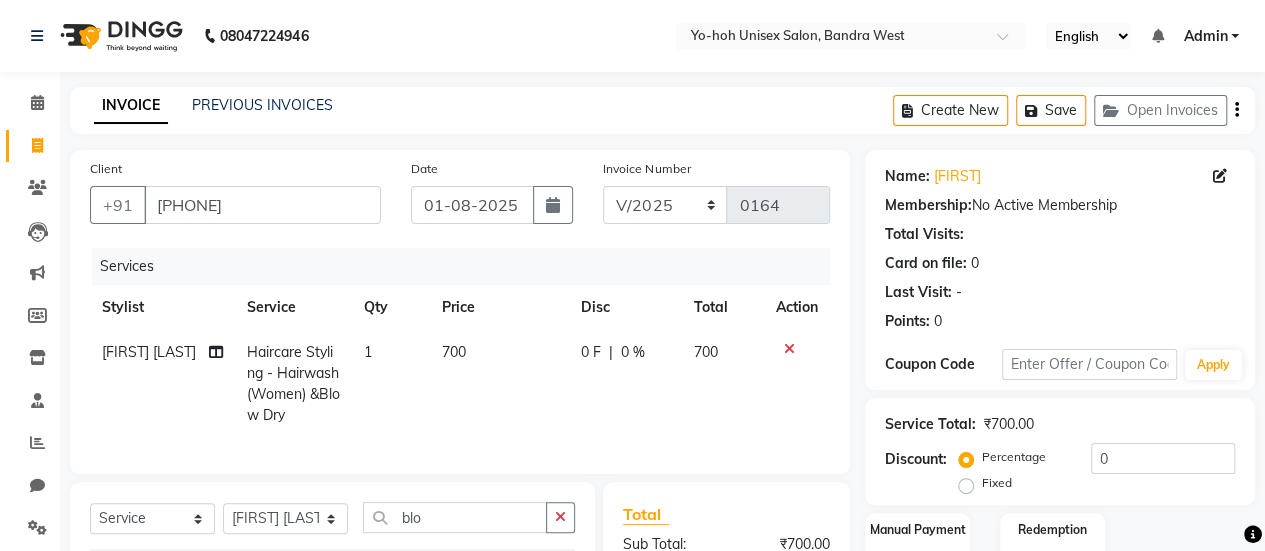 scroll, scrollTop: 226, scrollLeft: 0, axis: vertical 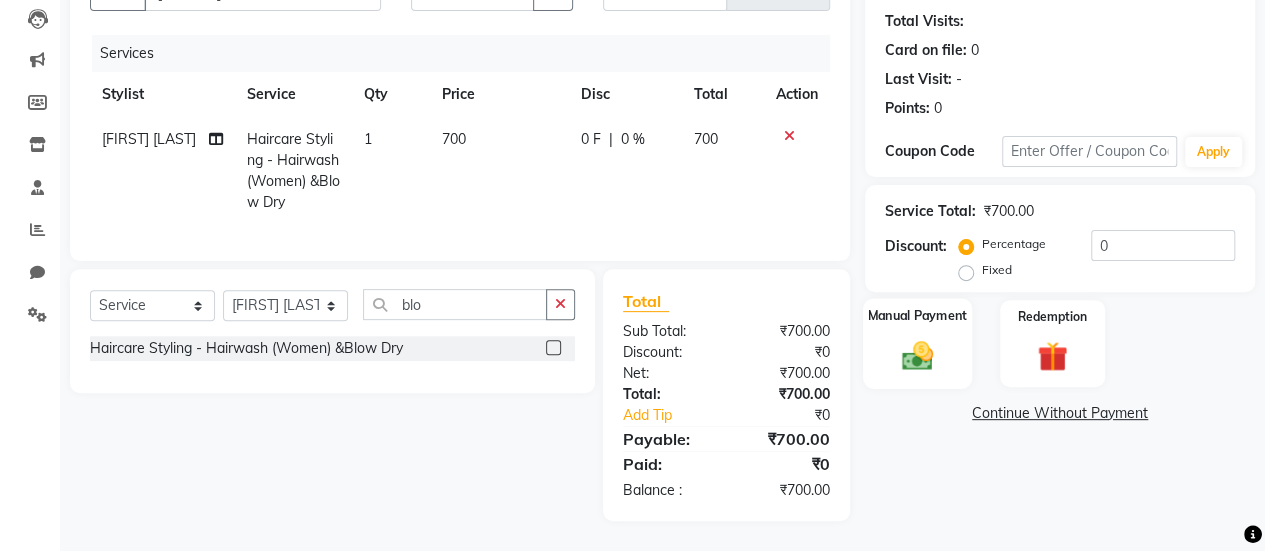 click 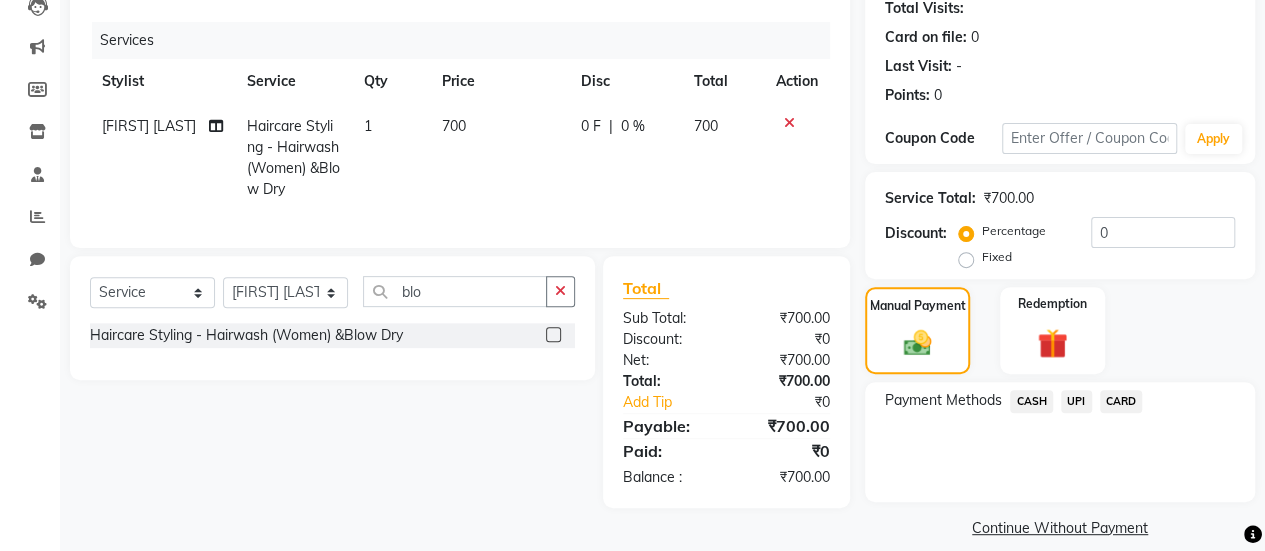 click on "CASH" 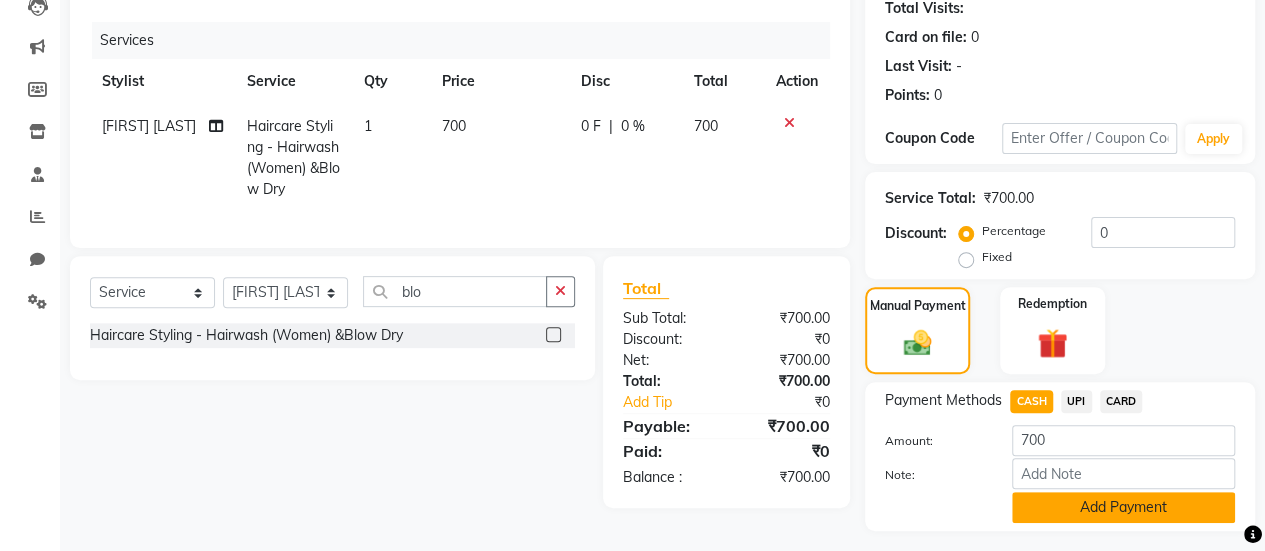 click on "Add Payment" 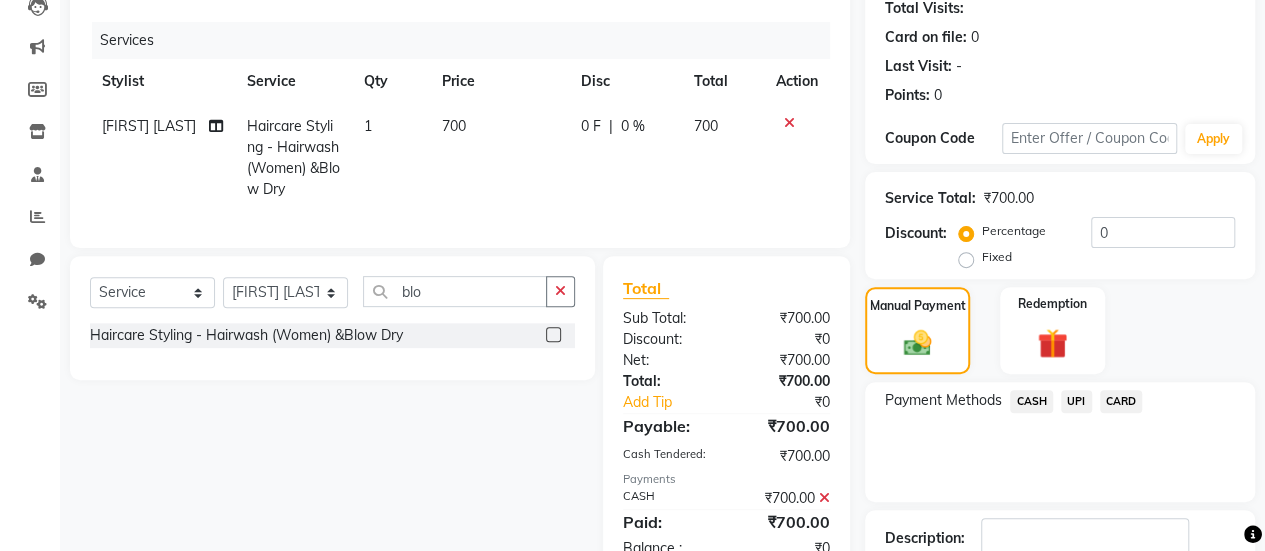 scroll, scrollTop: 358, scrollLeft: 0, axis: vertical 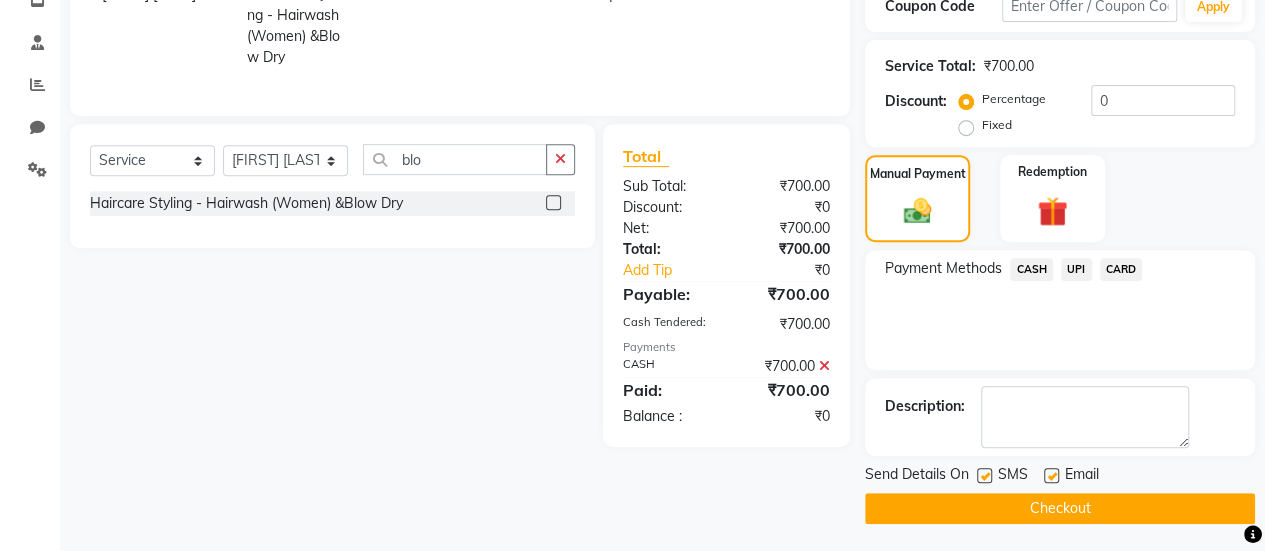 click 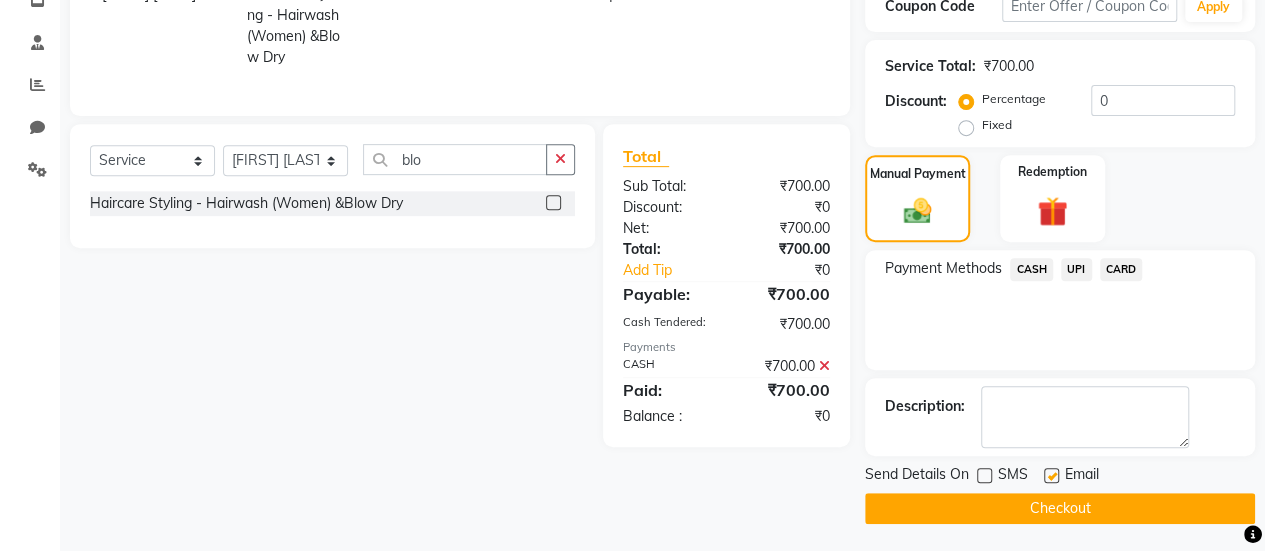 click 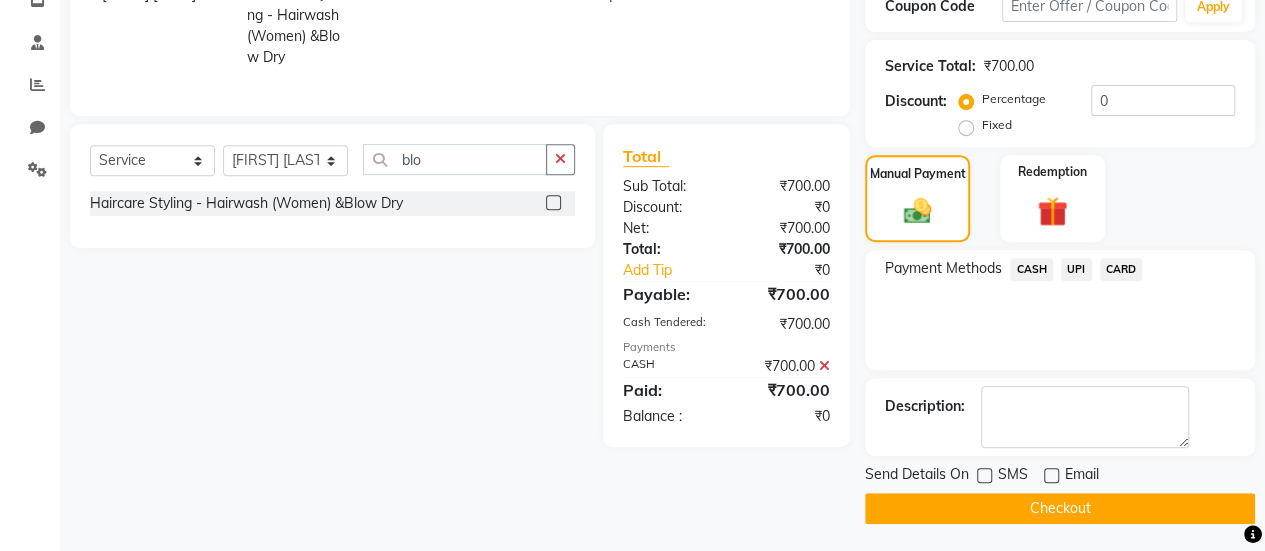 click on "Checkout" 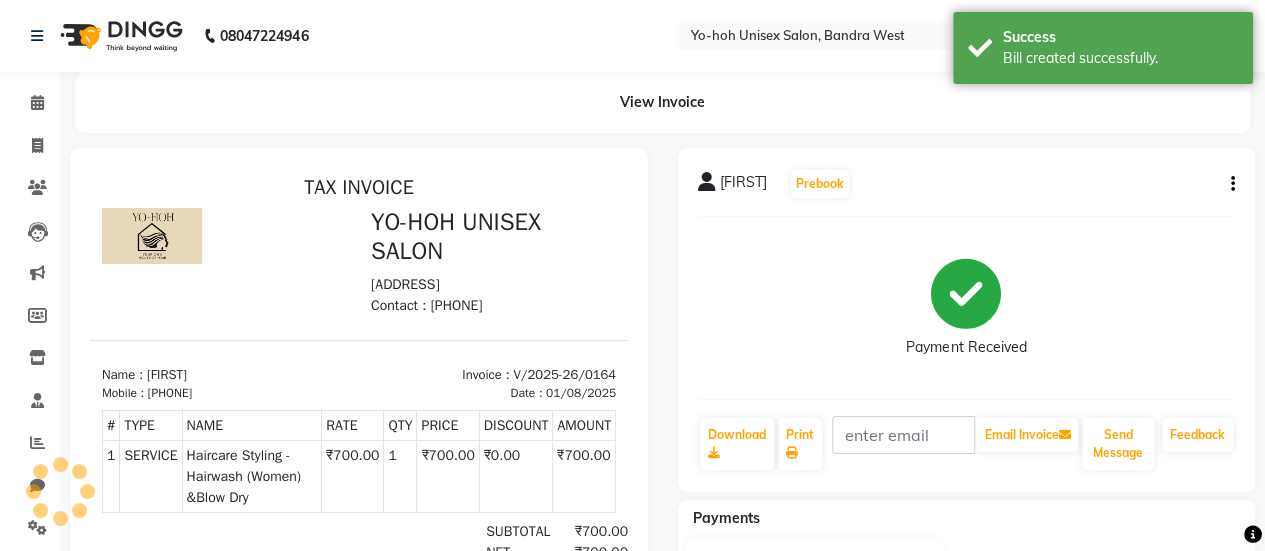 scroll, scrollTop: 0, scrollLeft: 0, axis: both 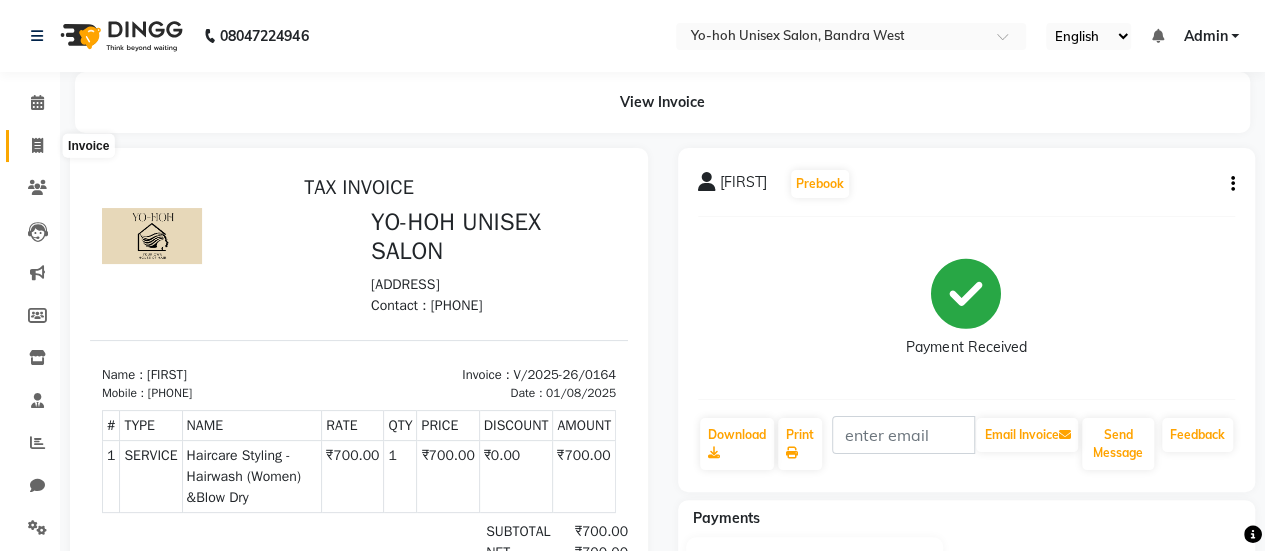 click 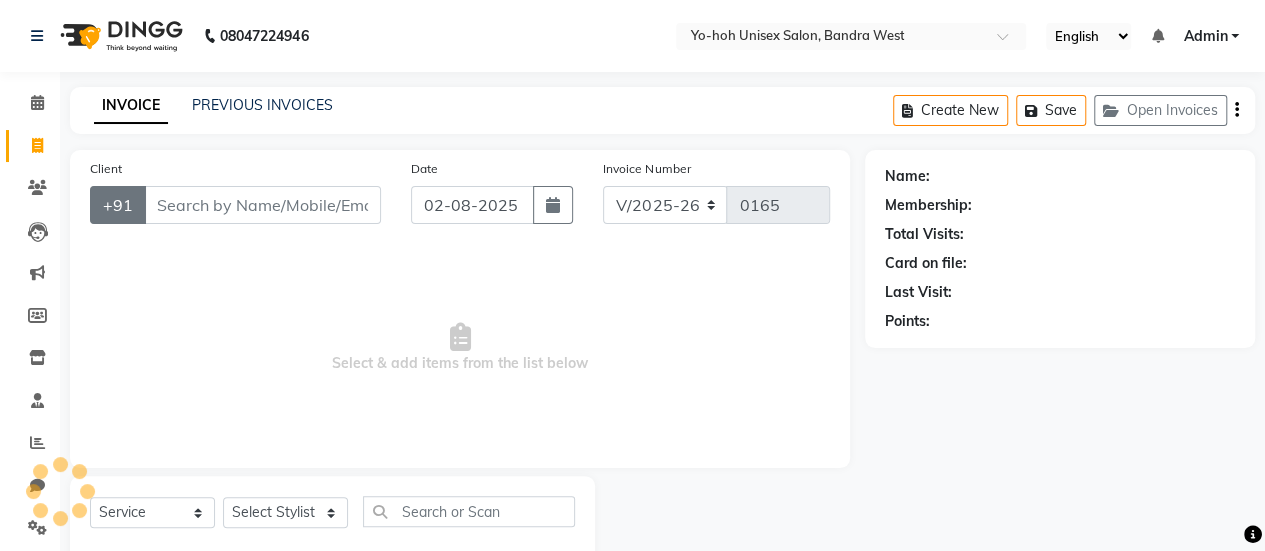 scroll, scrollTop: 49, scrollLeft: 0, axis: vertical 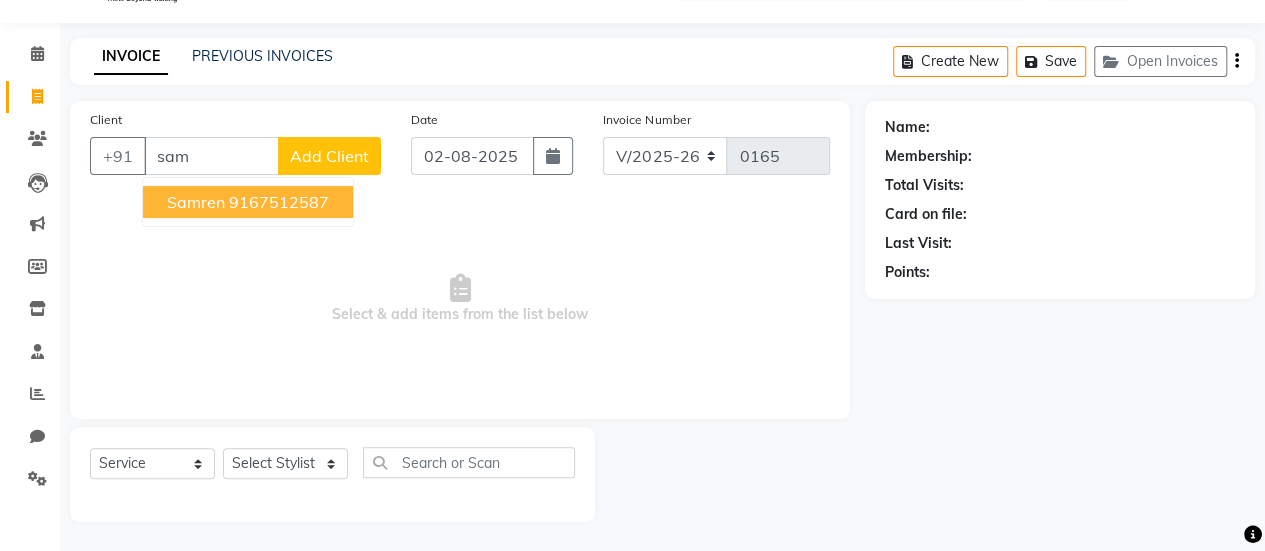 click on "9167512587" at bounding box center (279, 202) 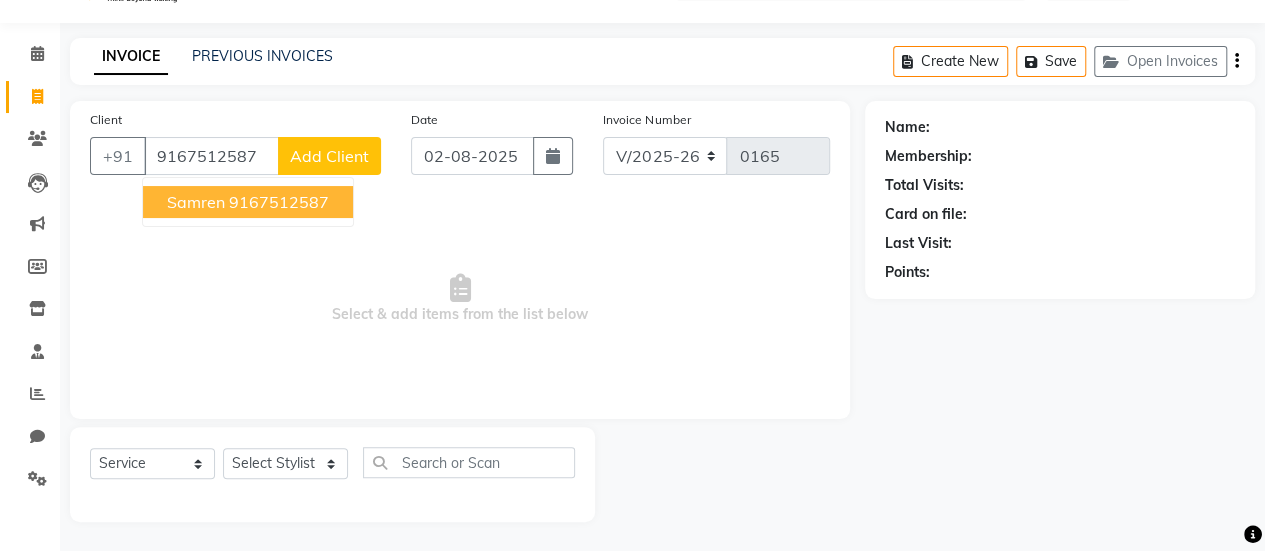 type on "9167512587" 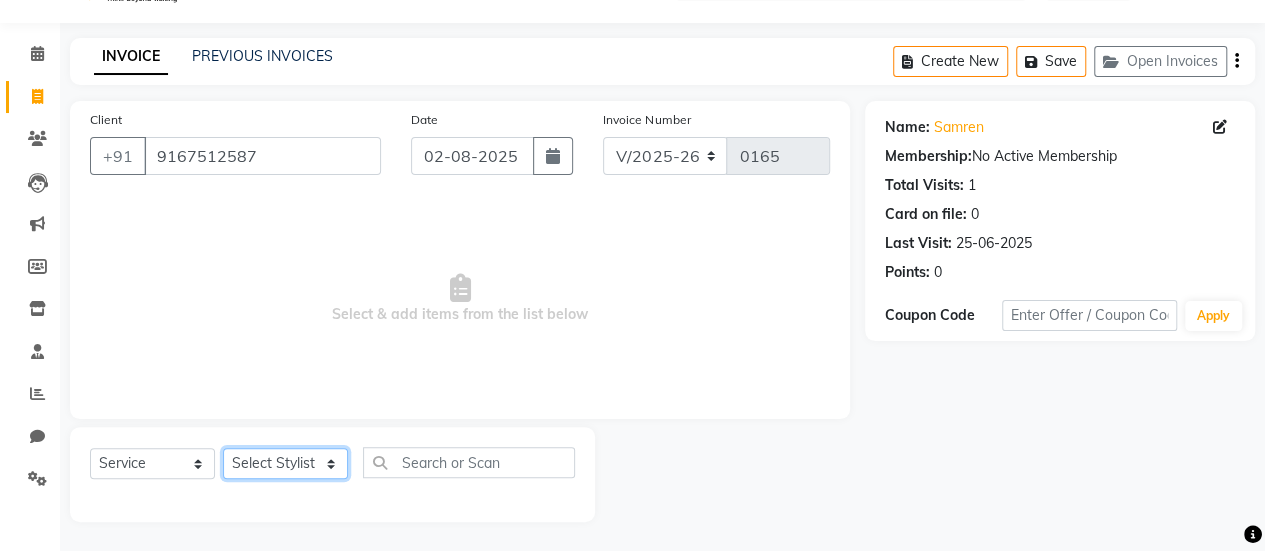 click on "Select Stylist [FIRST] [LAST] [FIRST] [LAST] [FIRST] [LAST] [FIRST] [LAST] [FIRST] [LAST] [FIRST] [LAST] [FIRST] [LAST] [FIRST] [LAST] [FIRST] [LAST]" 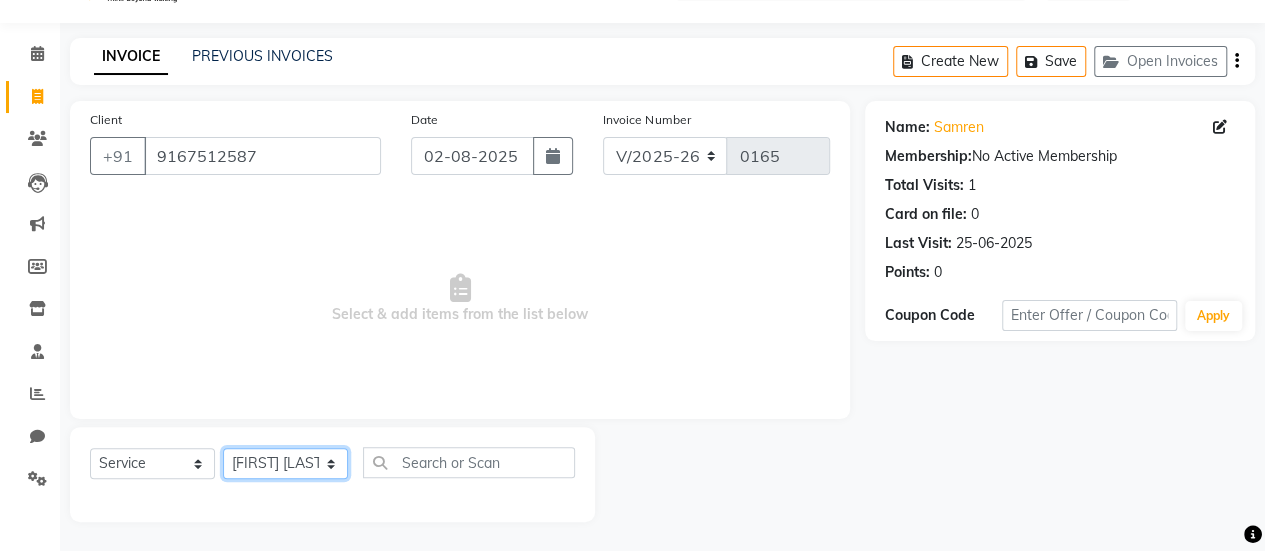 click on "Select Stylist [FIRST] [LAST] [FIRST] [LAST] [FIRST] [LAST] [FIRST] [LAST] [FIRST] [LAST] [FIRST] [LAST] [FIRST] [LAST] [FIRST] [LAST] [FIRST] [LAST]" 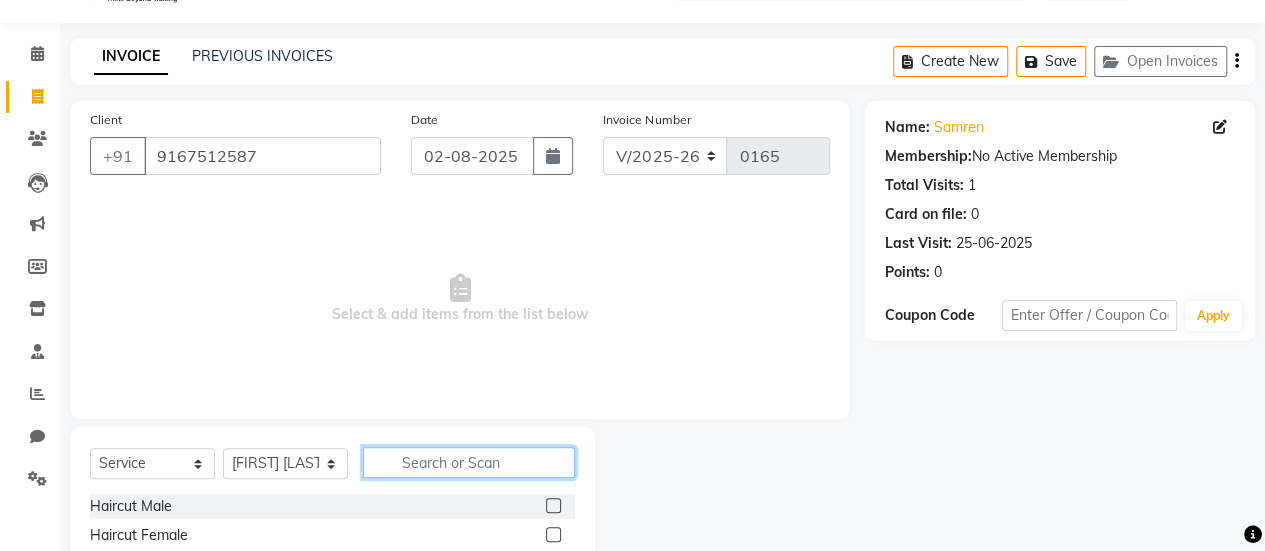 click 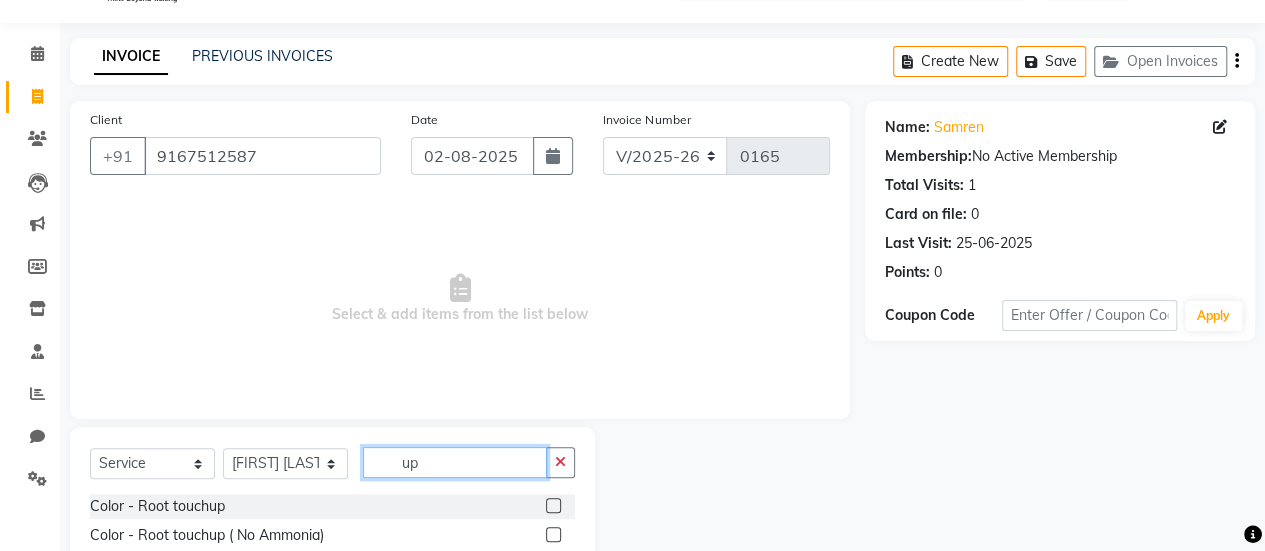 scroll, scrollTop: 194, scrollLeft: 0, axis: vertical 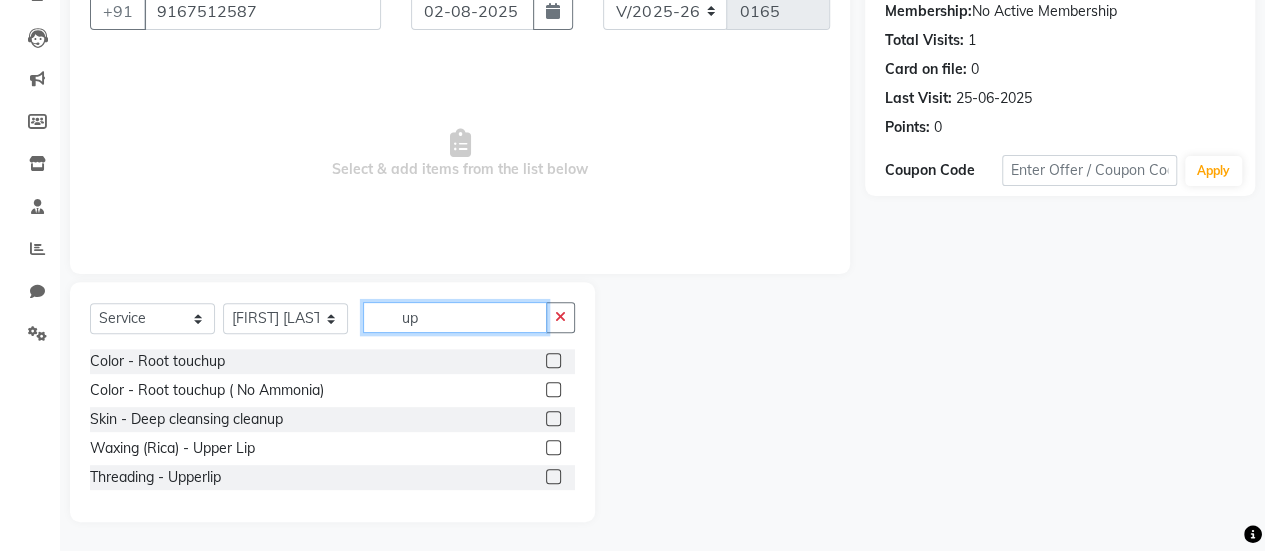 type on "up" 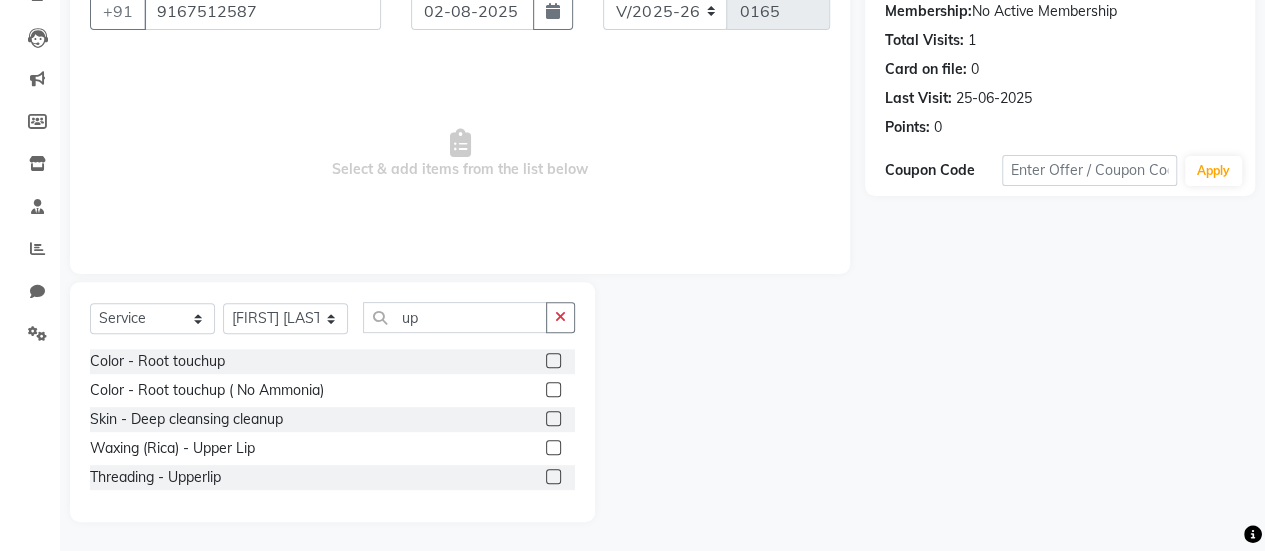click 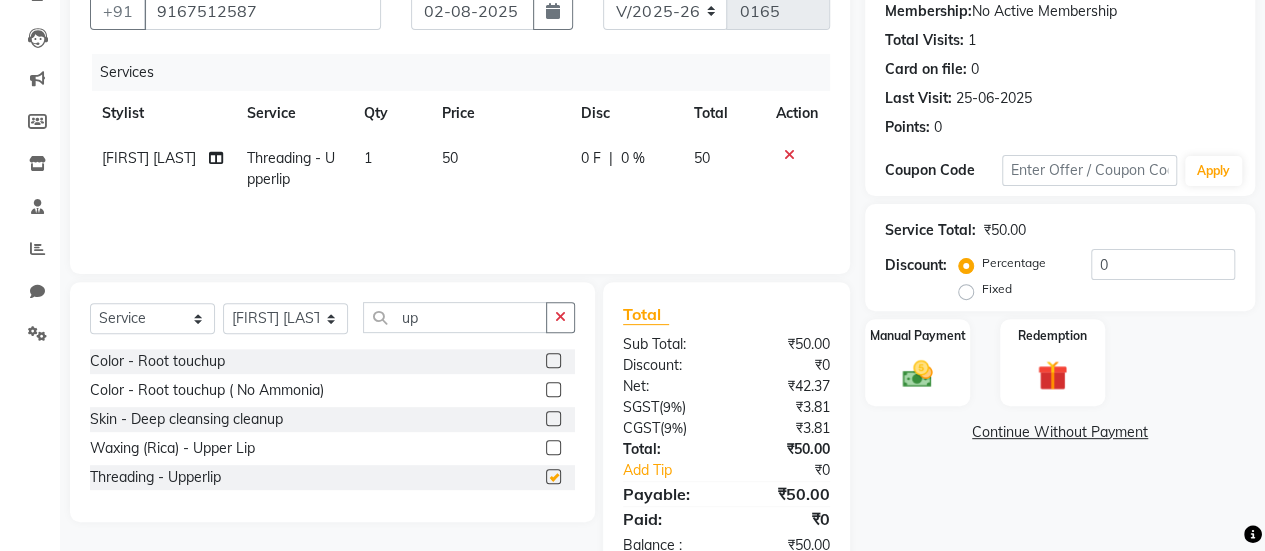 checkbox on "false" 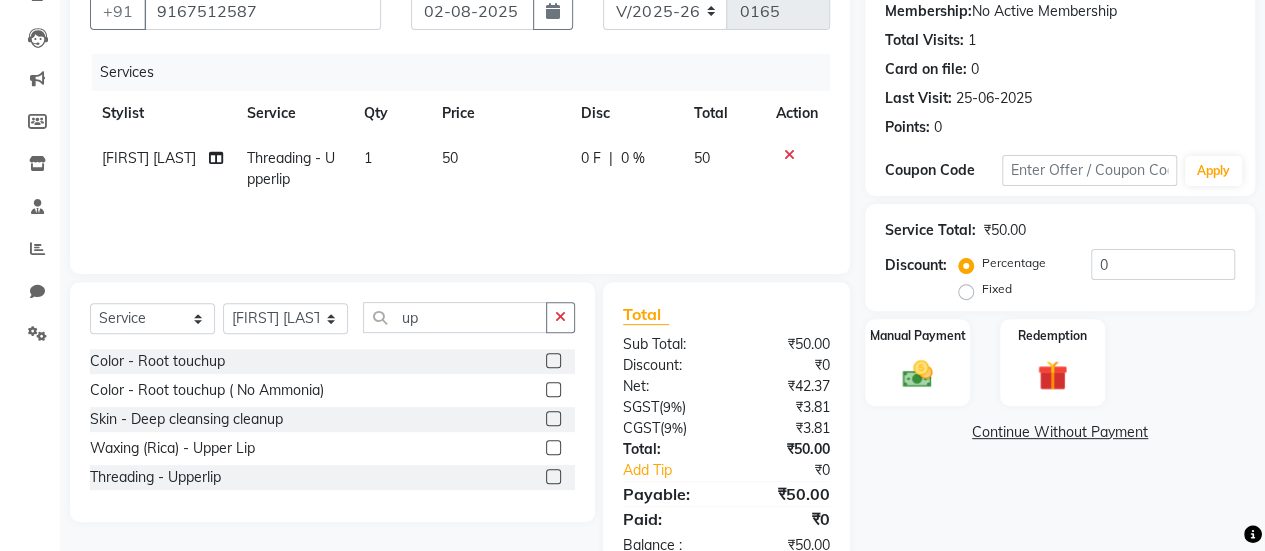 scroll, scrollTop: 0, scrollLeft: 0, axis: both 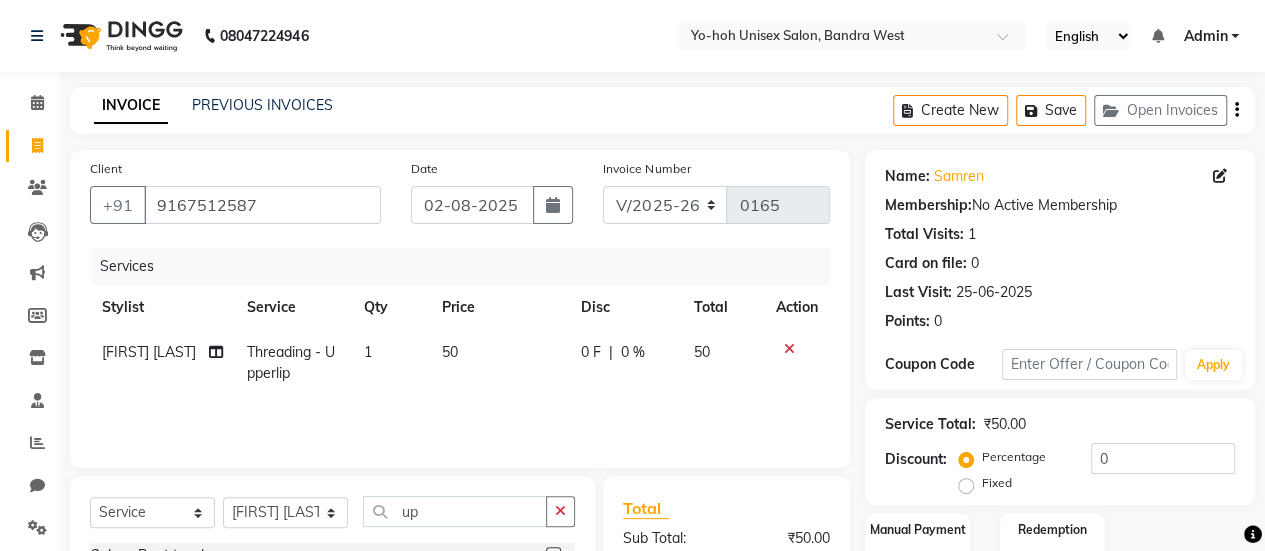 click on "Create New   Save   Open Invoices" 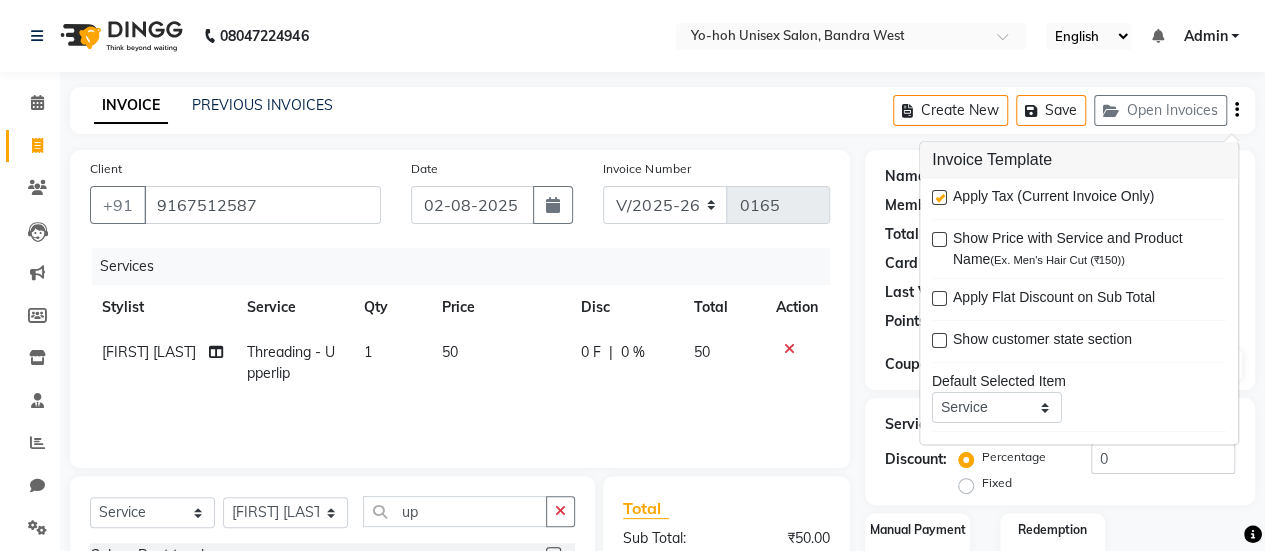 click at bounding box center (939, 198) 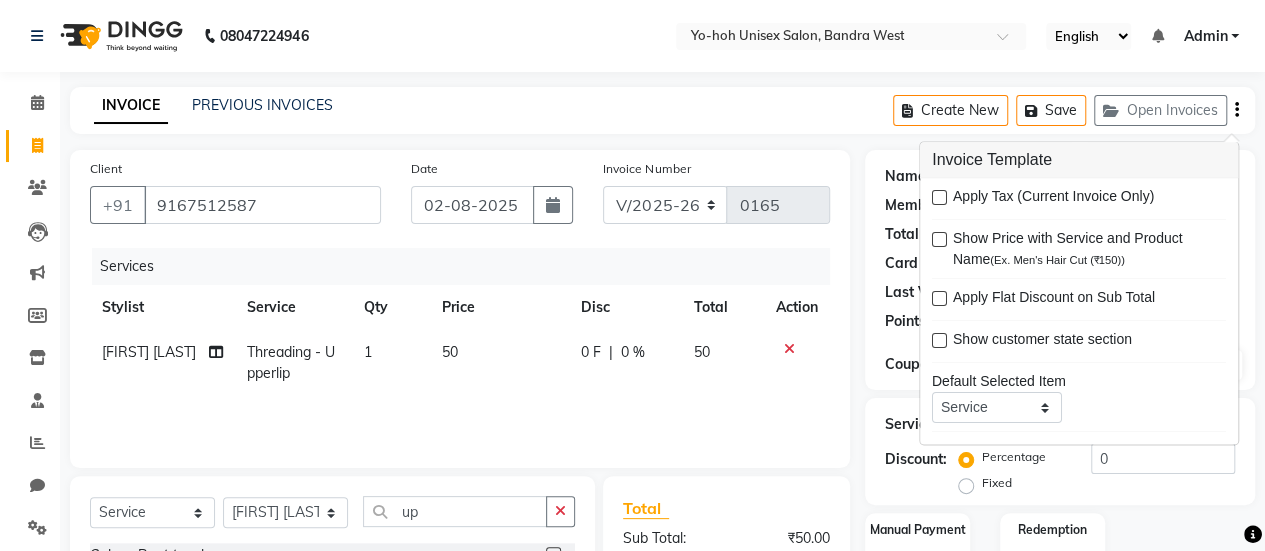 click on "INVOICE PREVIOUS INVOICES Create New   Save   Open Invoices" 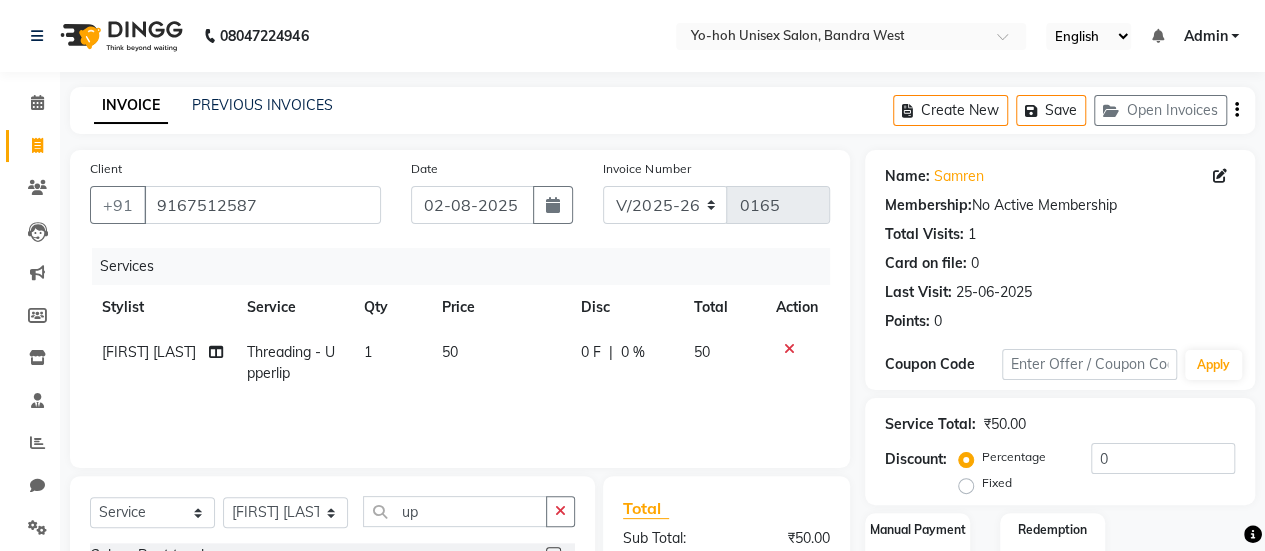 scroll, scrollTop: 205, scrollLeft: 0, axis: vertical 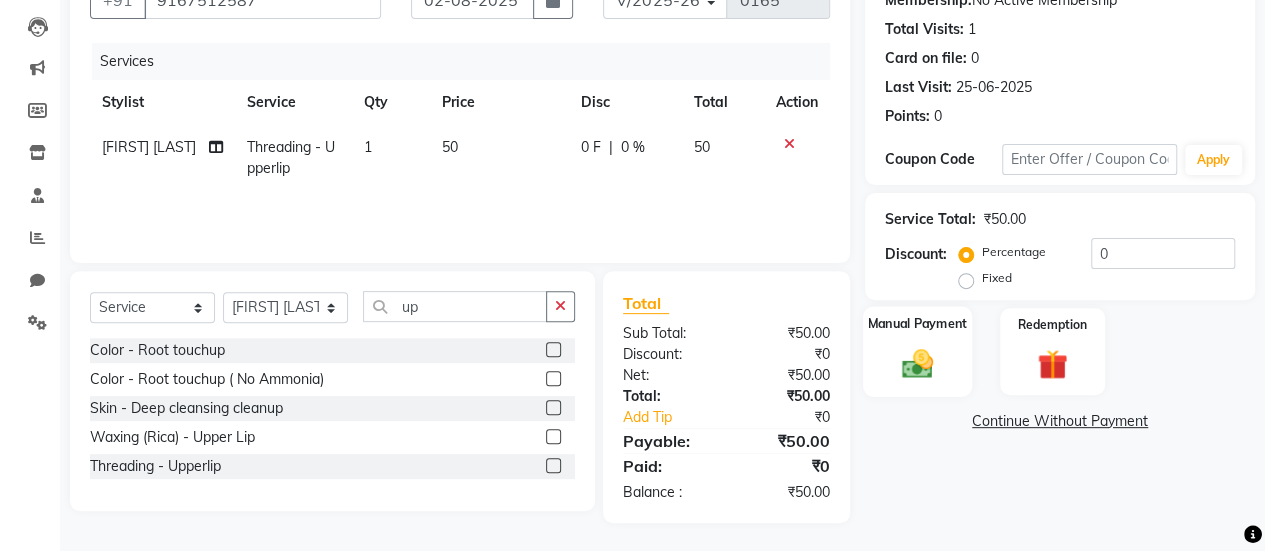 click on "Manual Payment" 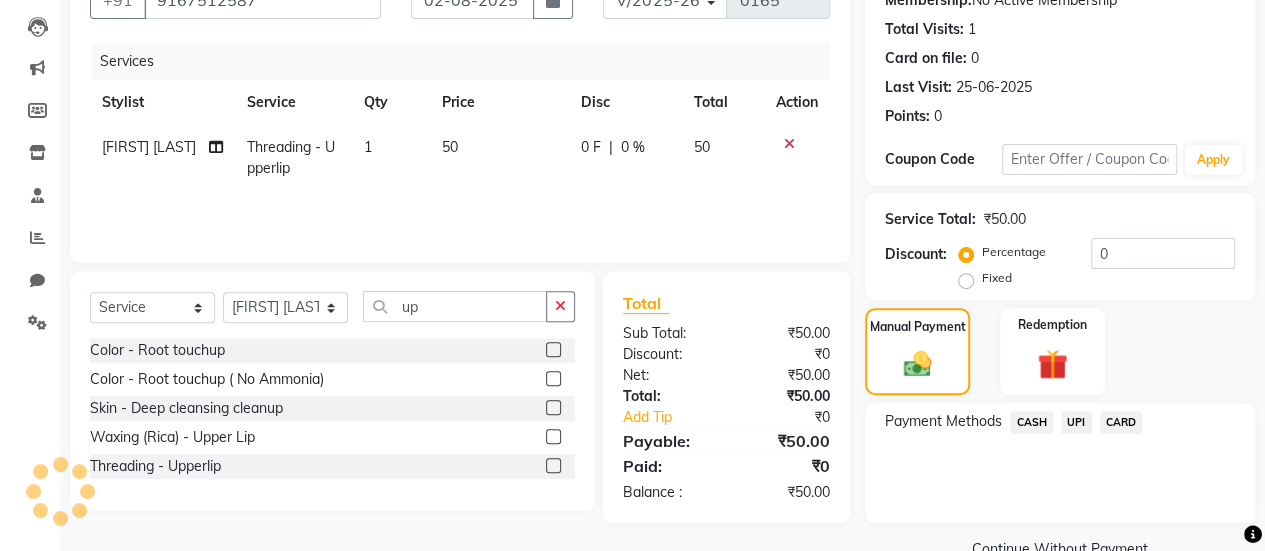 click on "UPI" 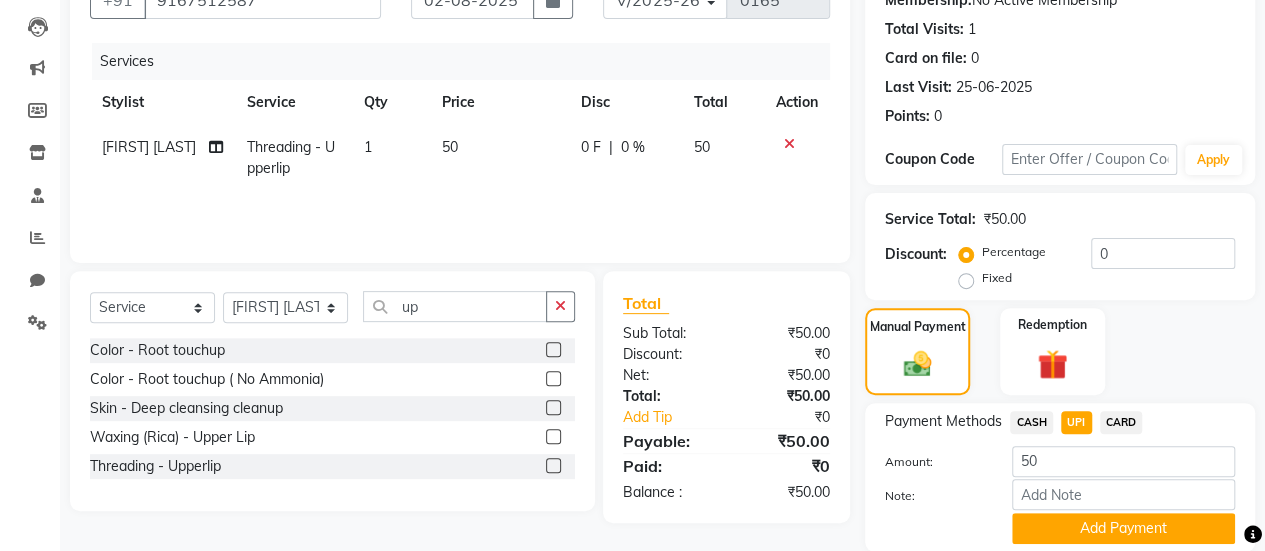 scroll, scrollTop: 276, scrollLeft: 0, axis: vertical 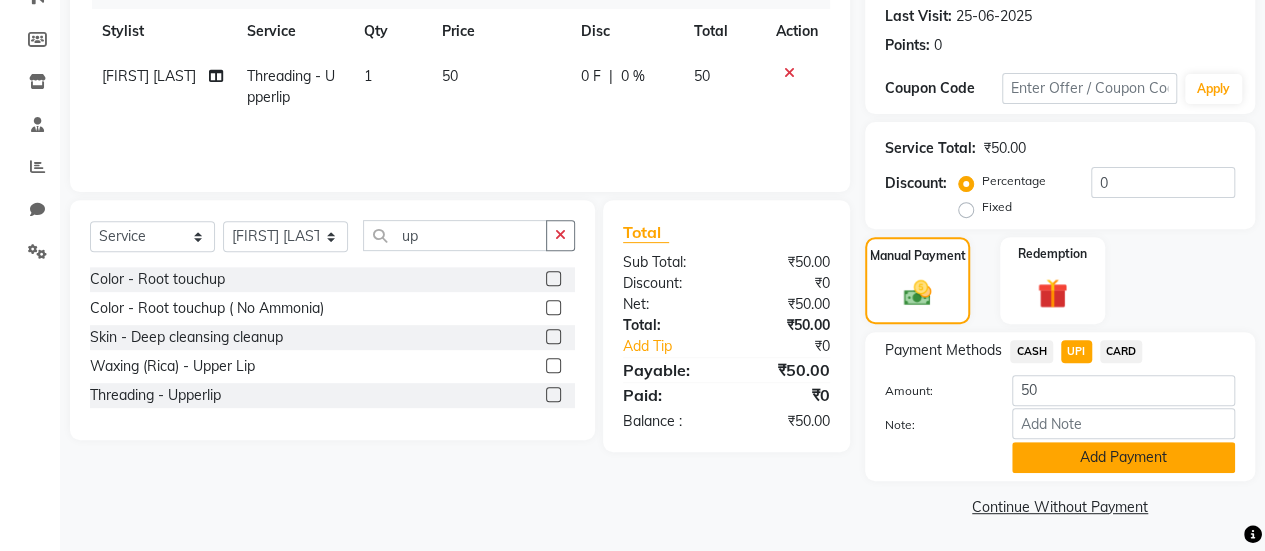 click on "Add Payment" 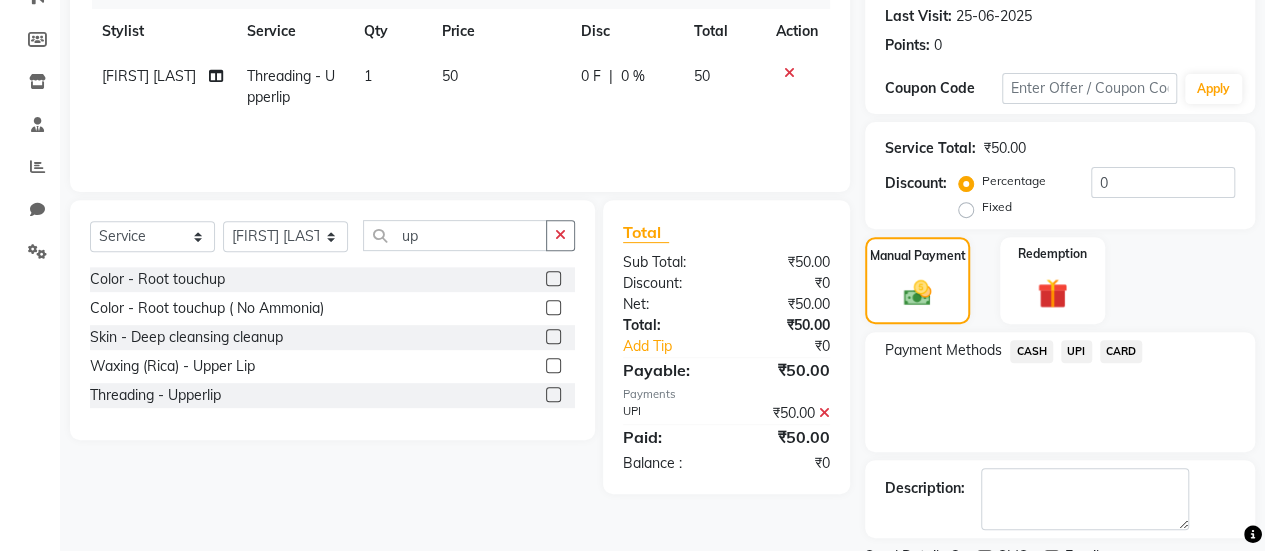 scroll, scrollTop: 358, scrollLeft: 0, axis: vertical 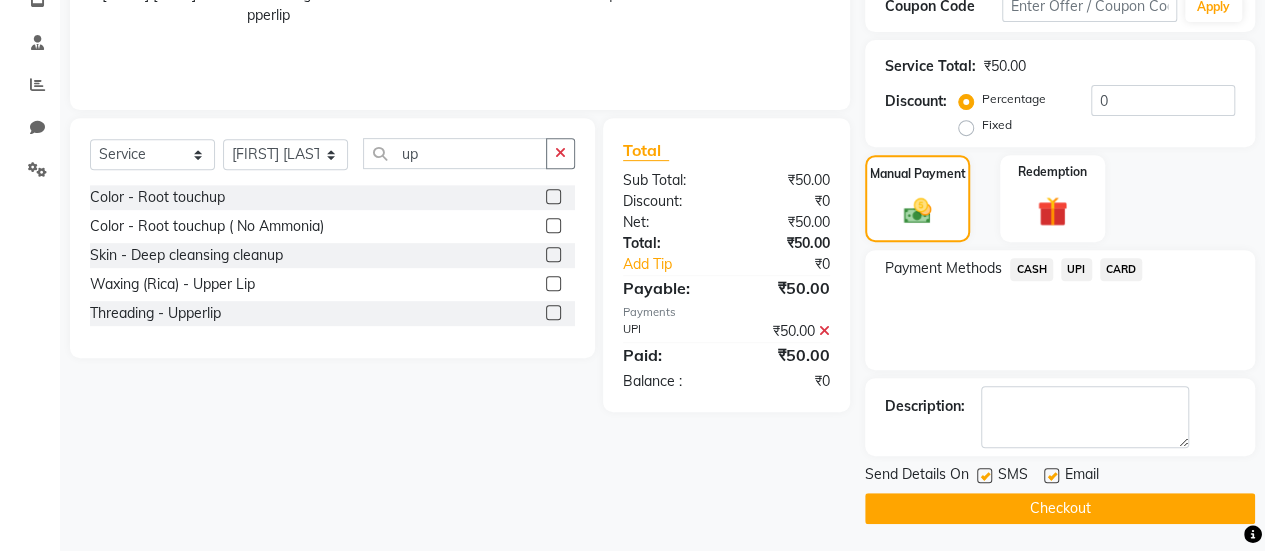 click 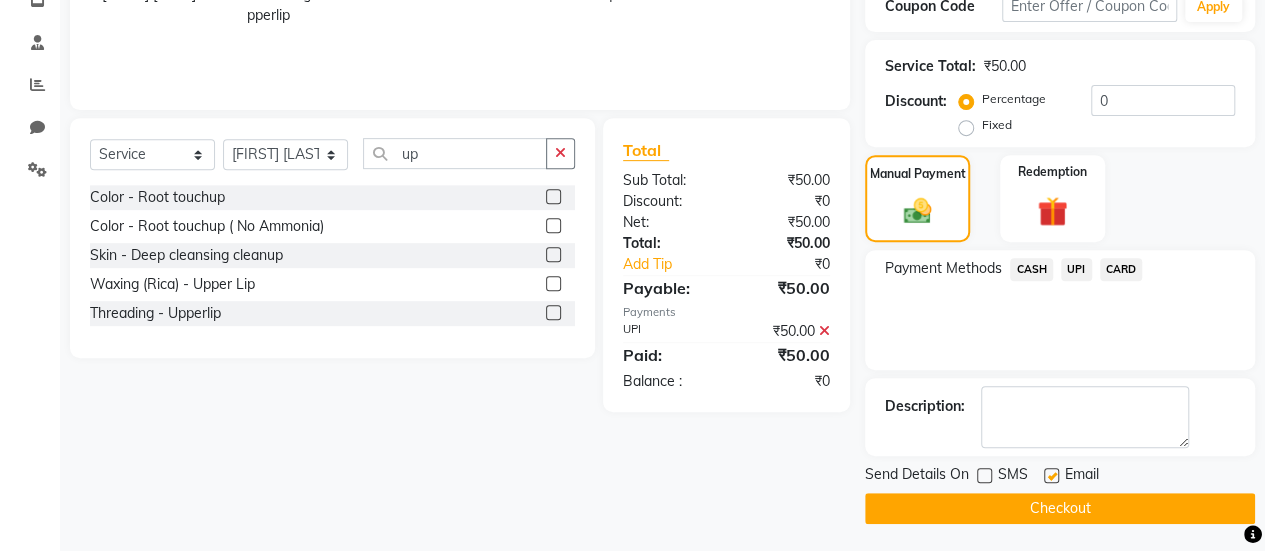 click 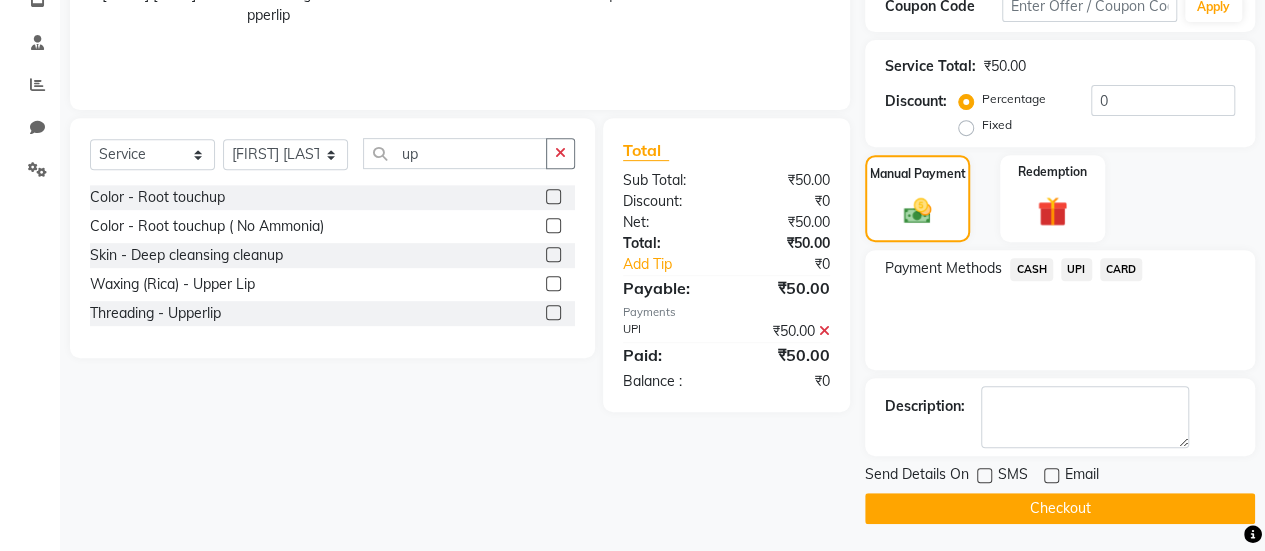 click on "Checkout" 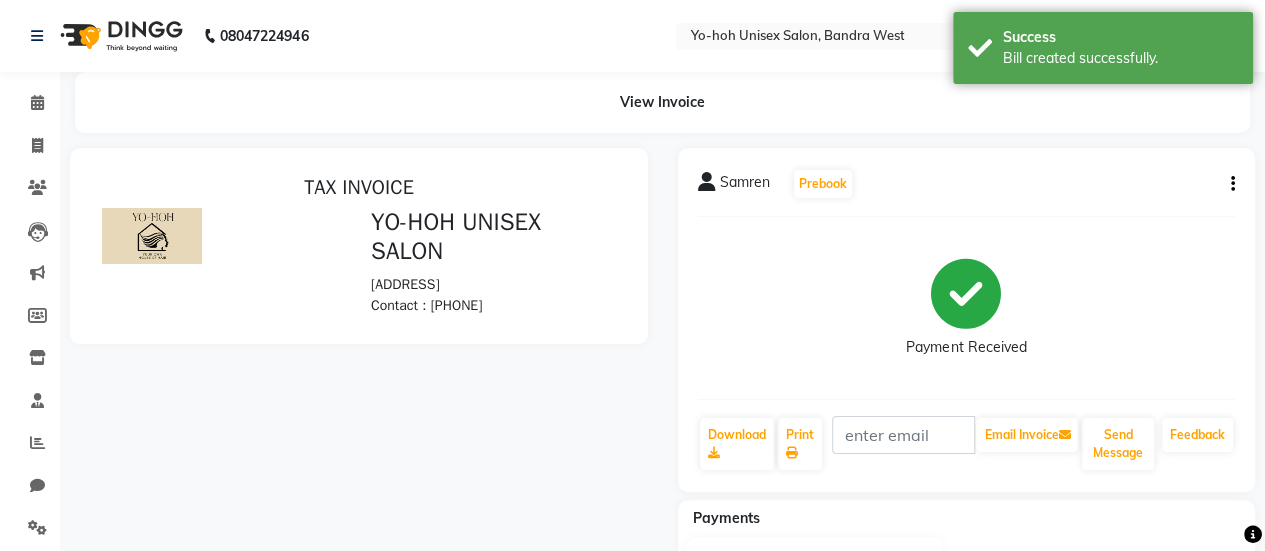 scroll, scrollTop: 0, scrollLeft: 0, axis: both 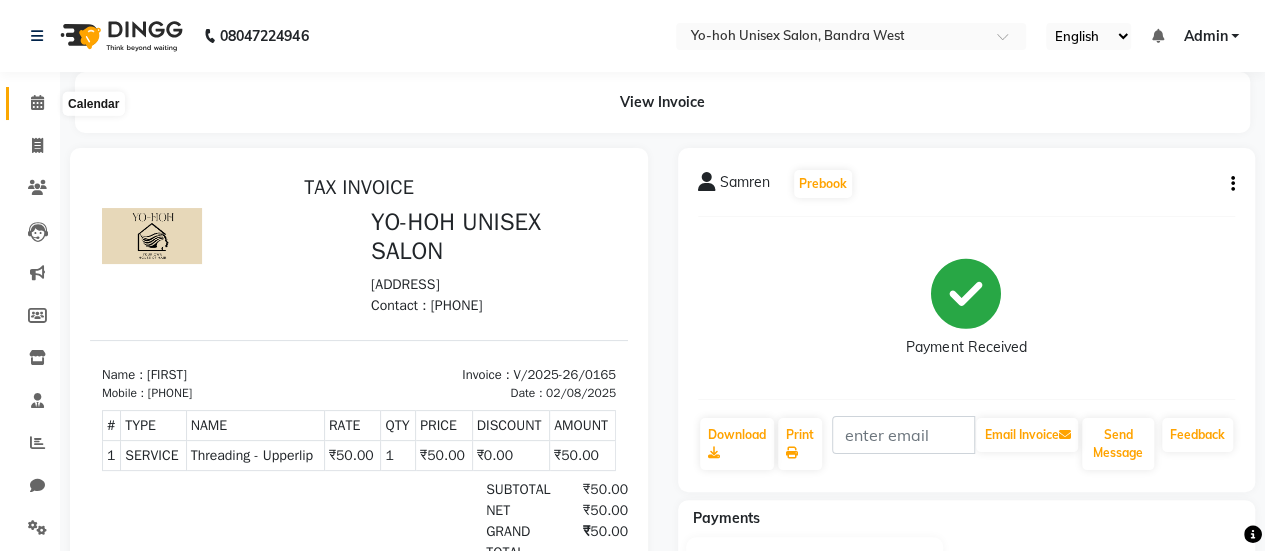click 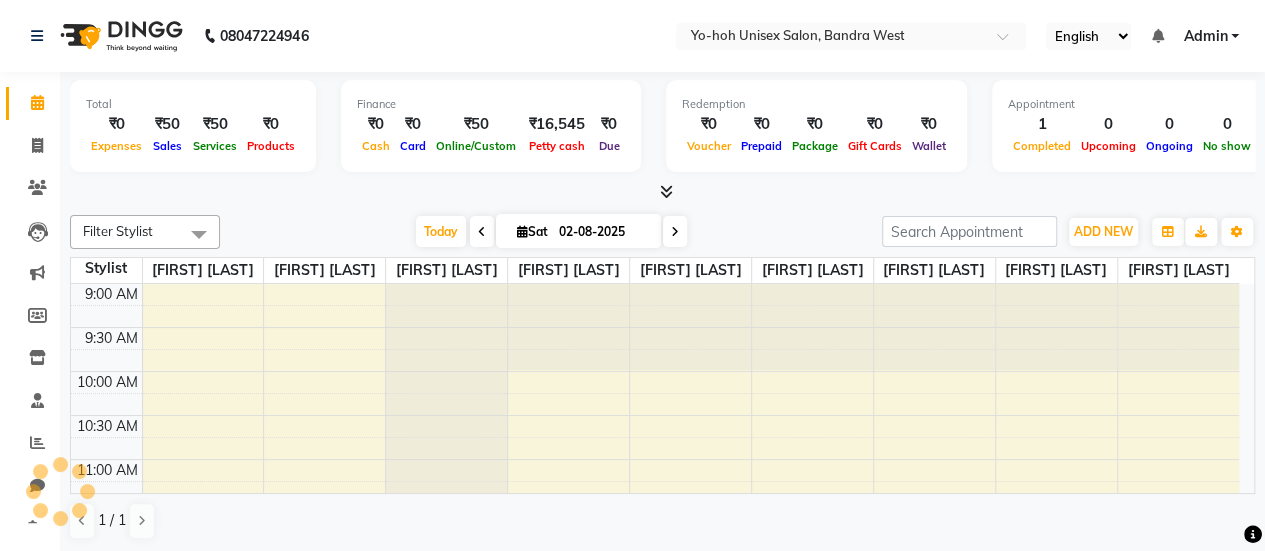 scroll, scrollTop: 0, scrollLeft: 0, axis: both 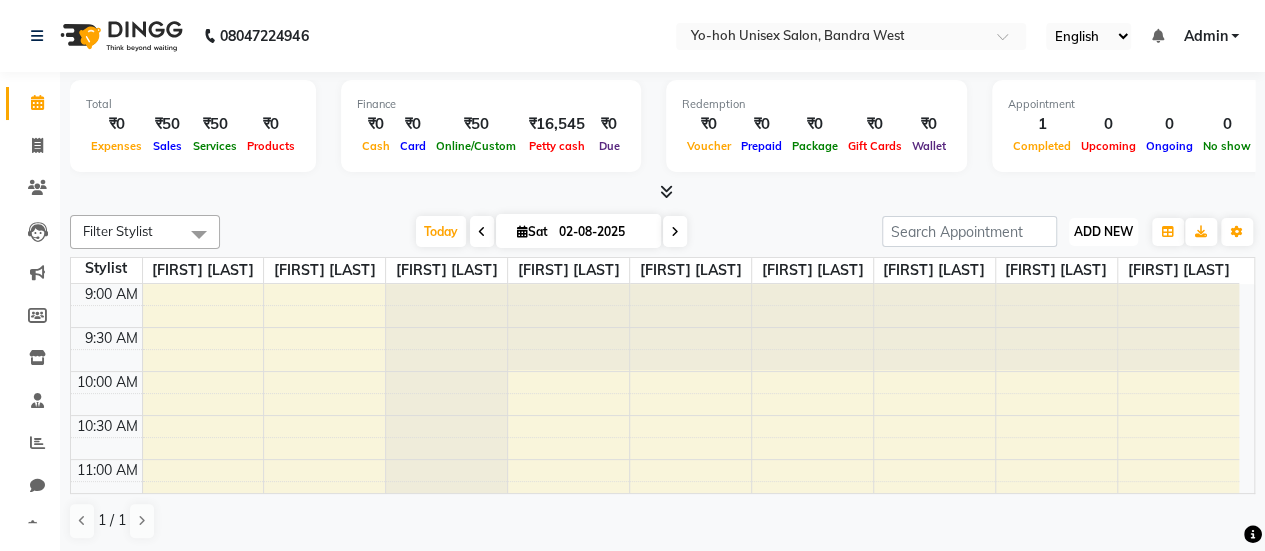 click on "ADD NEW" at bounding box center [1103, 231] 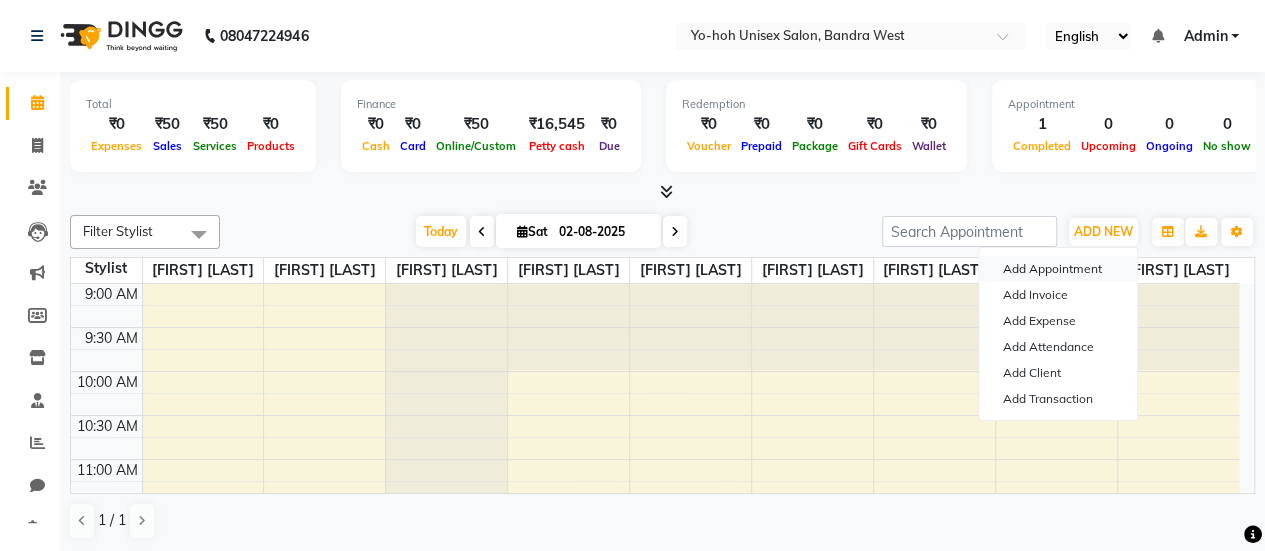 click on "Add Appointment" at bounding box center [1058, 269] 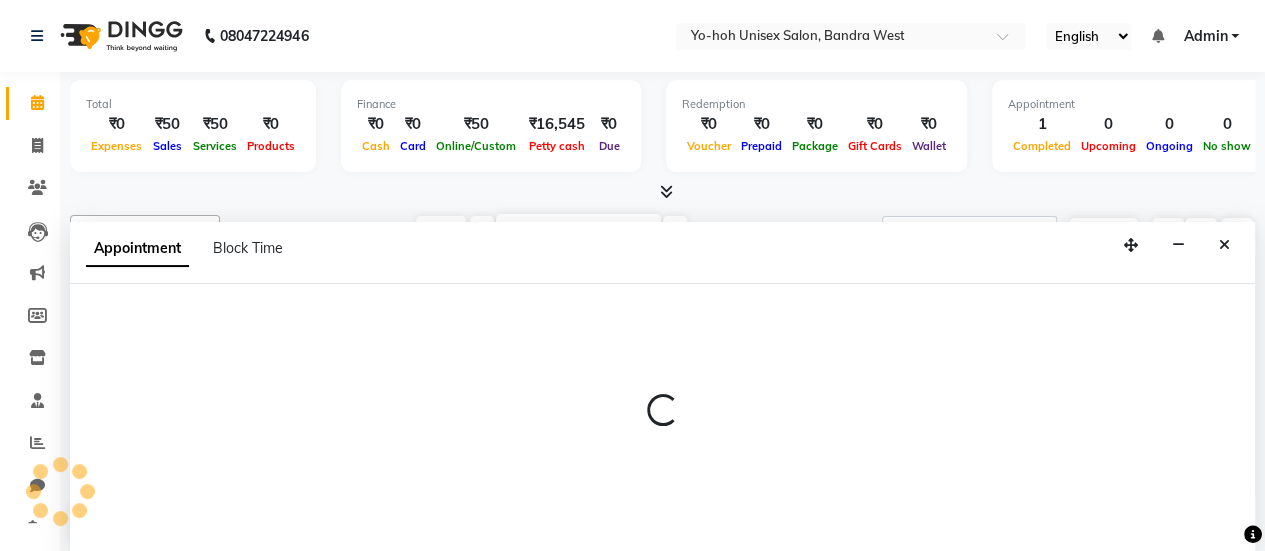 scroll, scrollTop: 0, scrollLeft: 0, axis: both 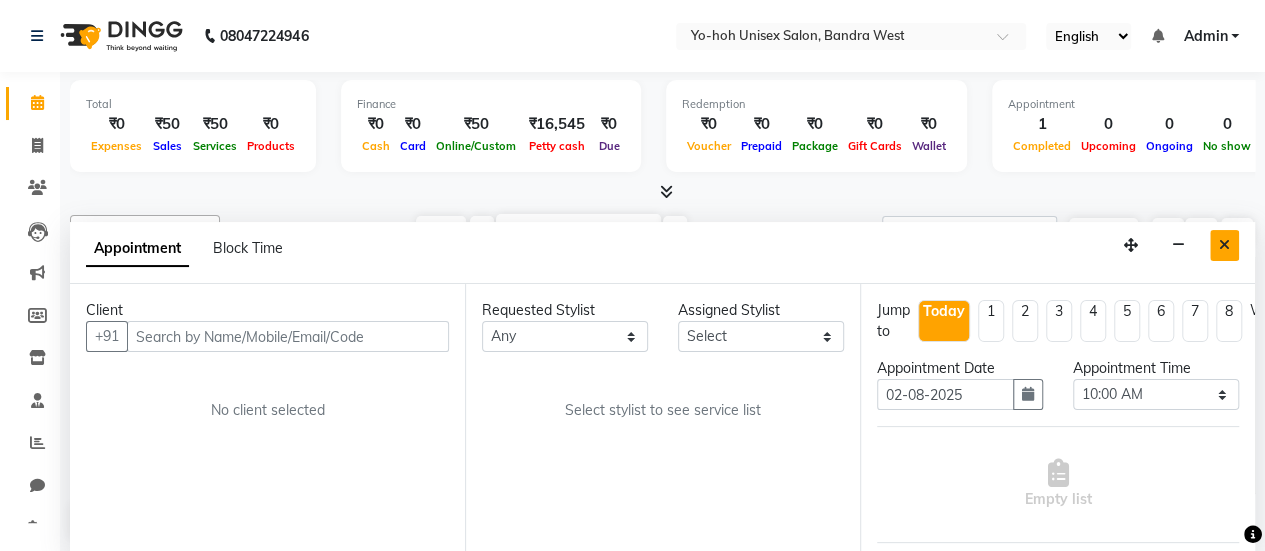 click at bounding box center [1224, 245] 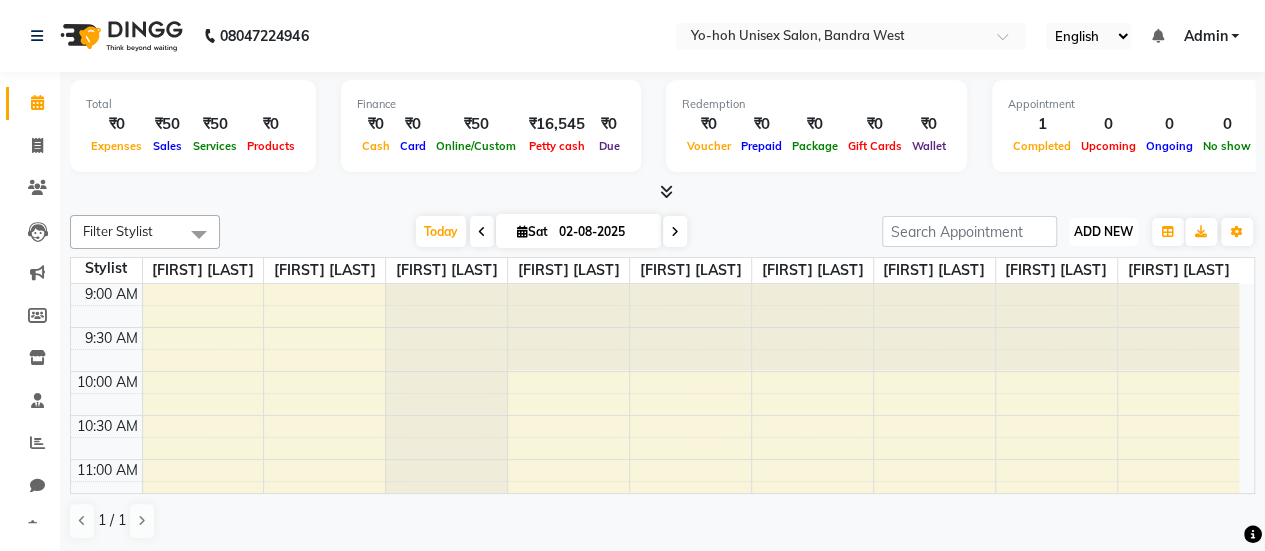 click on "ADD NEW" at bounding box center (1103, 231) 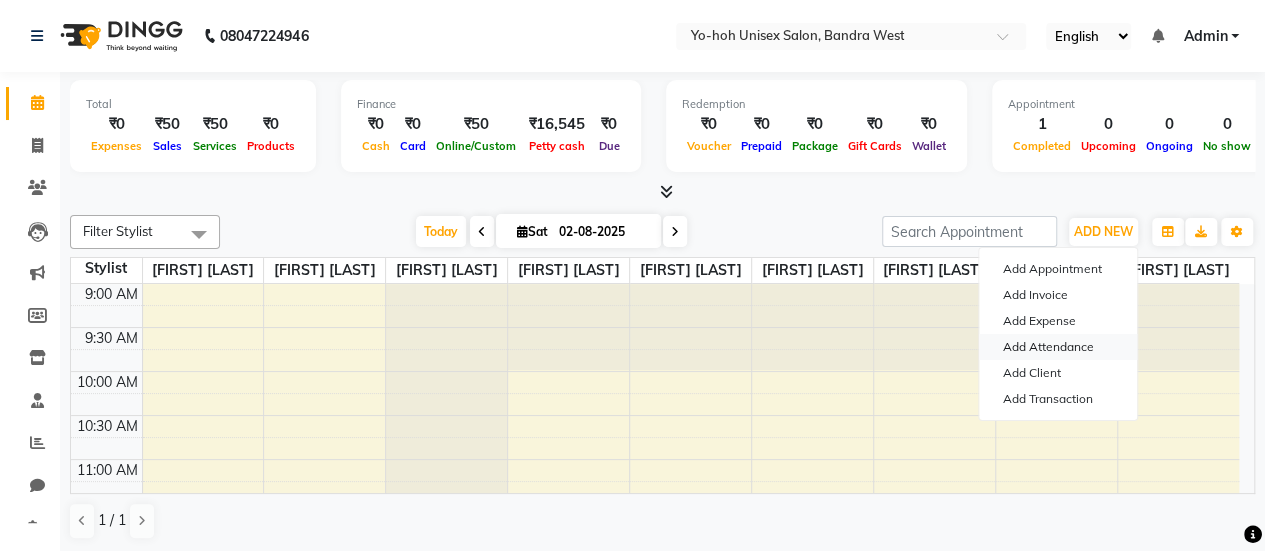 click on "Add Attendance" at bounding box center (1058, 347) 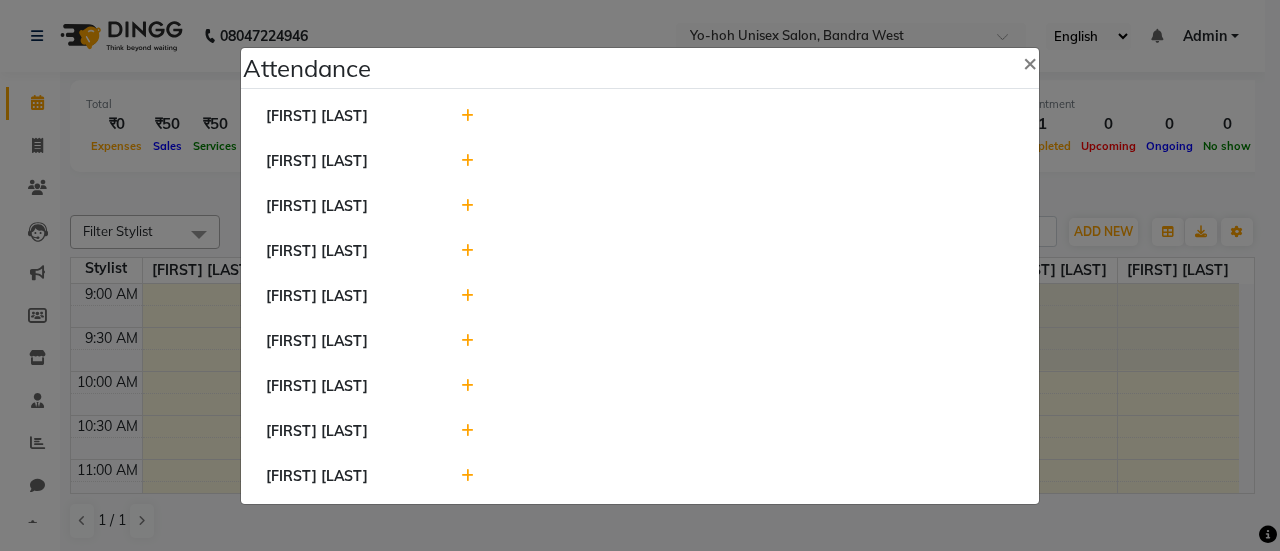 click 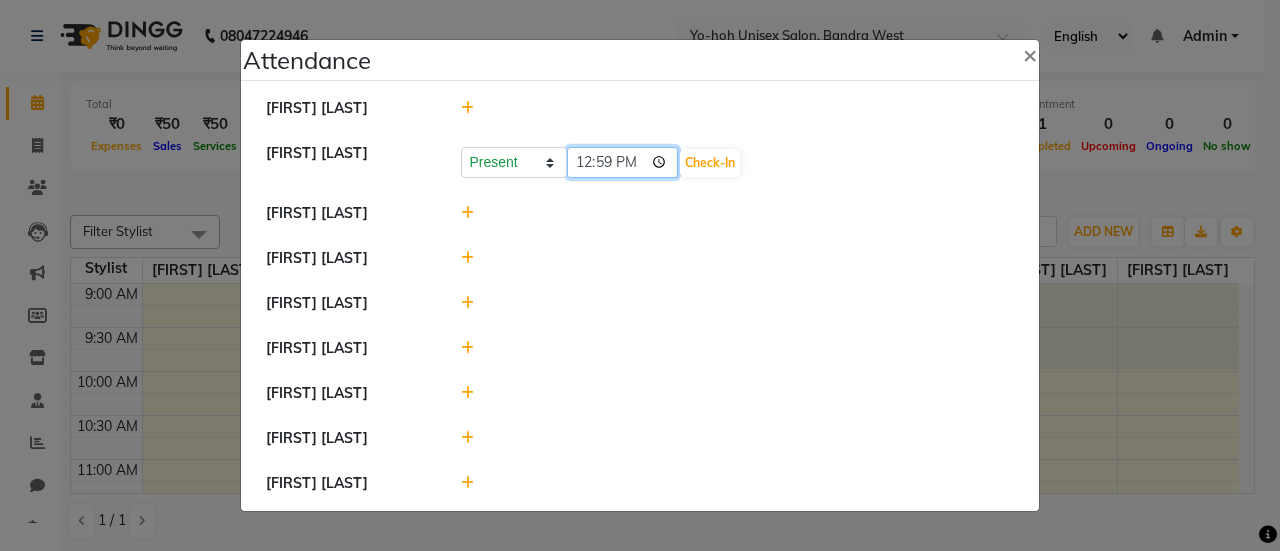 click on "12:59" 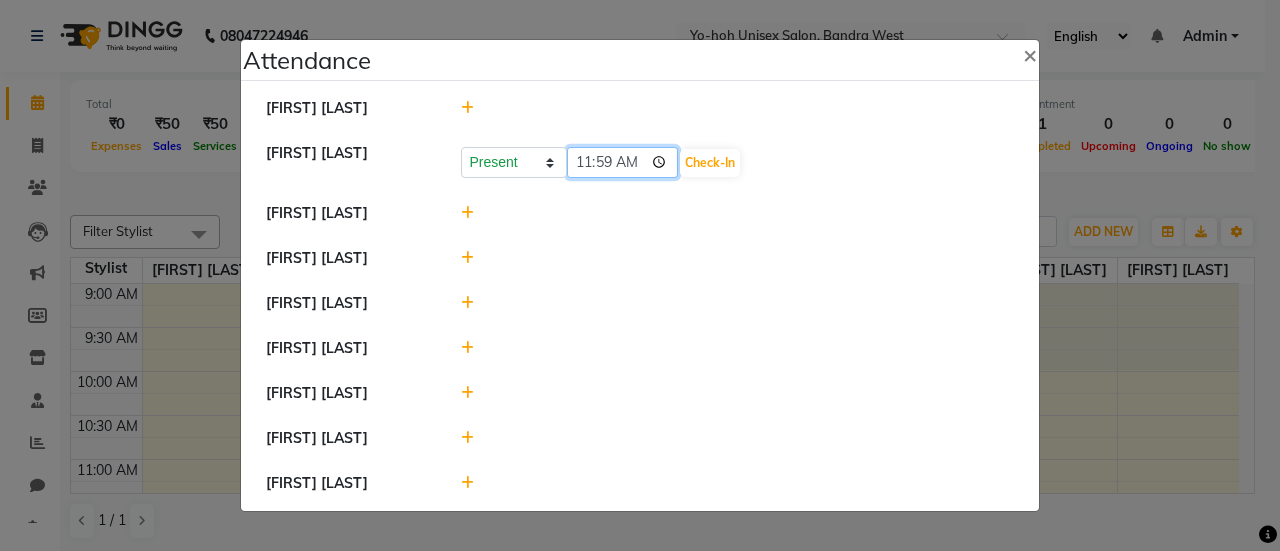 type on "11:00" 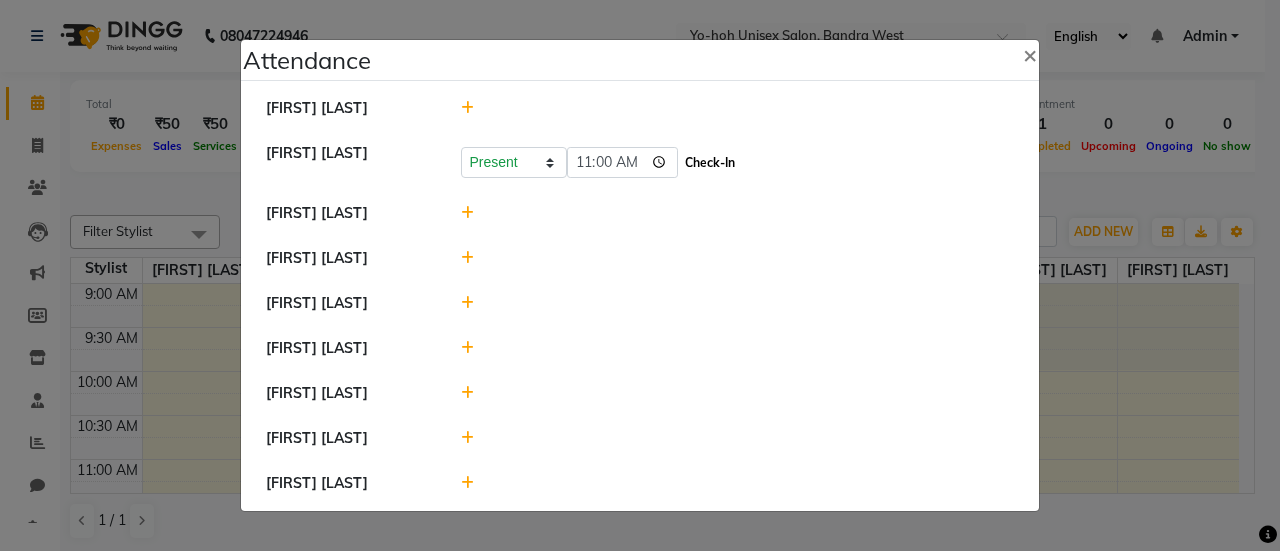 click on "Check-In" 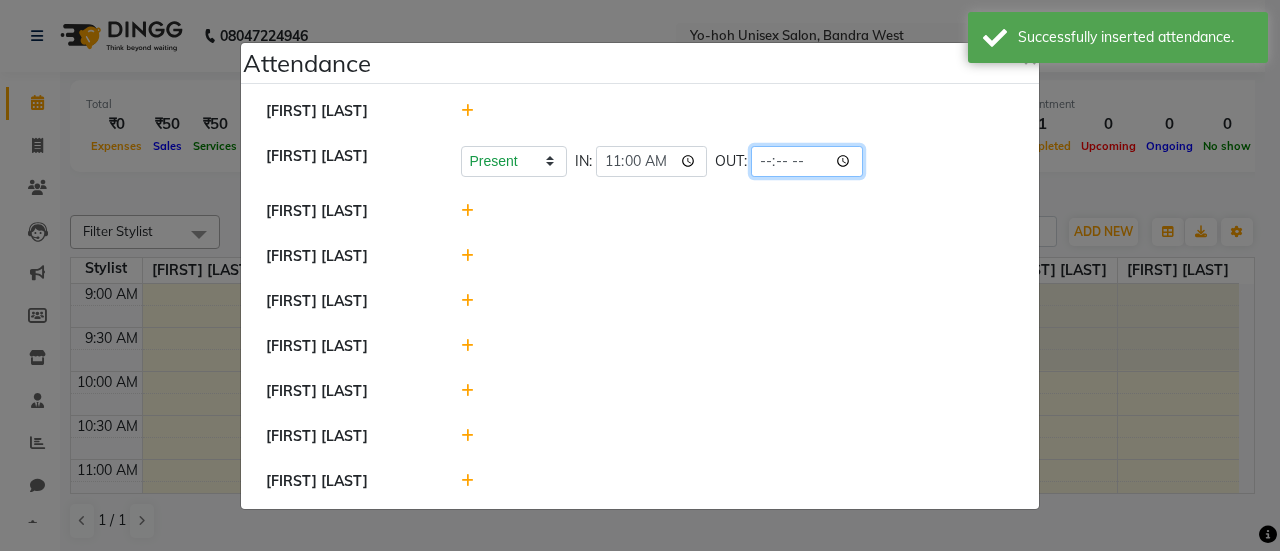 click 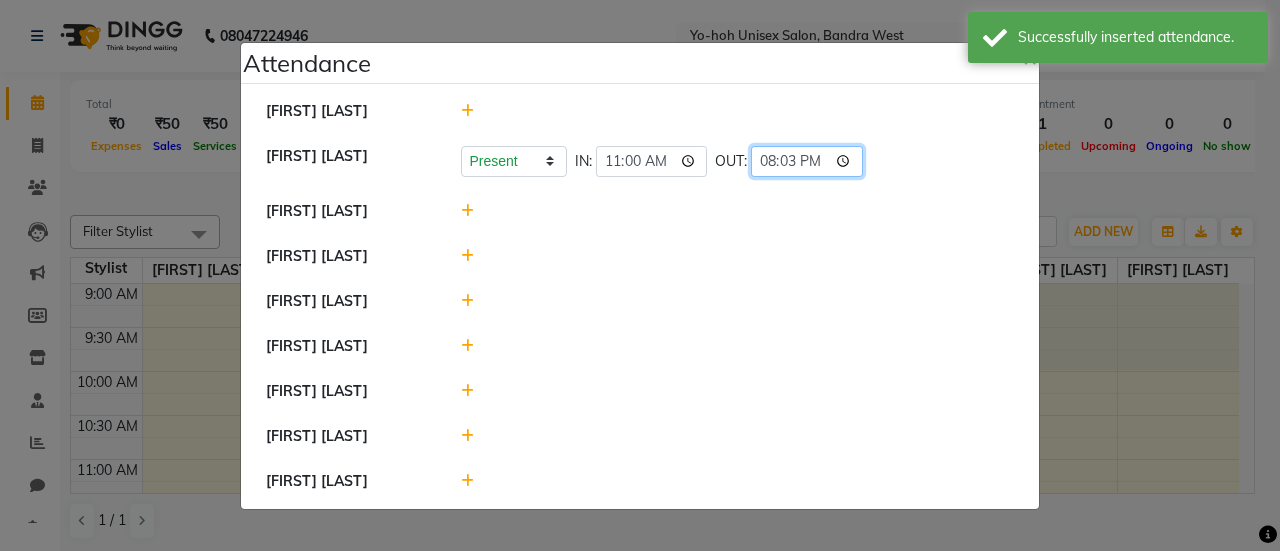 type on "20:30" 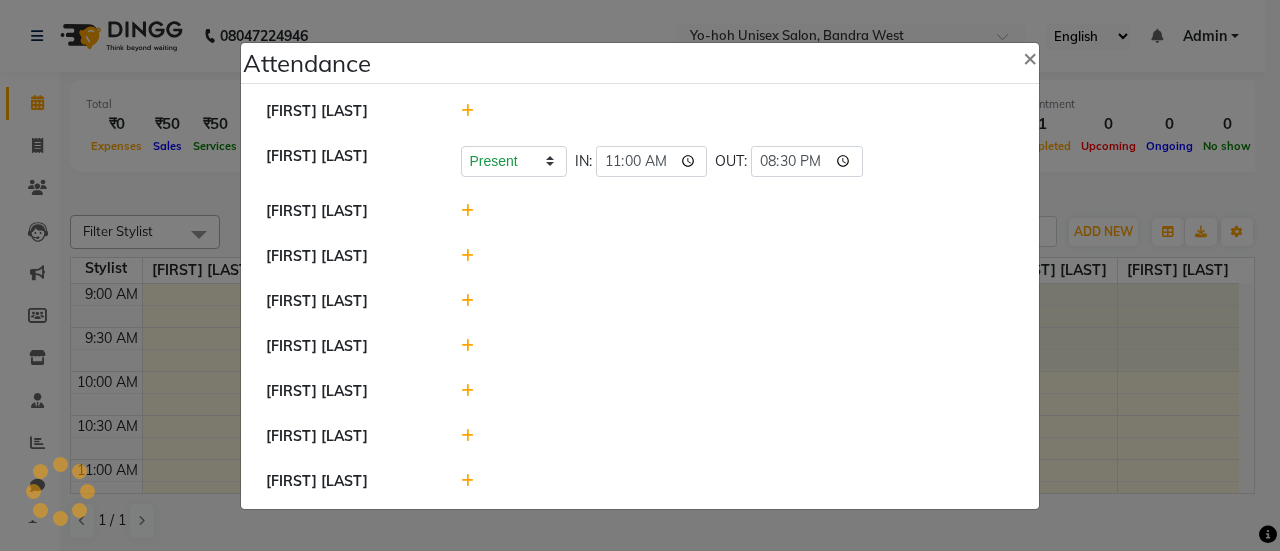 click 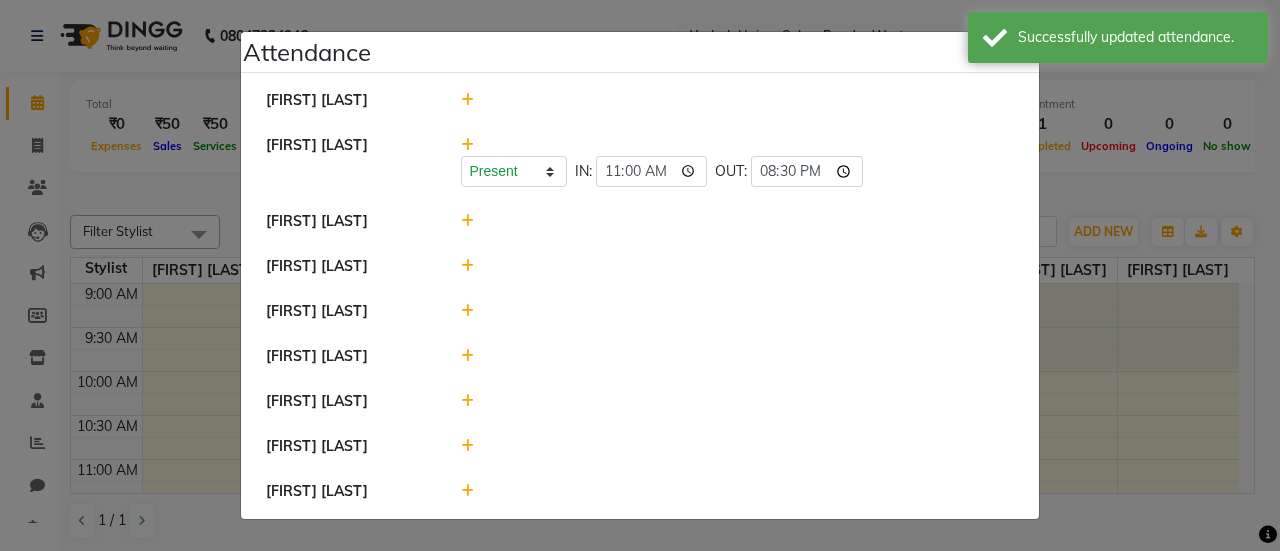 click 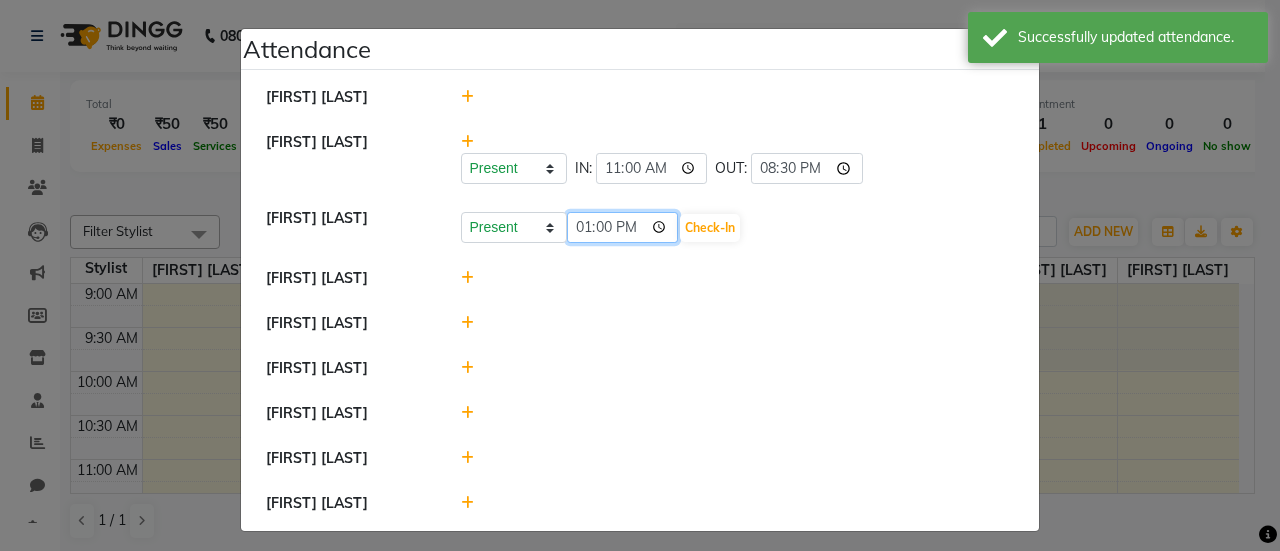 click on "13:00" 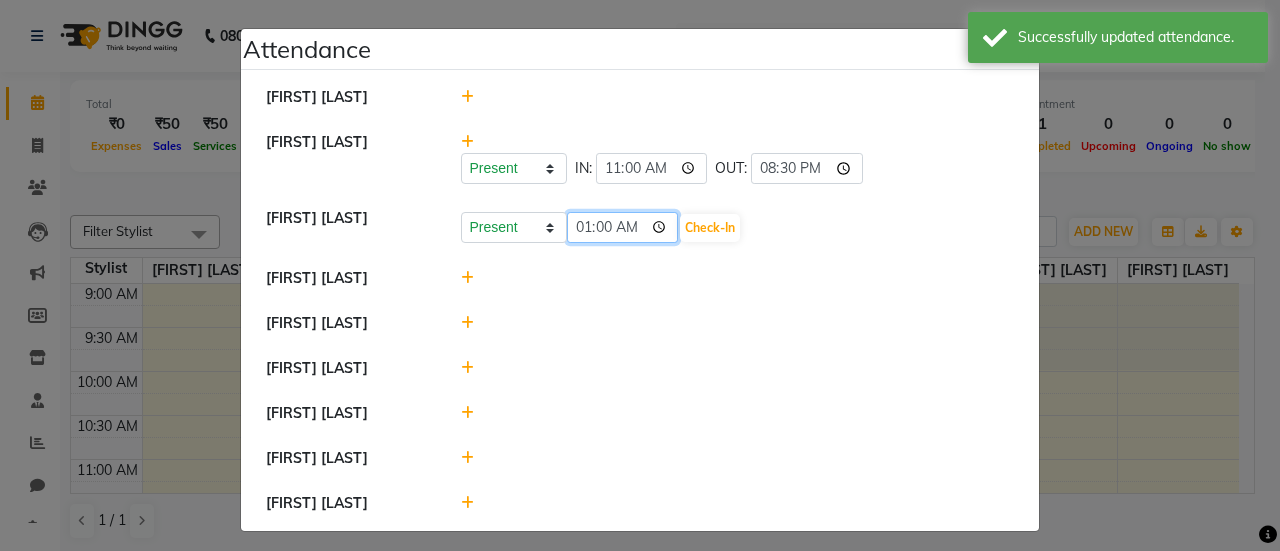 type on "11:00" 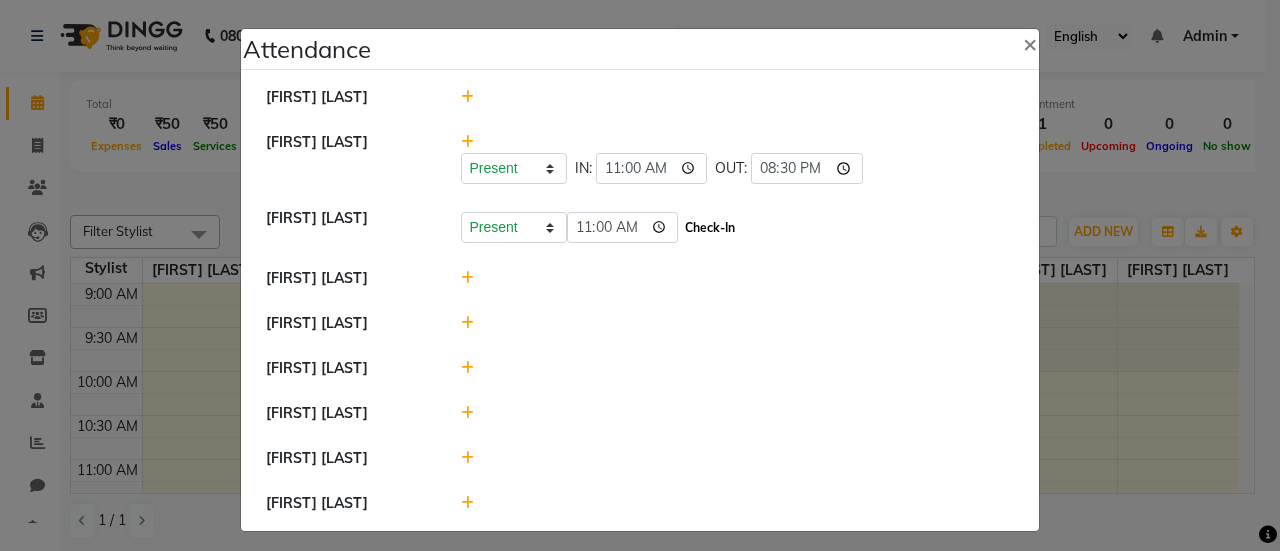 click on "Check-In" 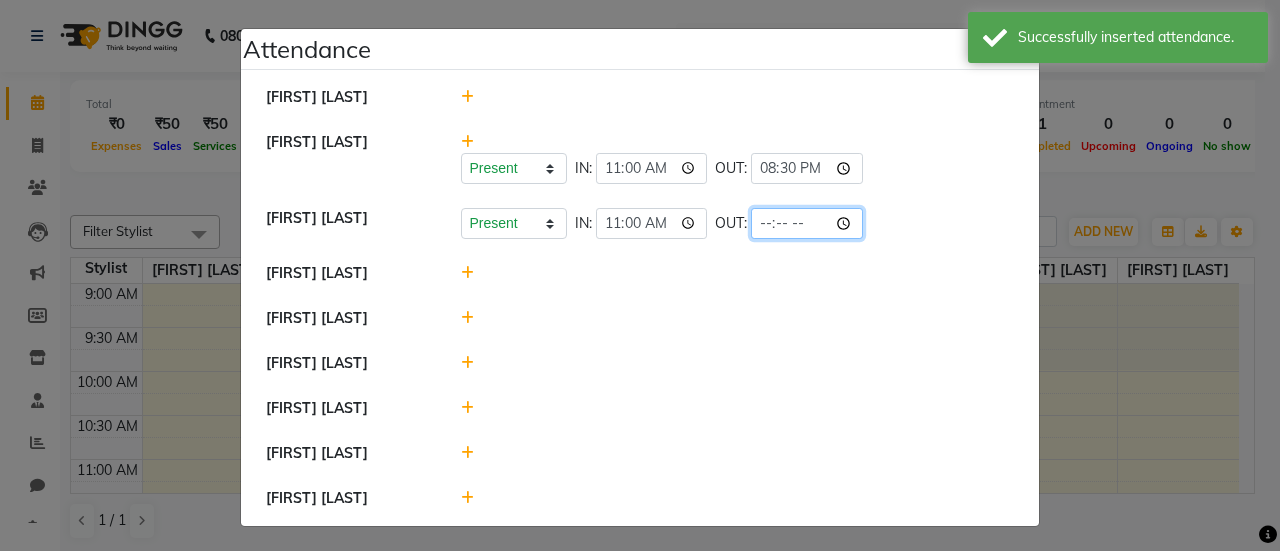 click 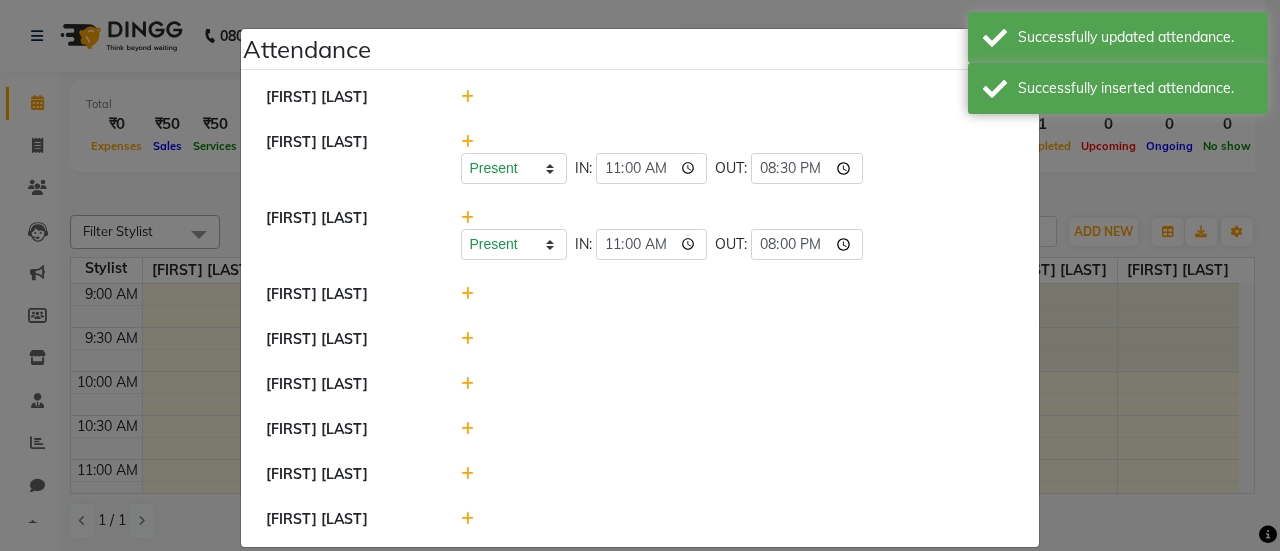 click 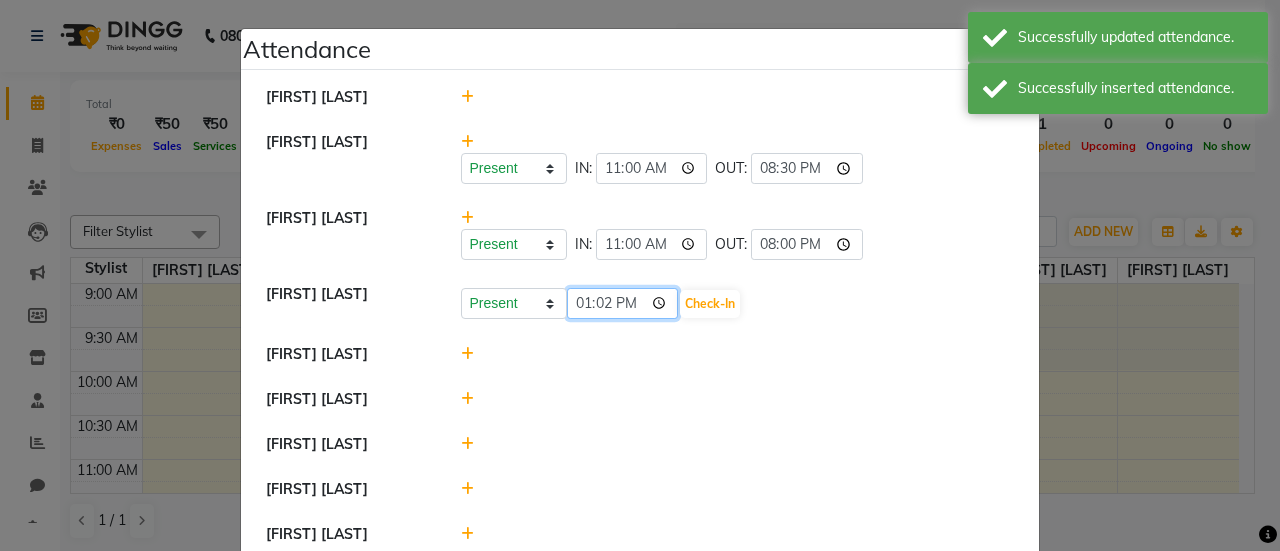 click on "13:02" 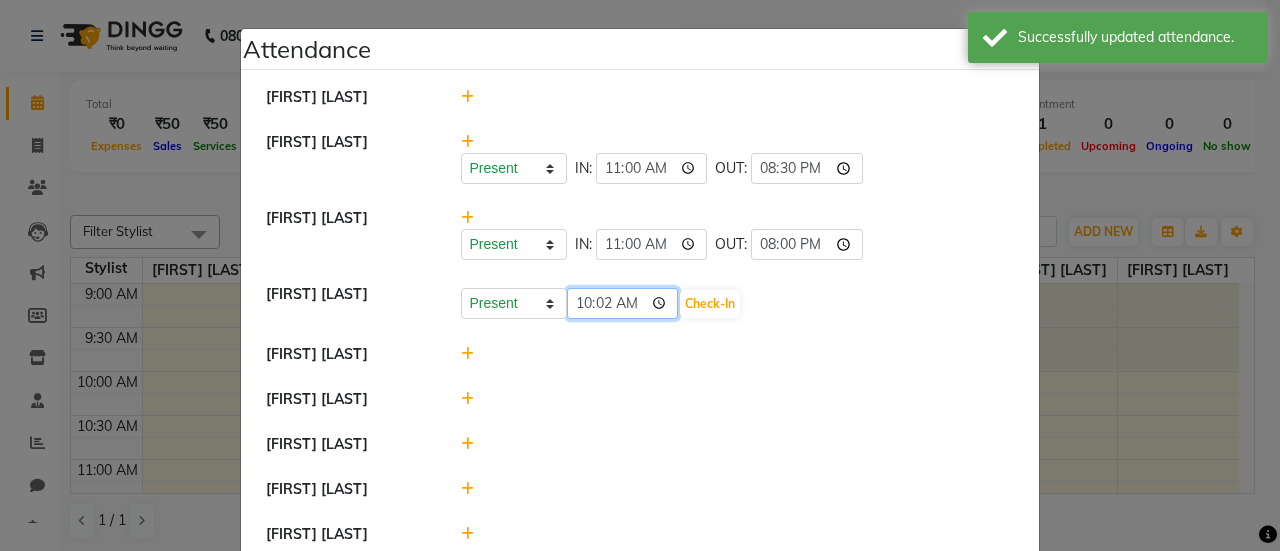 type on "10:00" 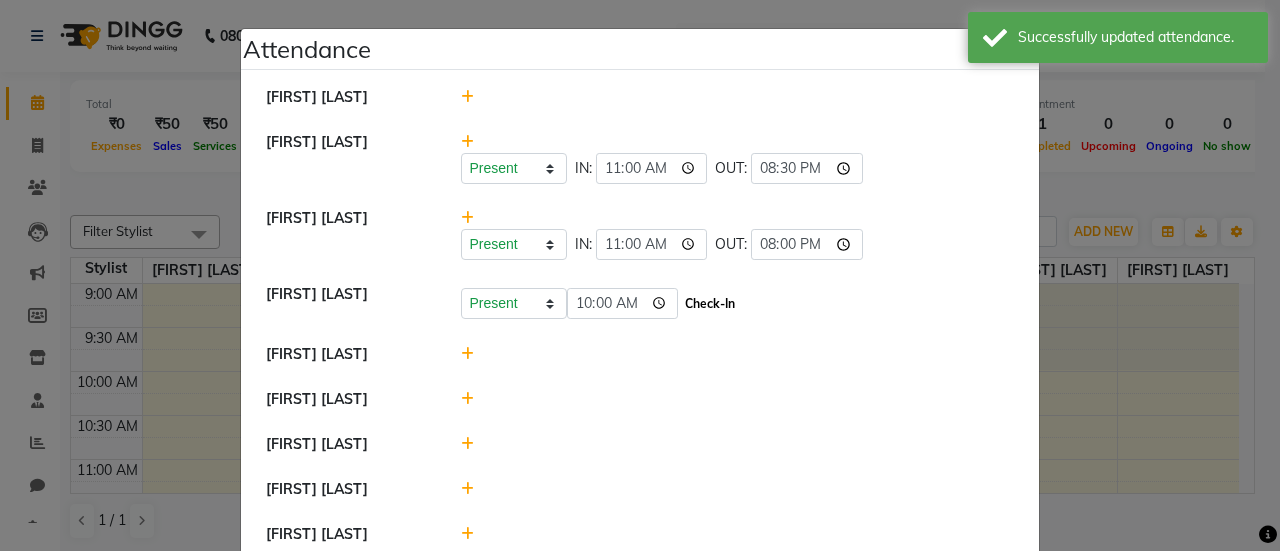click on "Check-In" 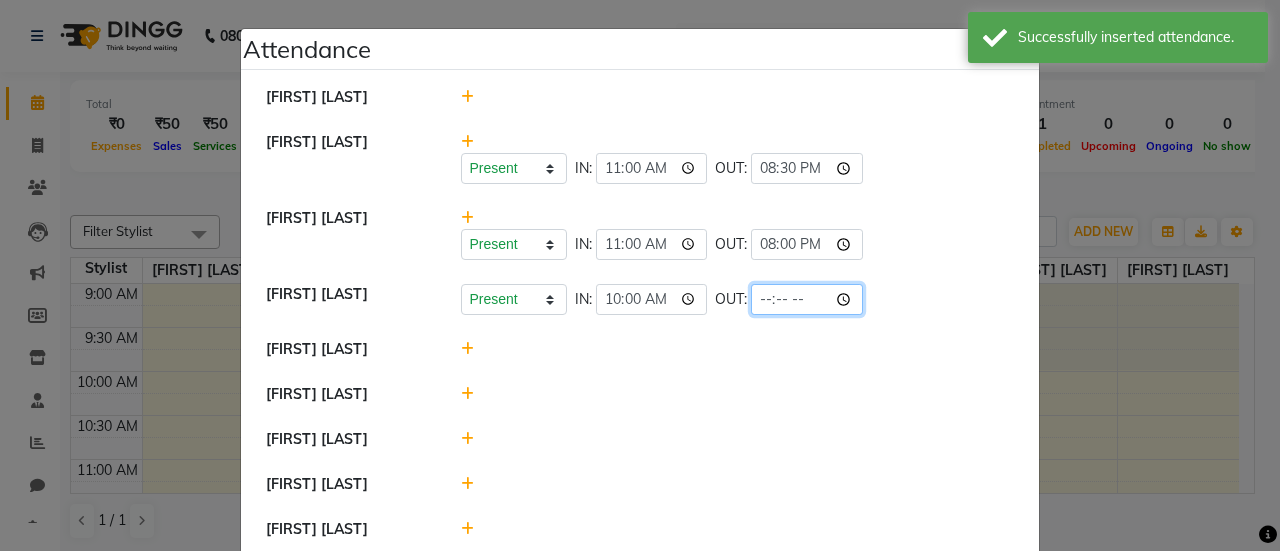 click 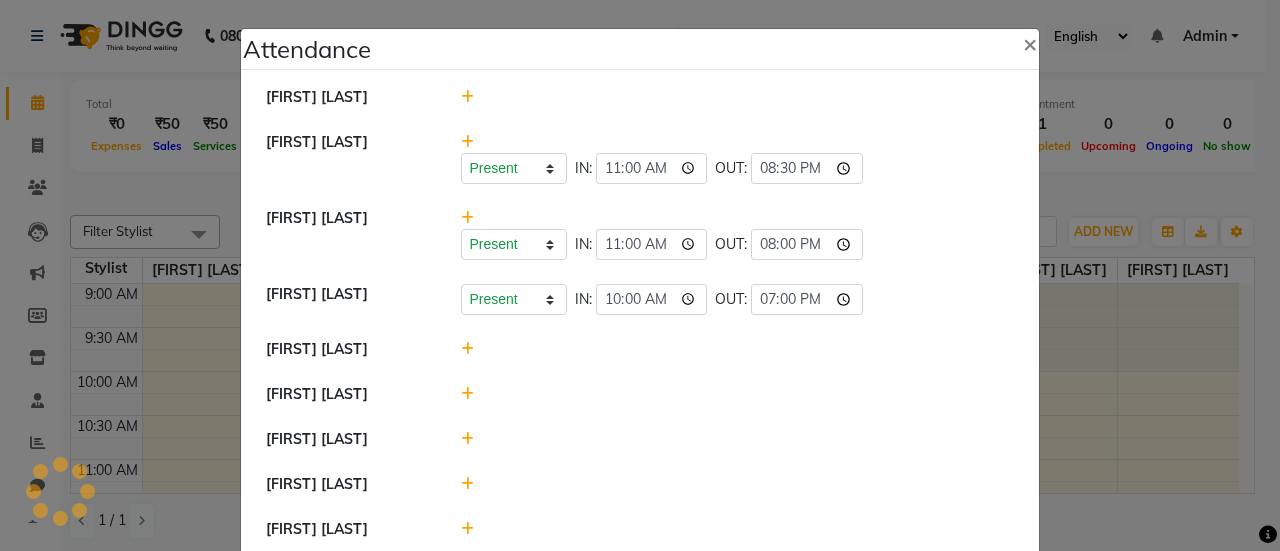 click 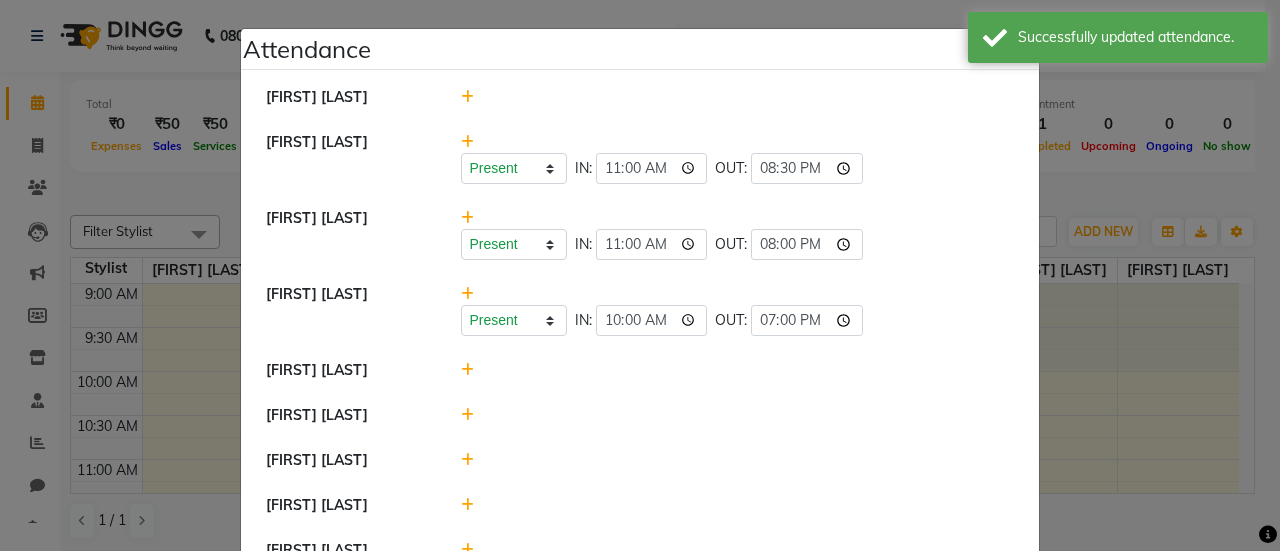 click 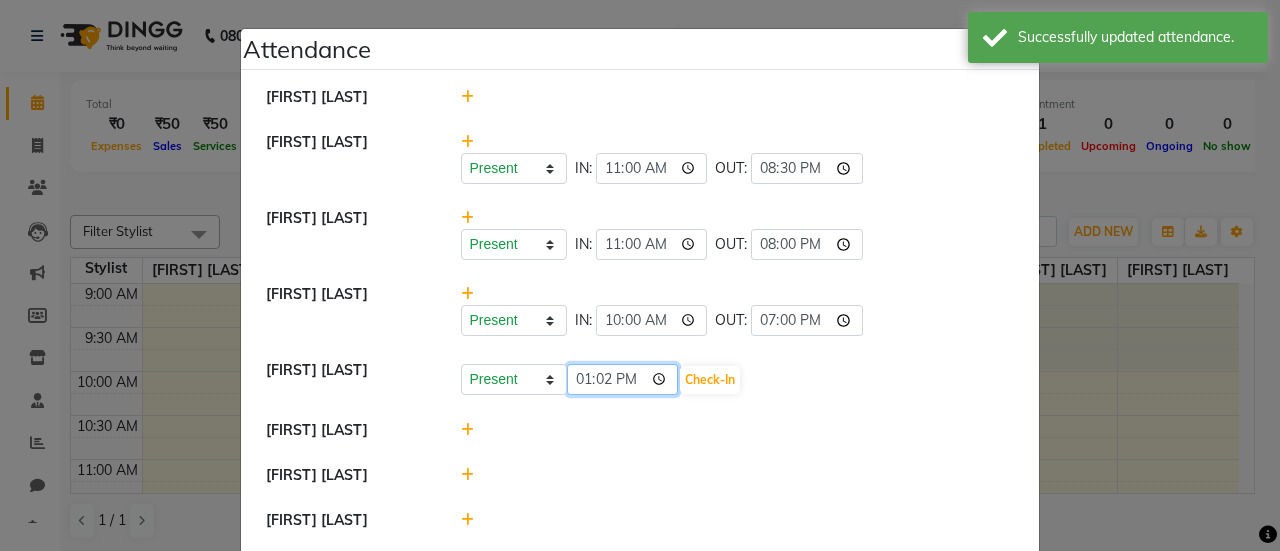 click on "13:02" 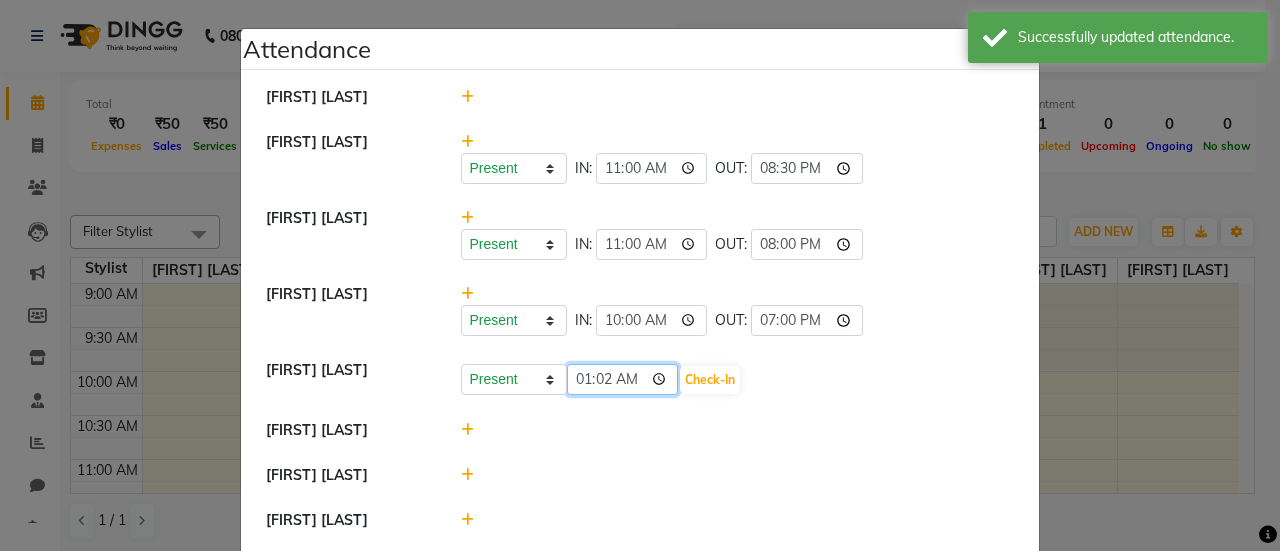 type on "11:02" 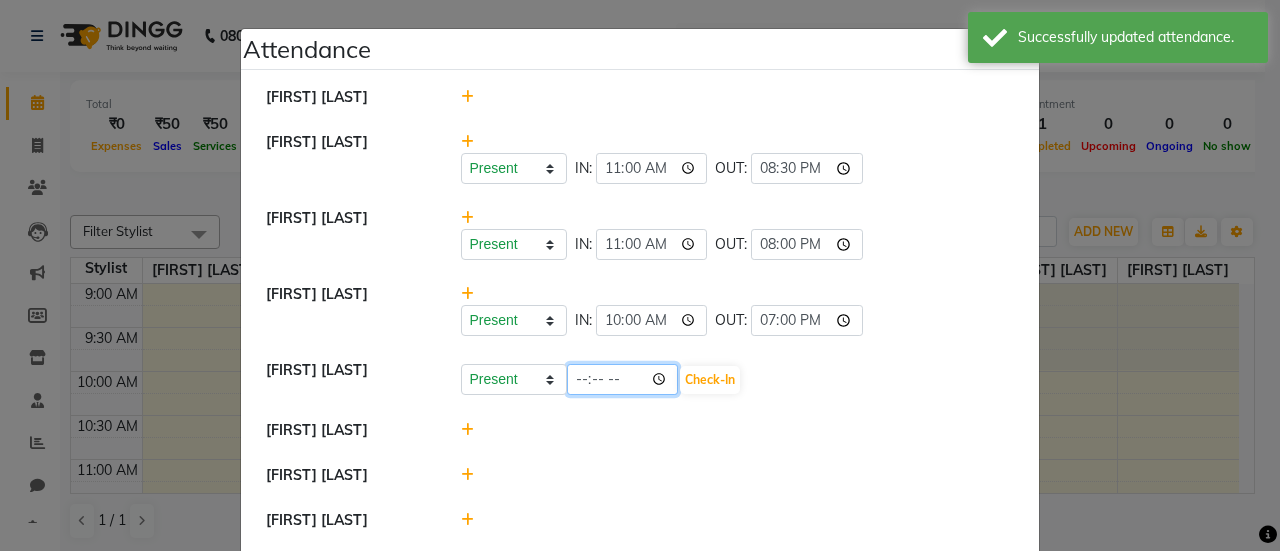 type on "11:00" 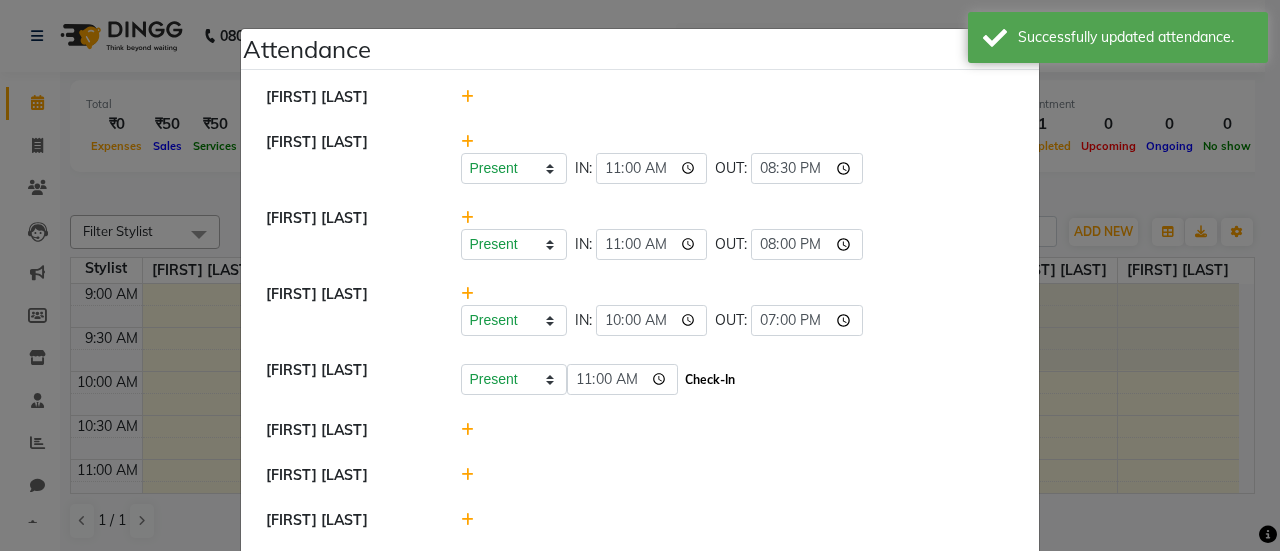 click on "Check-In" 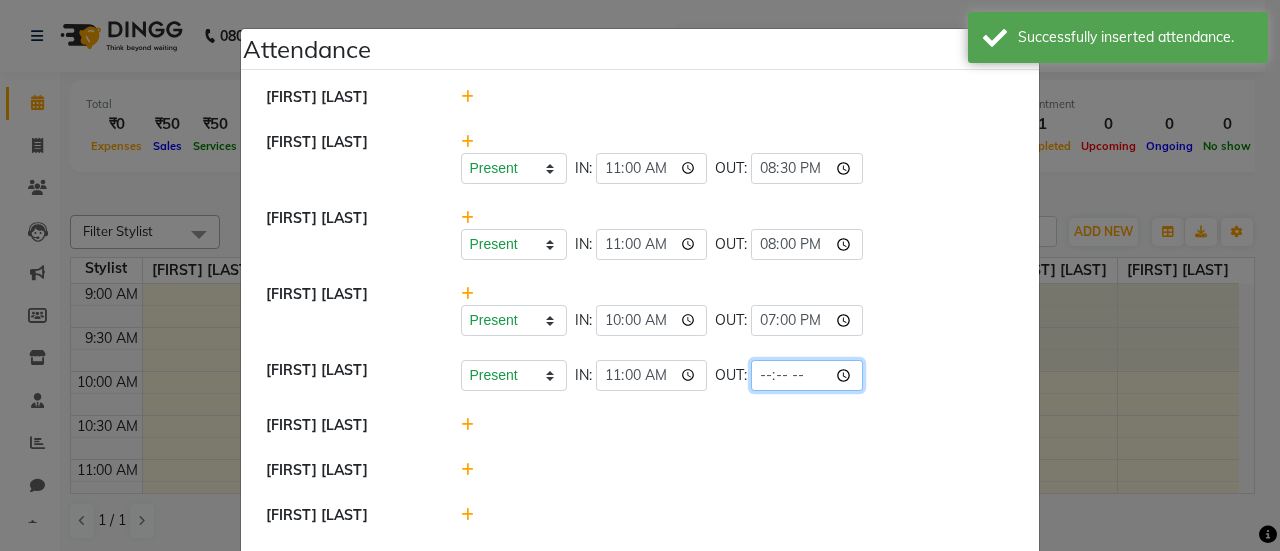 click 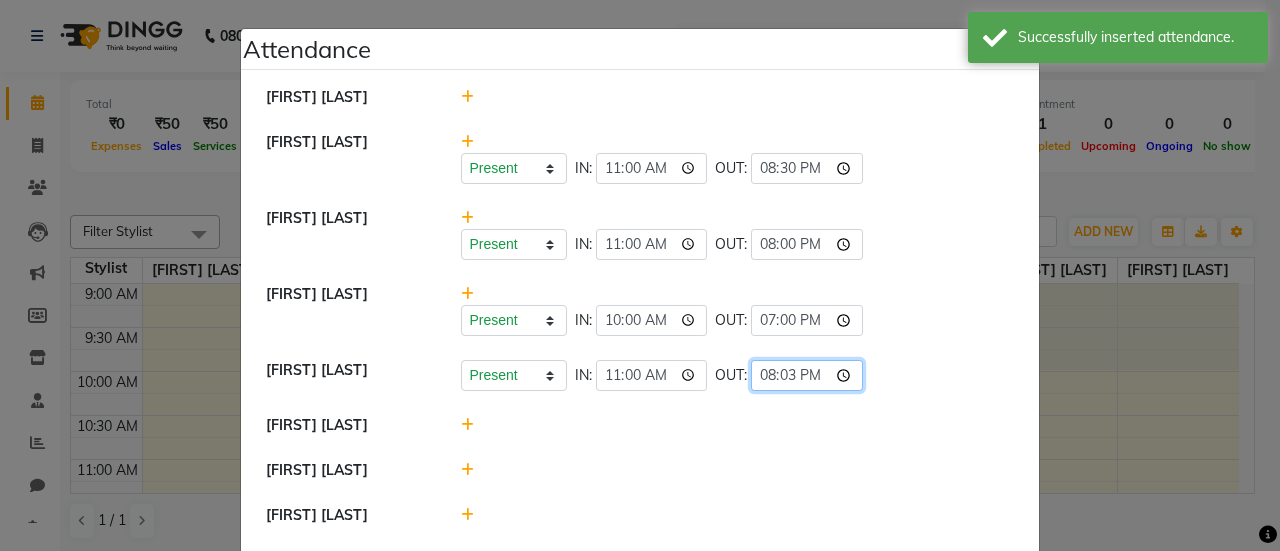 type on "20:30" 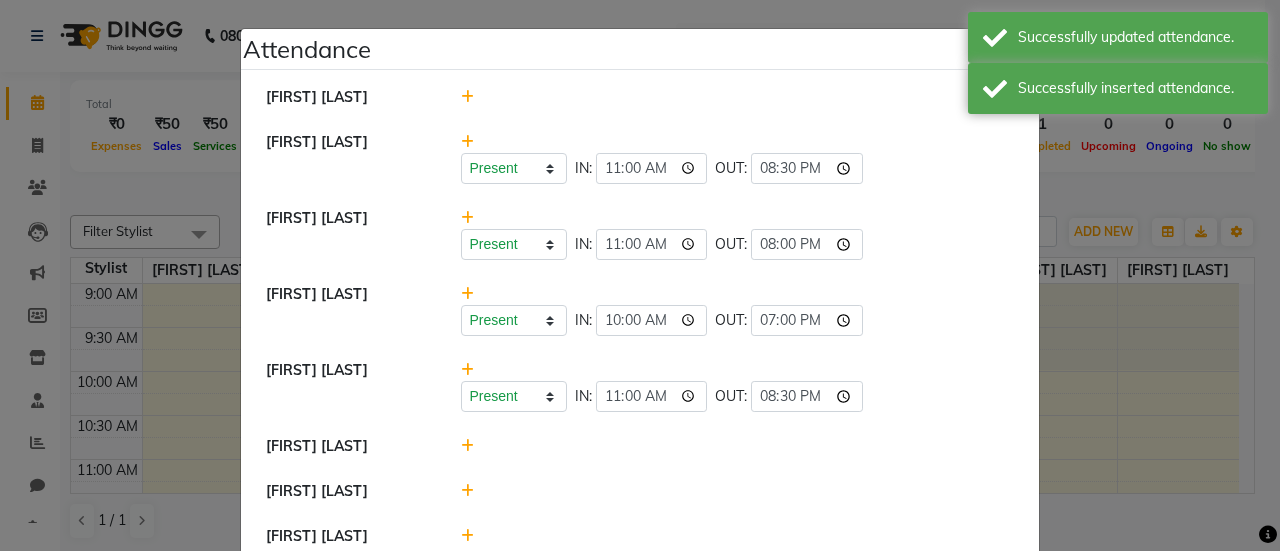 click 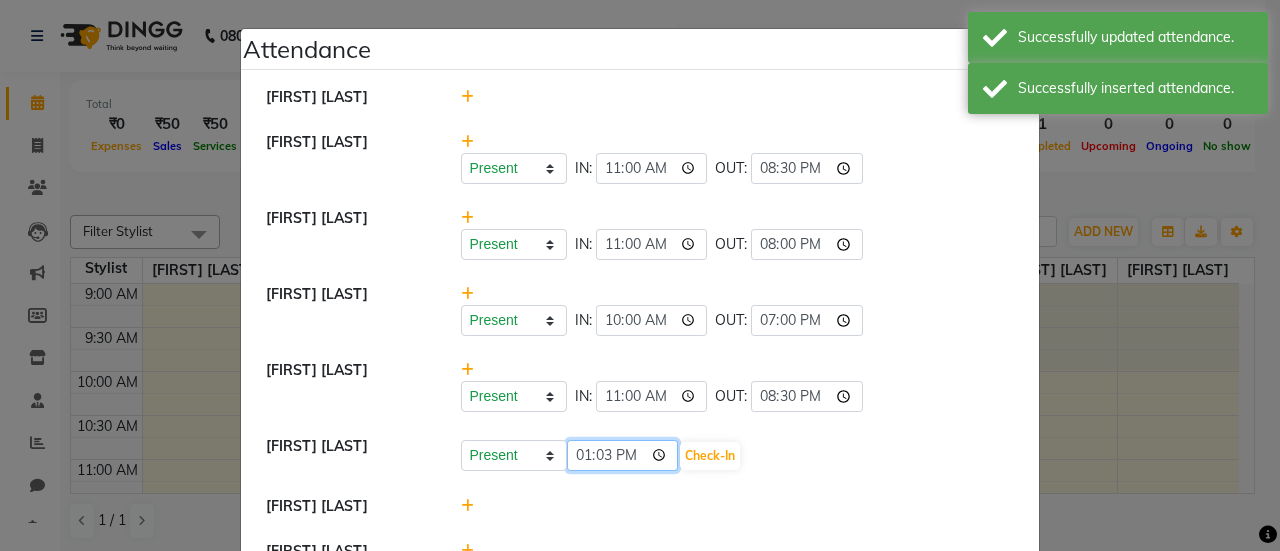 click on "13:03" 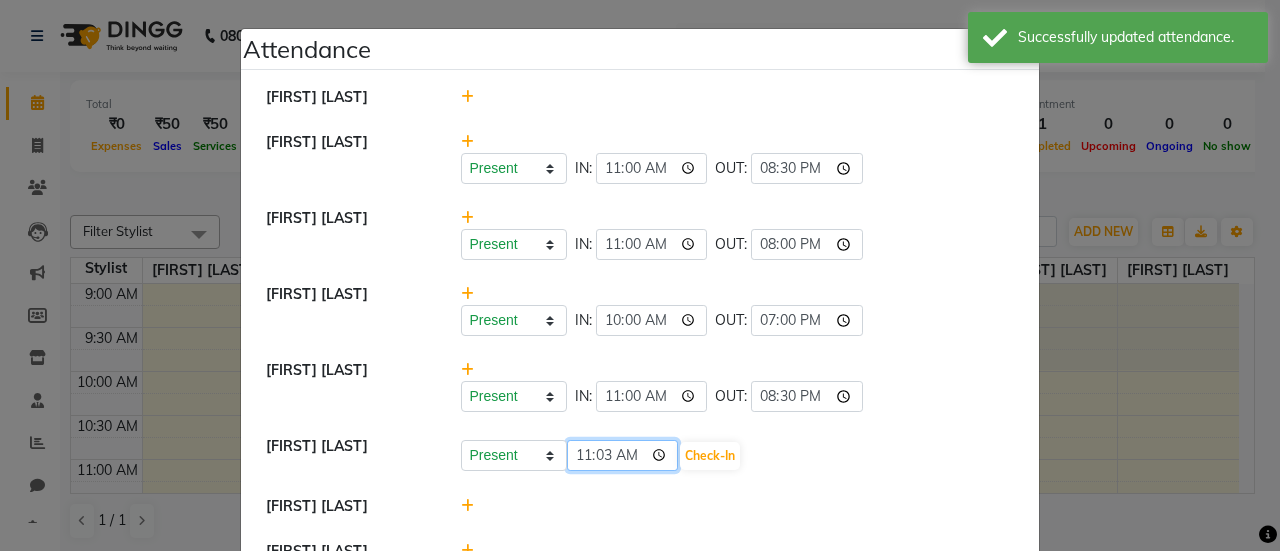 type on "11:00" 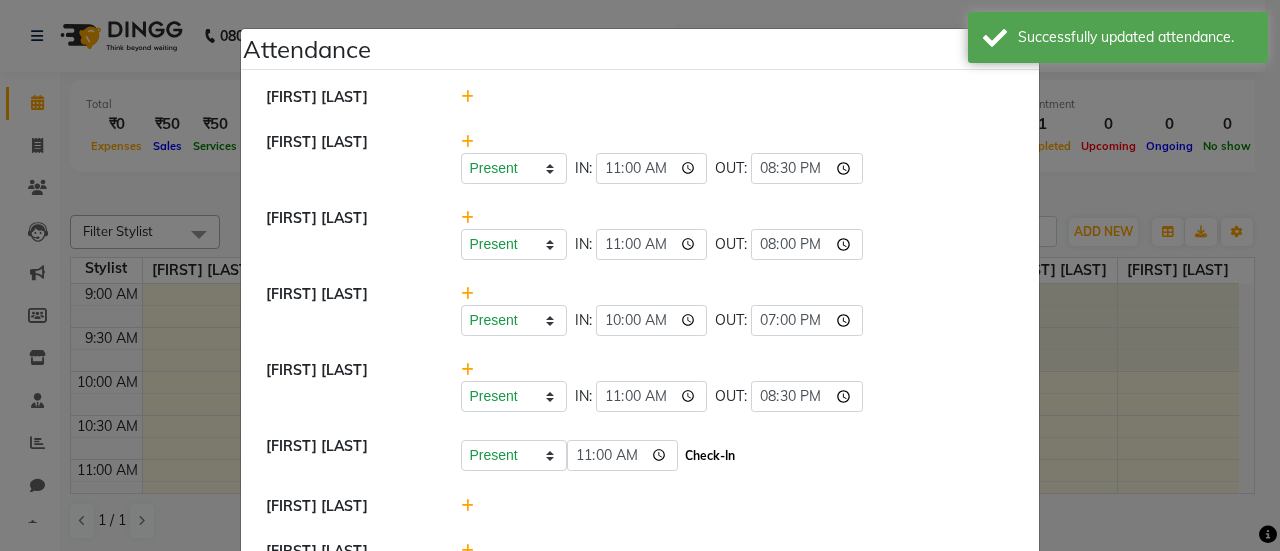 click on "Check-In" 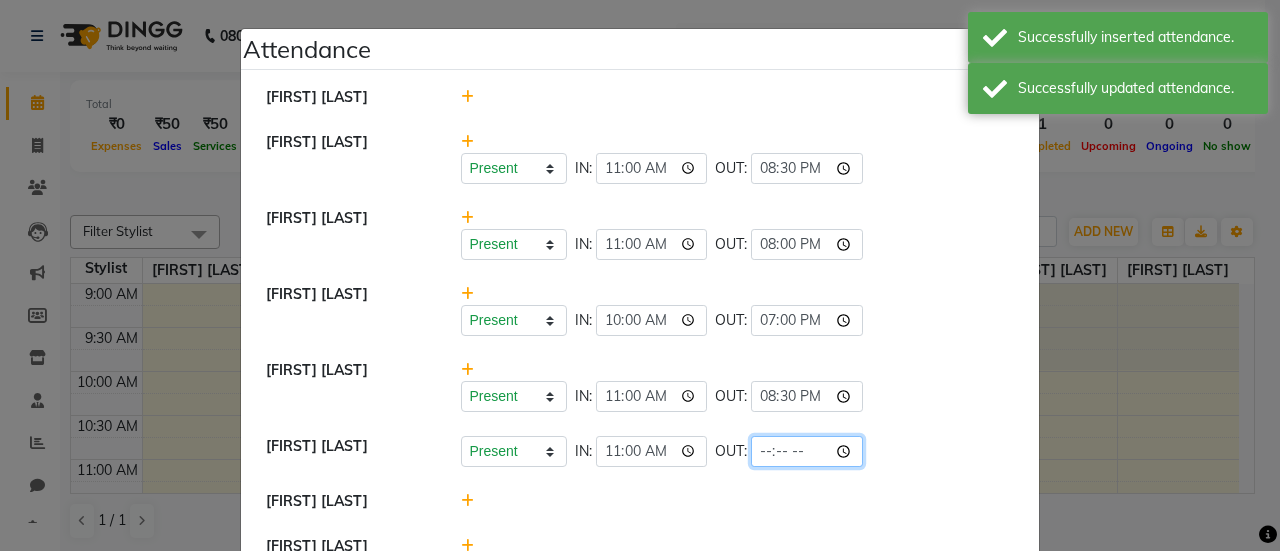 click 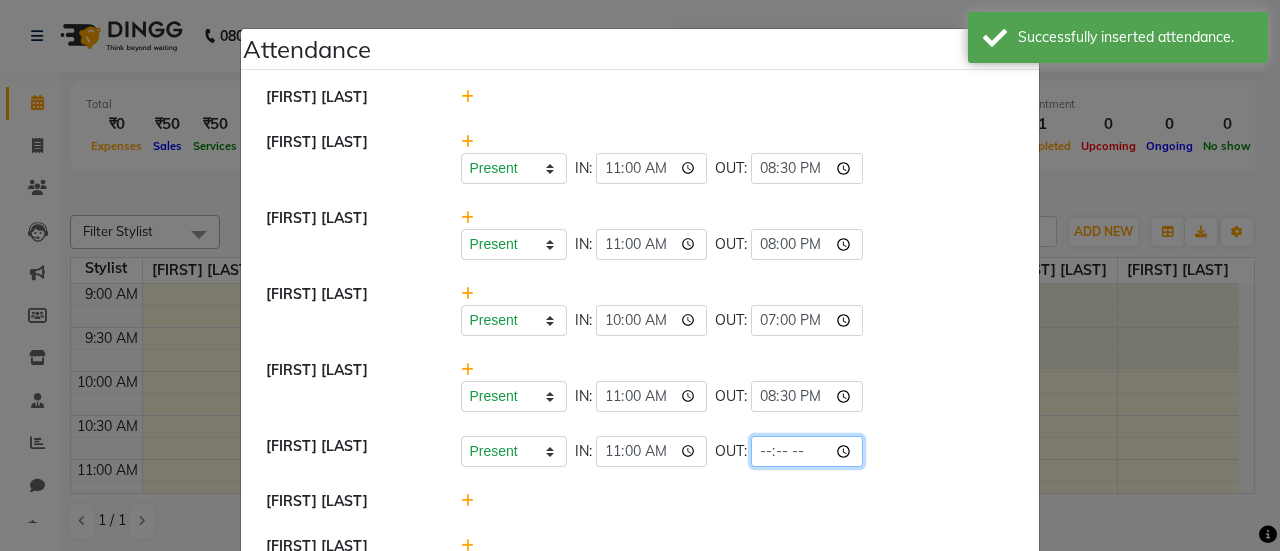type on "21:00" 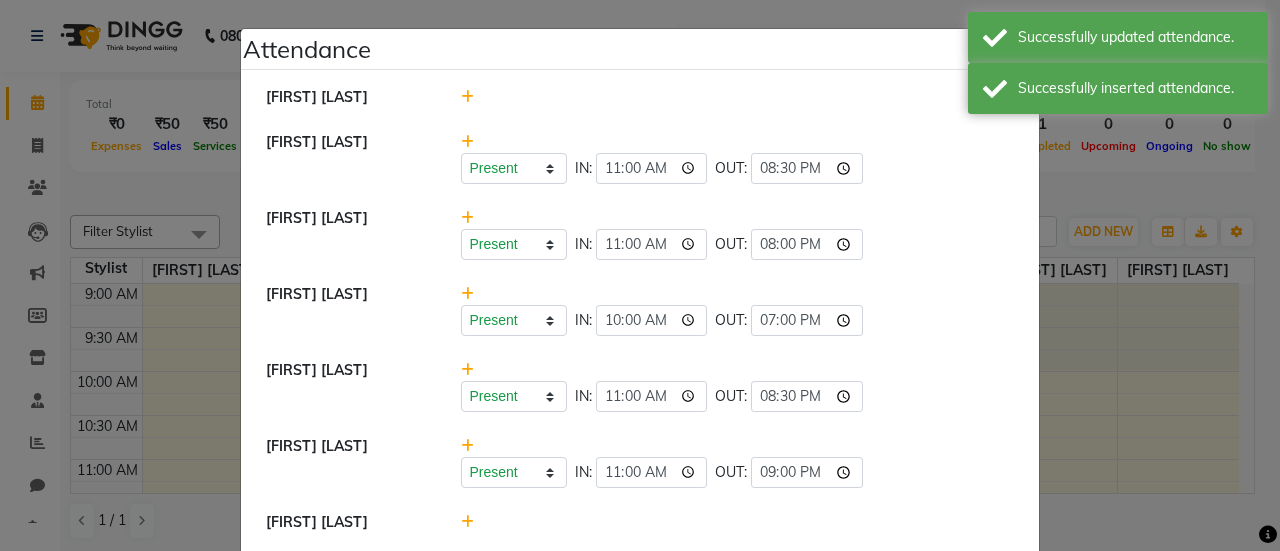 click on "Attendance ×  [FIRST] [LAST]   [FIRST] [LAST]   Present   Absent   Late   Half Day   Weekly Off  IN:  11:00 OUT:  20:30  [FIRST] [LAST]   Present   Absent   Late   Half Day   Weekly Off  IN:  11:00 OUT:  20:00  [FIRST] [LAST]   Present   Absent   Late   Half Day   Weekly Off  IN:  10:00 OUT:  19:00  [FIRST] [LAST]   Present   Absent   Late   Half Day   Weekly Off  IN:  11:00 OUT:  20:30  [FIRST] [LAST]   Present   Absent   Late   Half Day   Weekly Off  IN:  11:00 OUT:  21:00  [FIRST] [LAST] [LAST]   [FIRST] [LAST]   [FIRST] [LAST]" 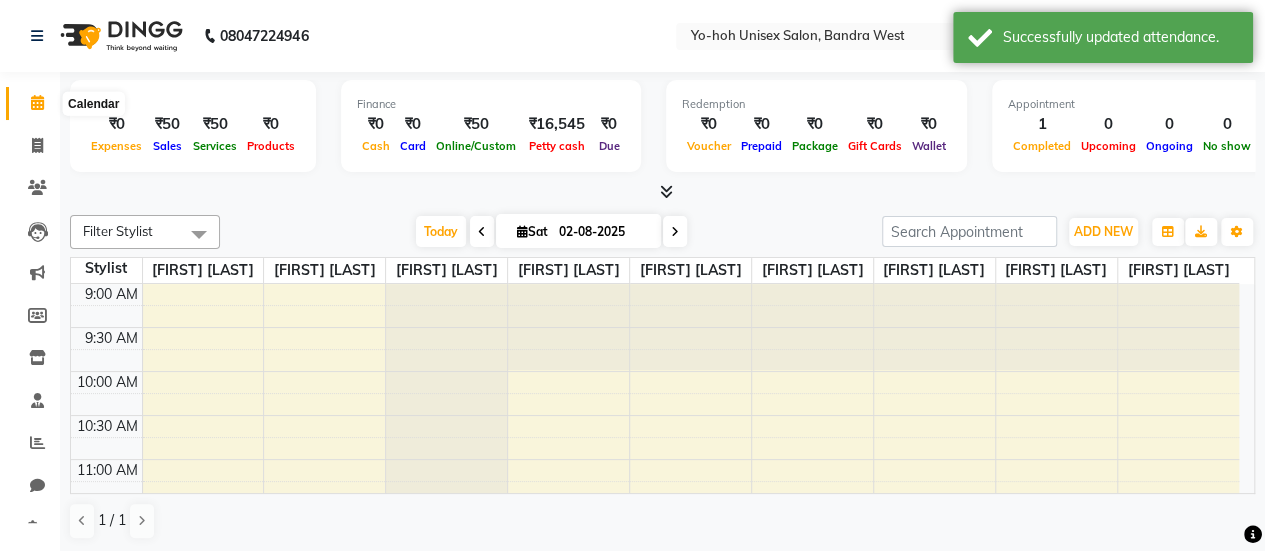 click 